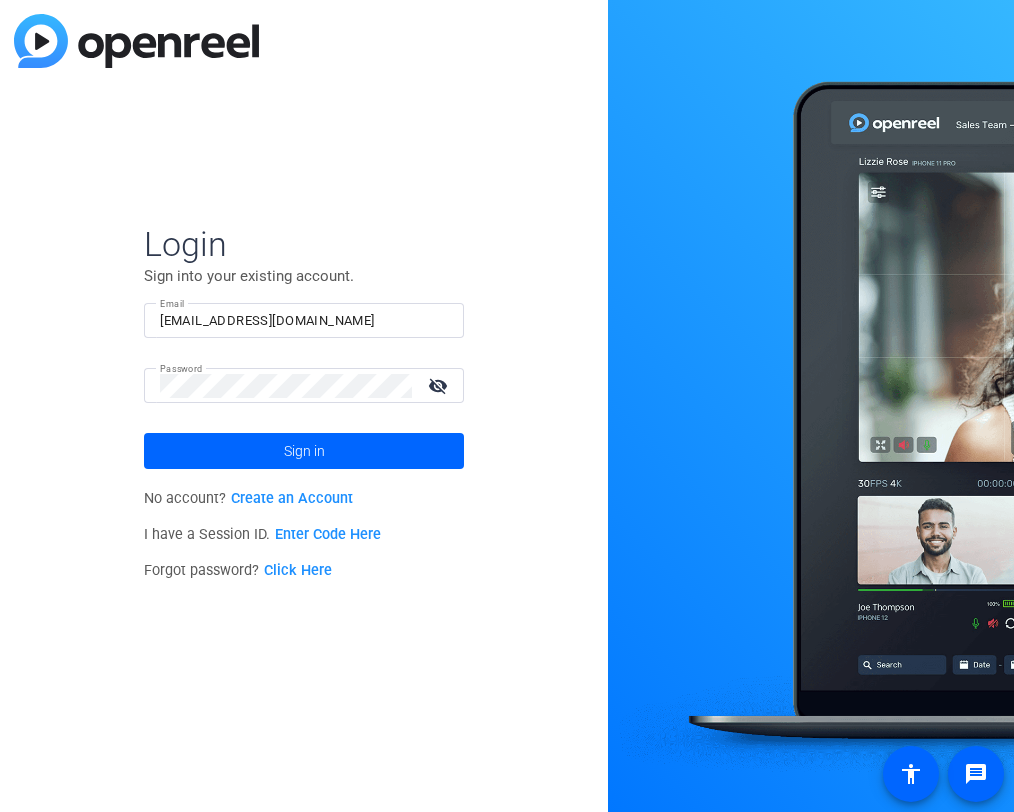 scroll, scrollTop: 0, scrollLeft: 0, axis: both 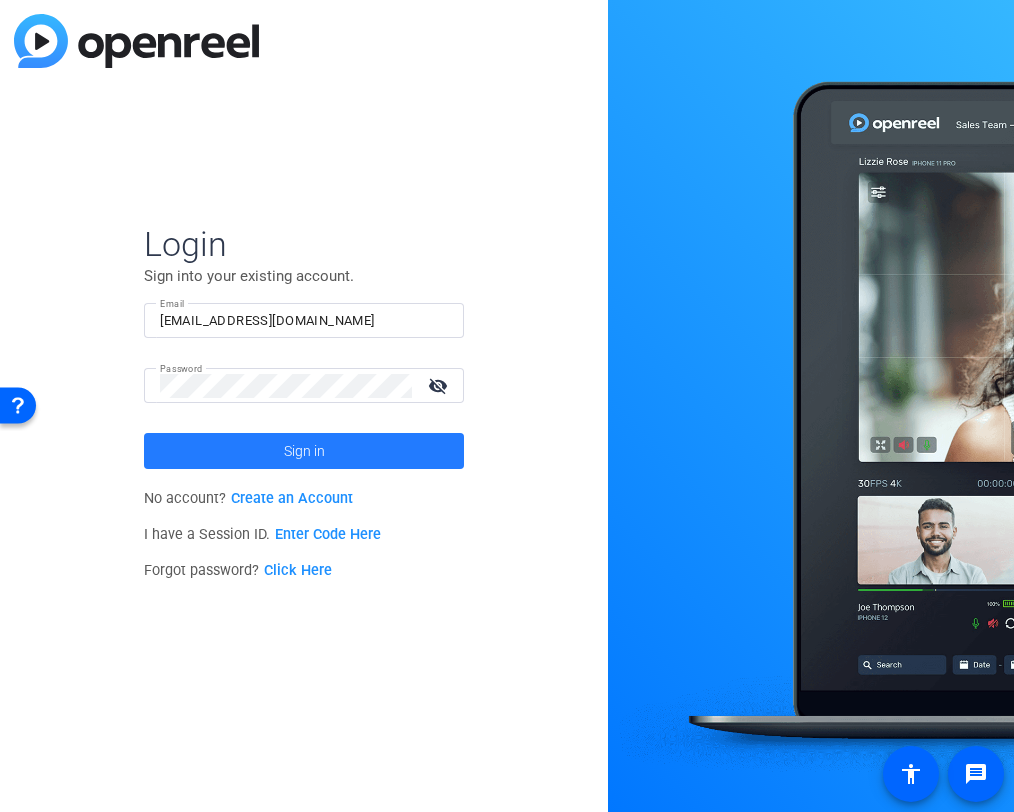 click 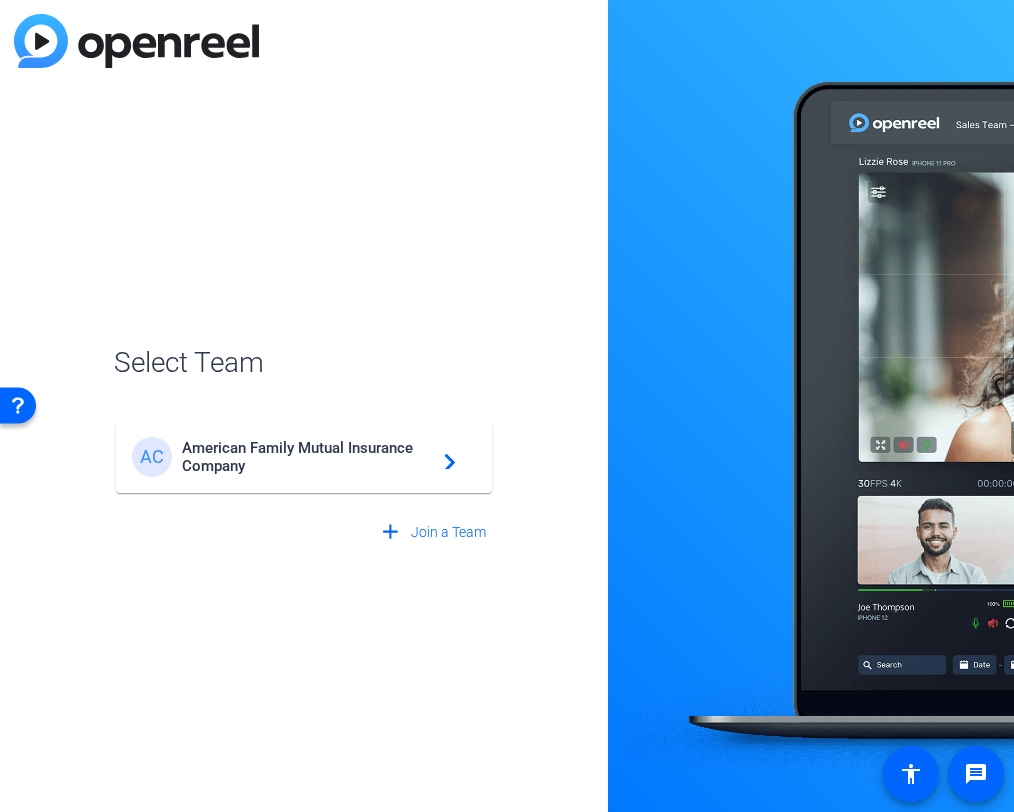 click on "American Family Mutual Insurance Company" 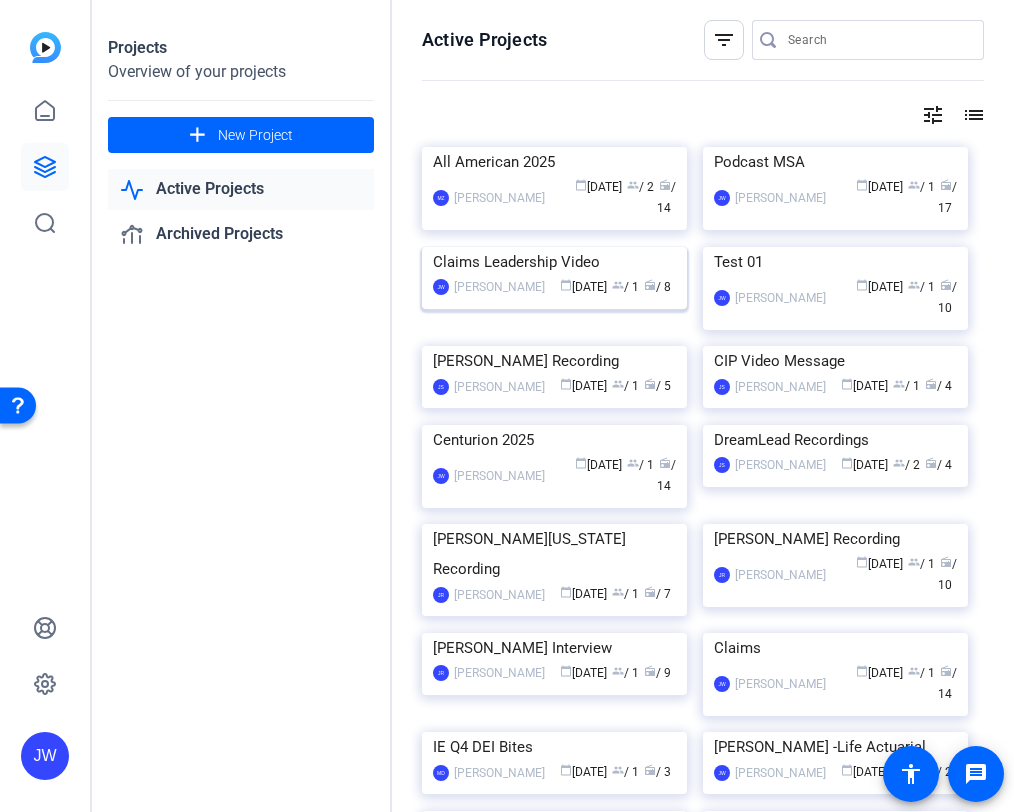 click 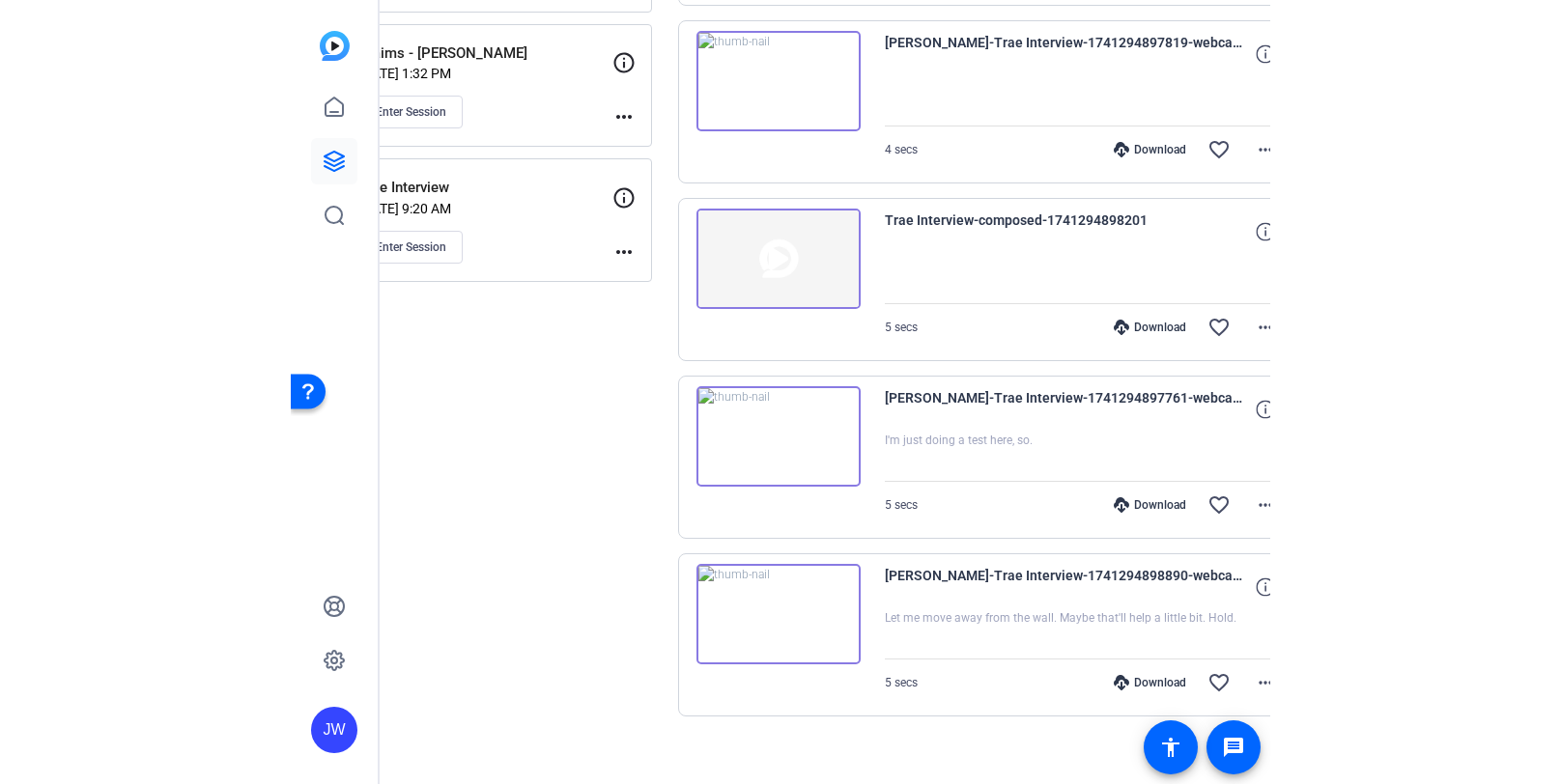 scroll, scrollTop: 747, scrollLeft: 0, axis: vertical 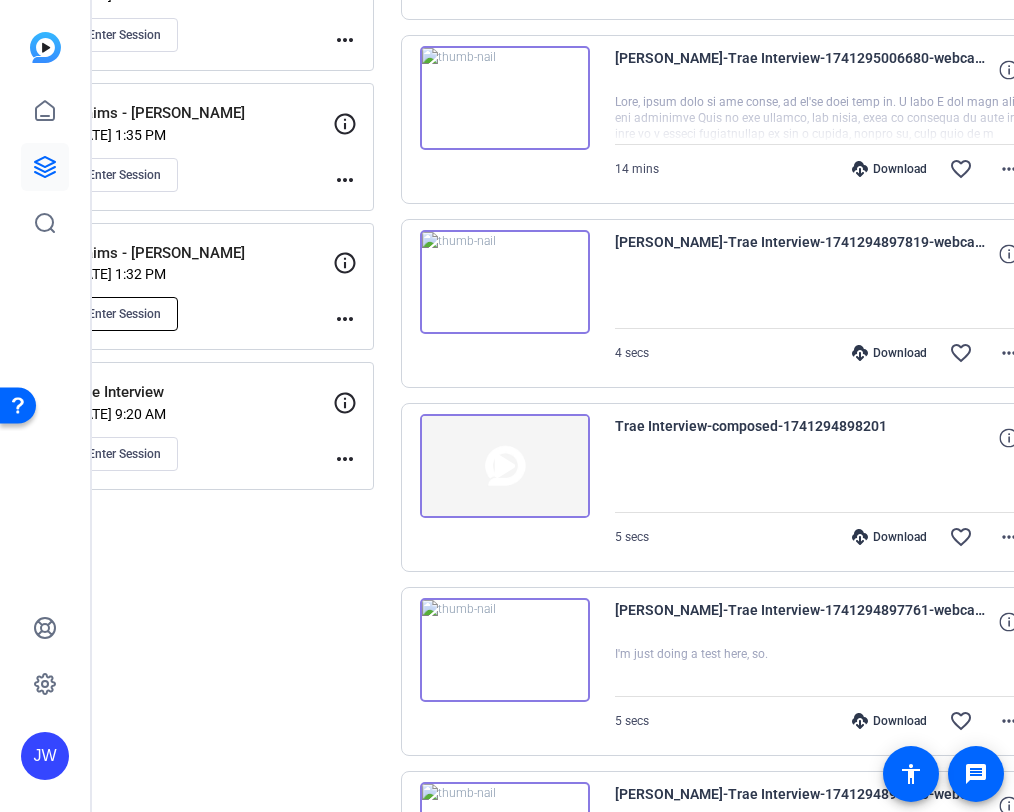 click on "Enter Session" 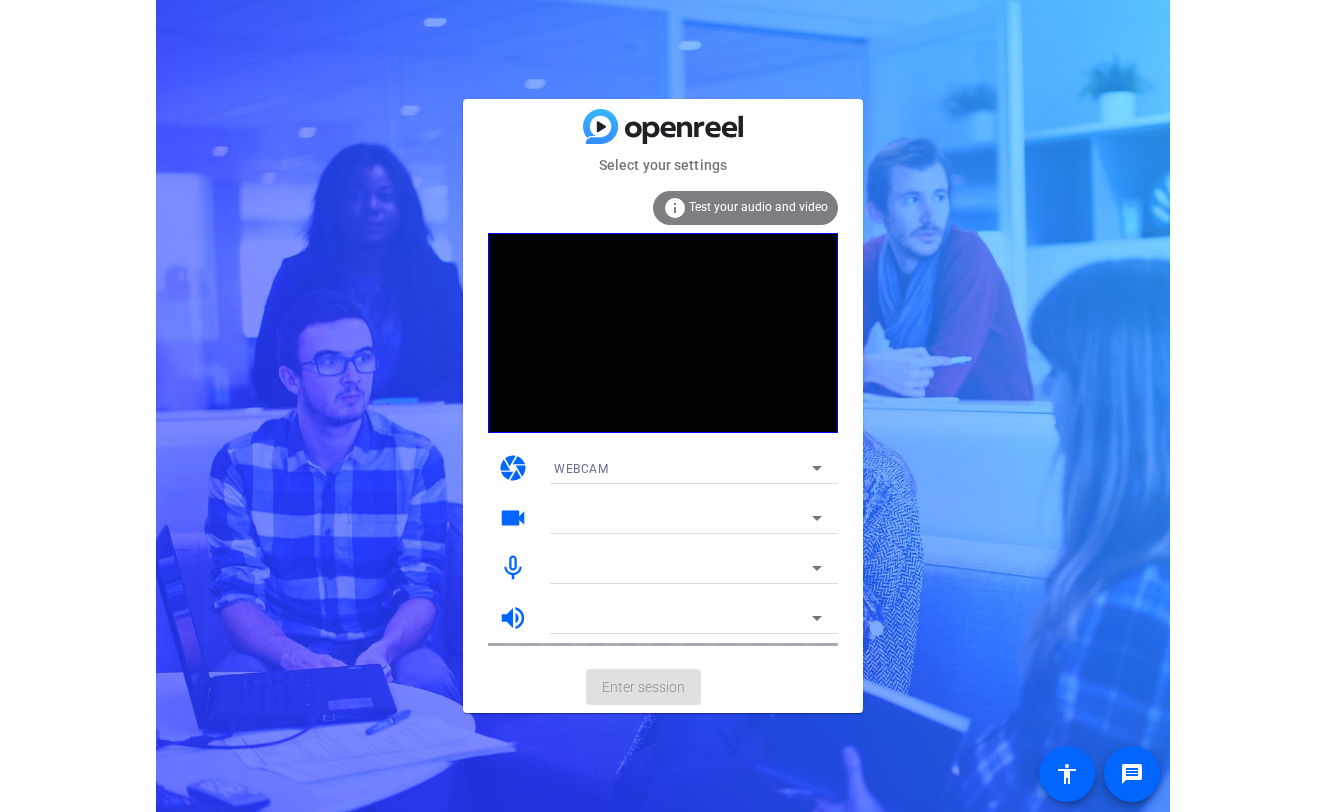 scroll, scrollTop: 0, scrollLeft: 0, axis: both 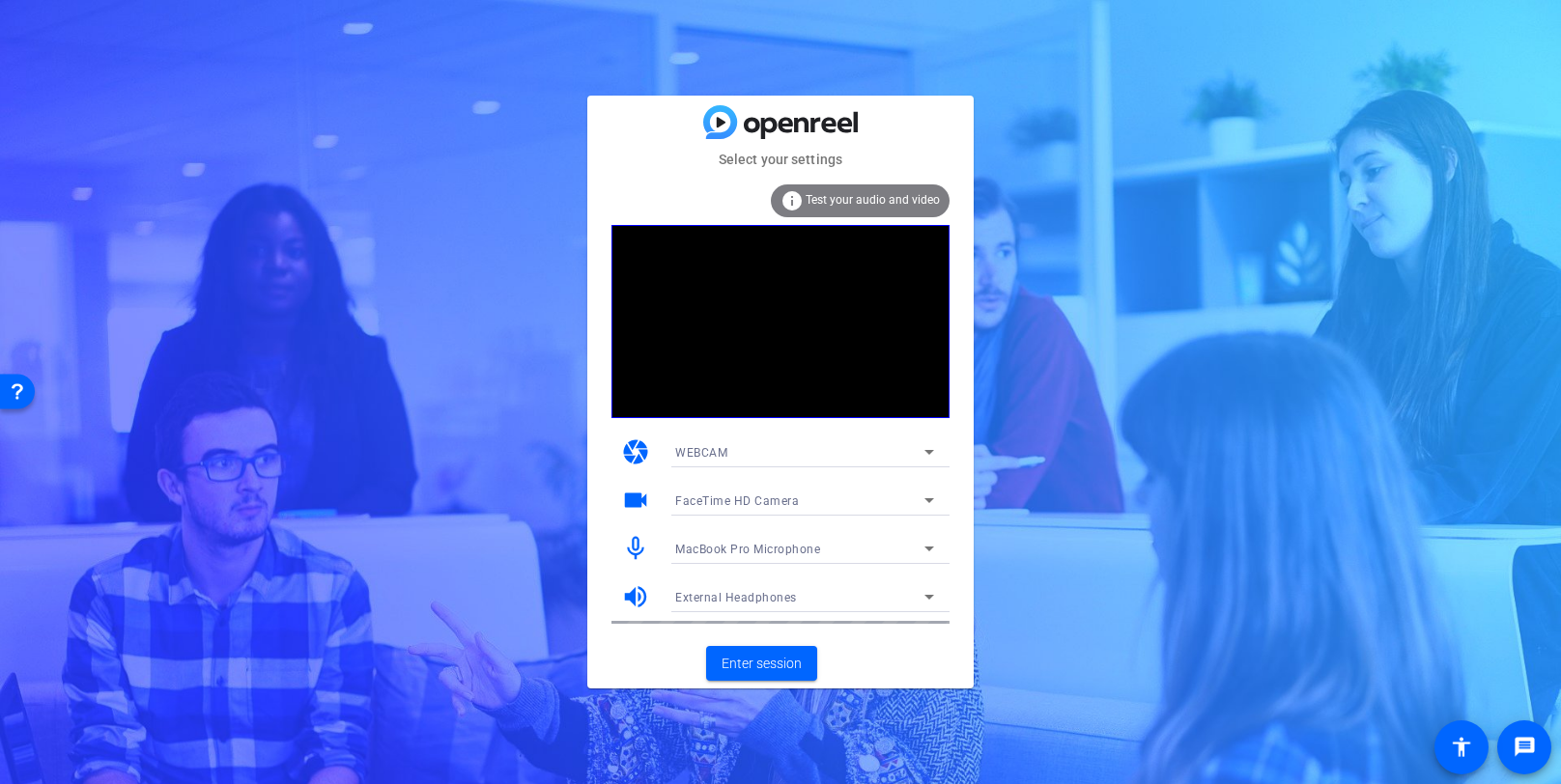 click on "MacBook Pro Microphone" at bounding box center (748, 549) 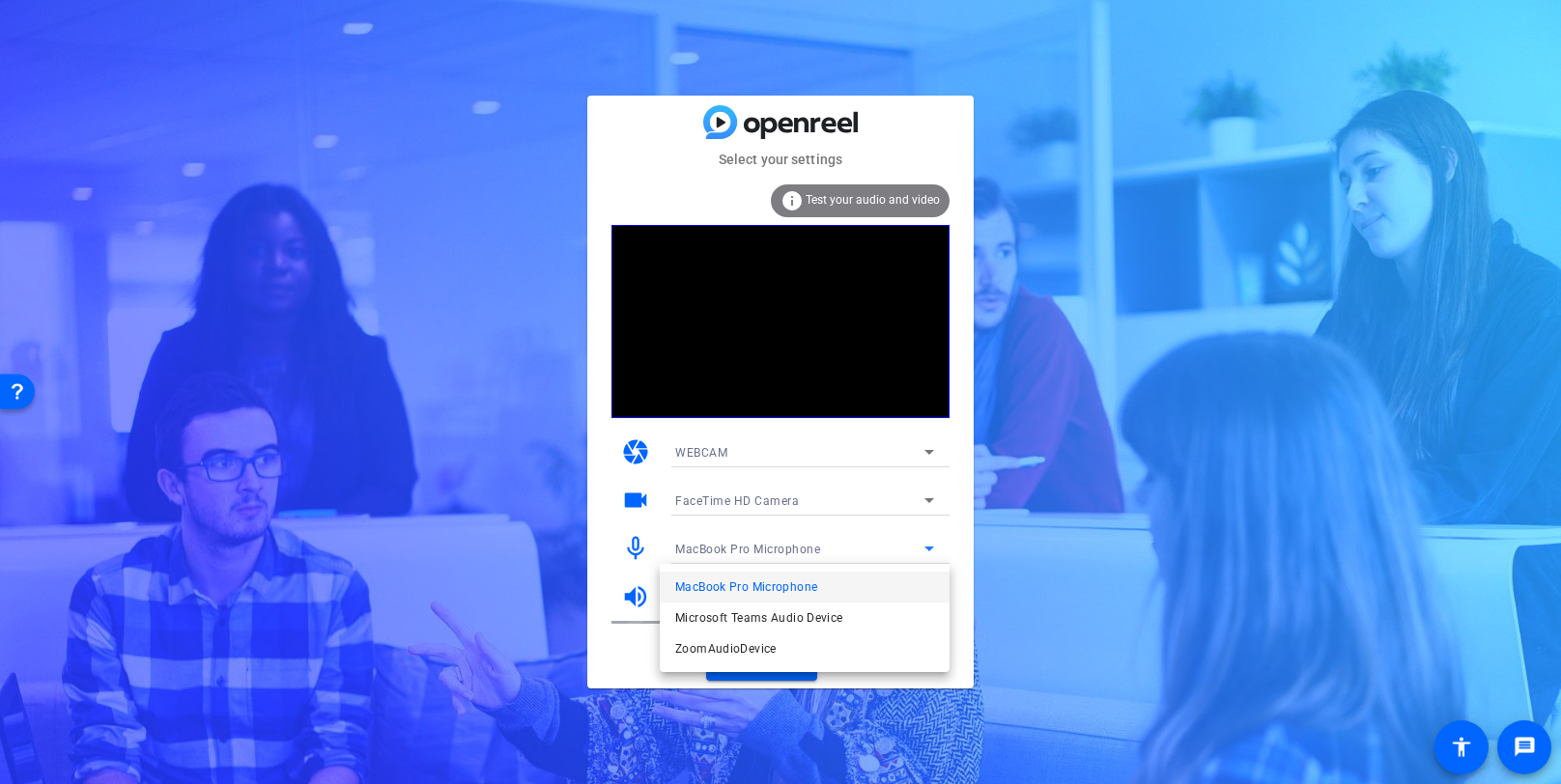 click at bounding box center [780, 392] 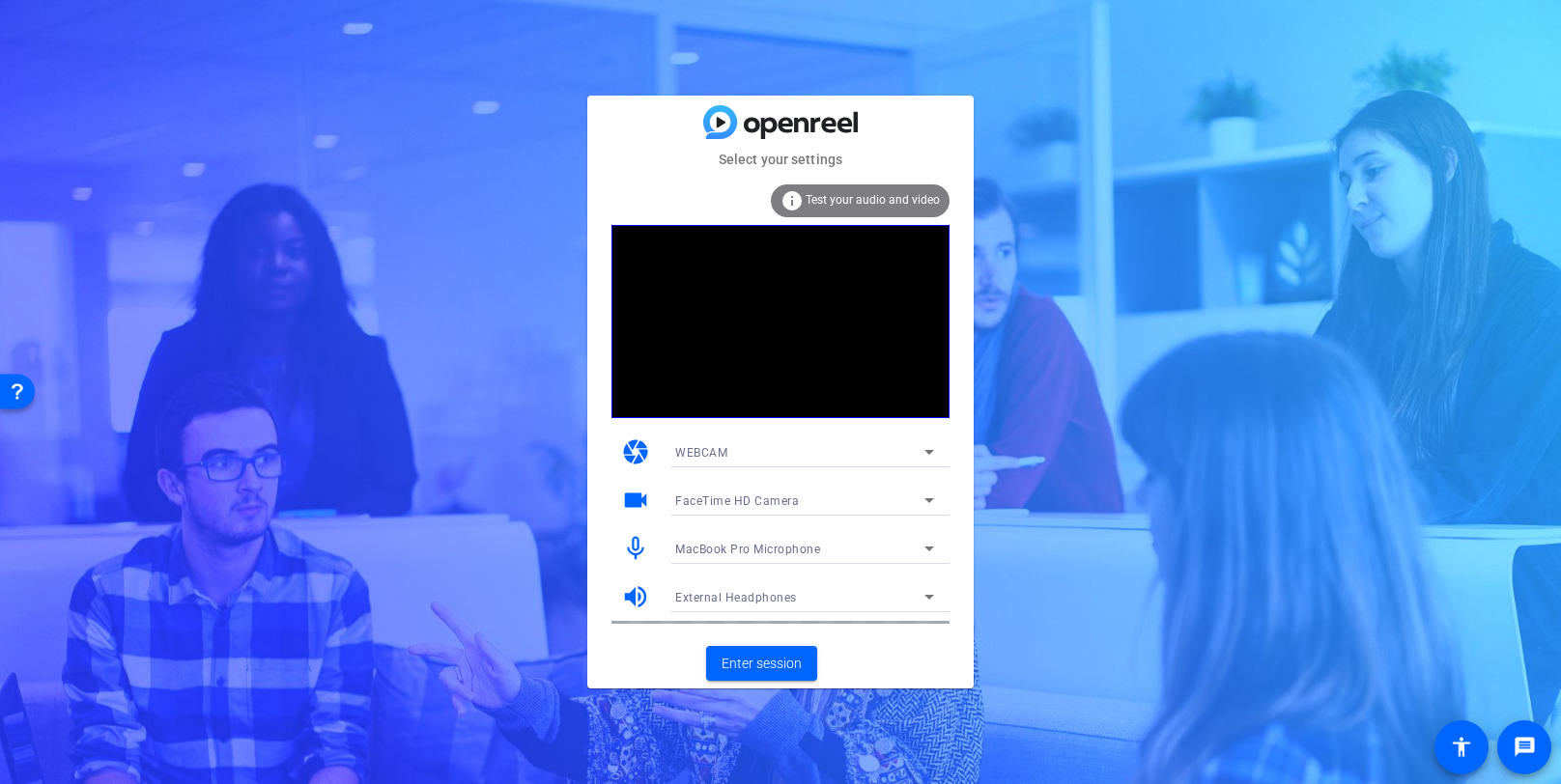 click on "External Headphones" at bounding box center (736, 598) 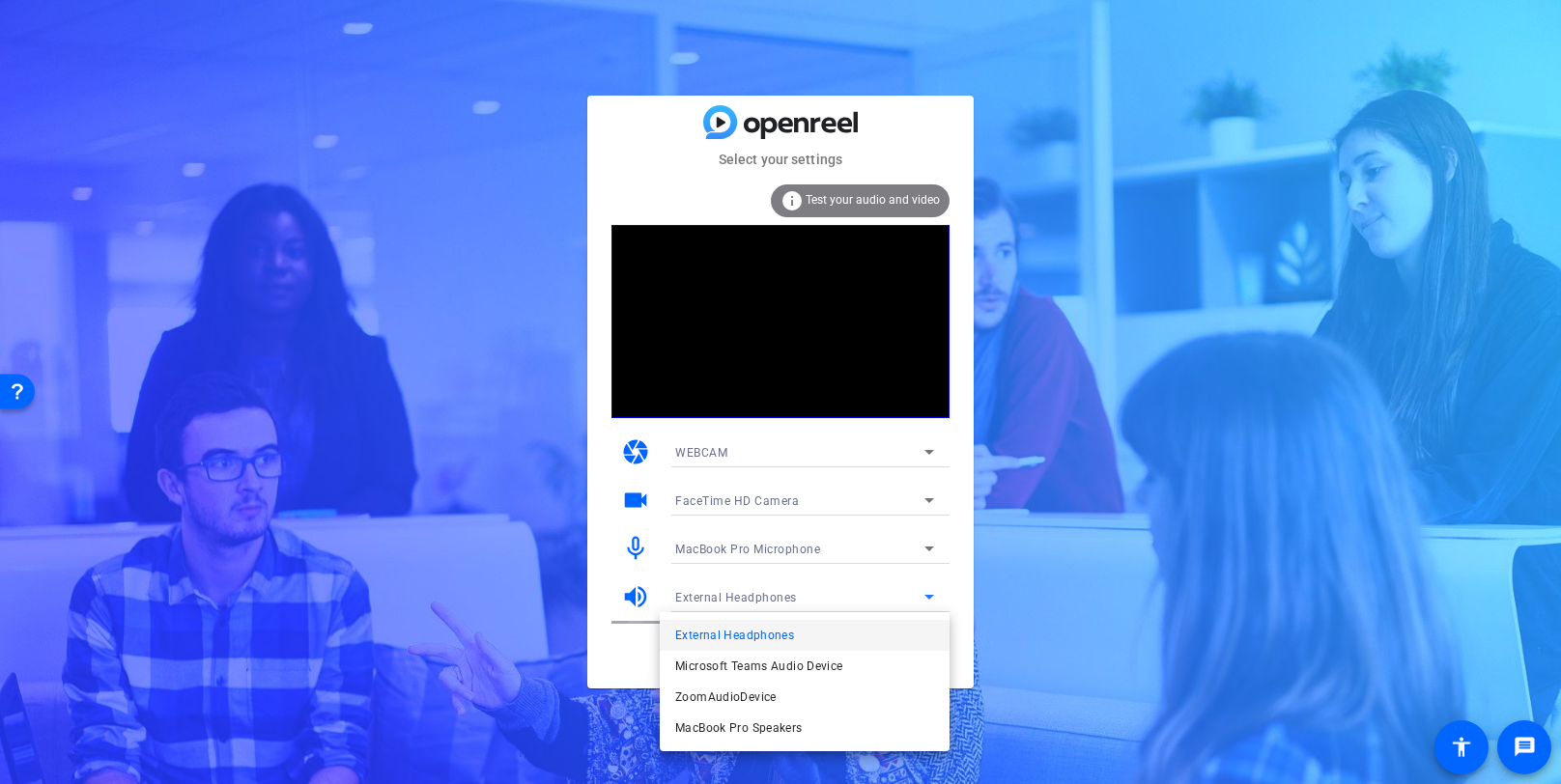click on "External Headphones" at bounding box center [734, 635] 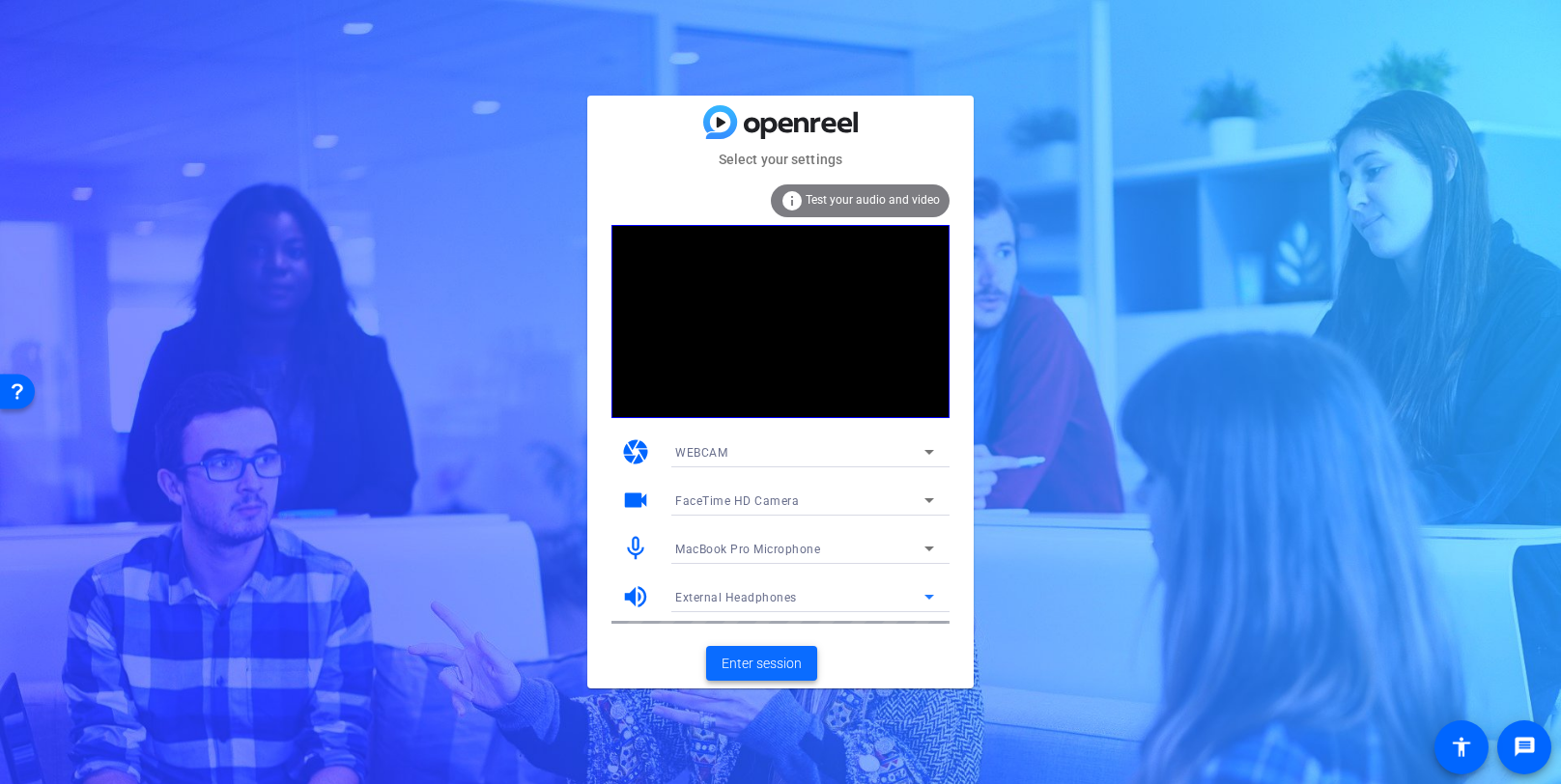click on "Enter session" 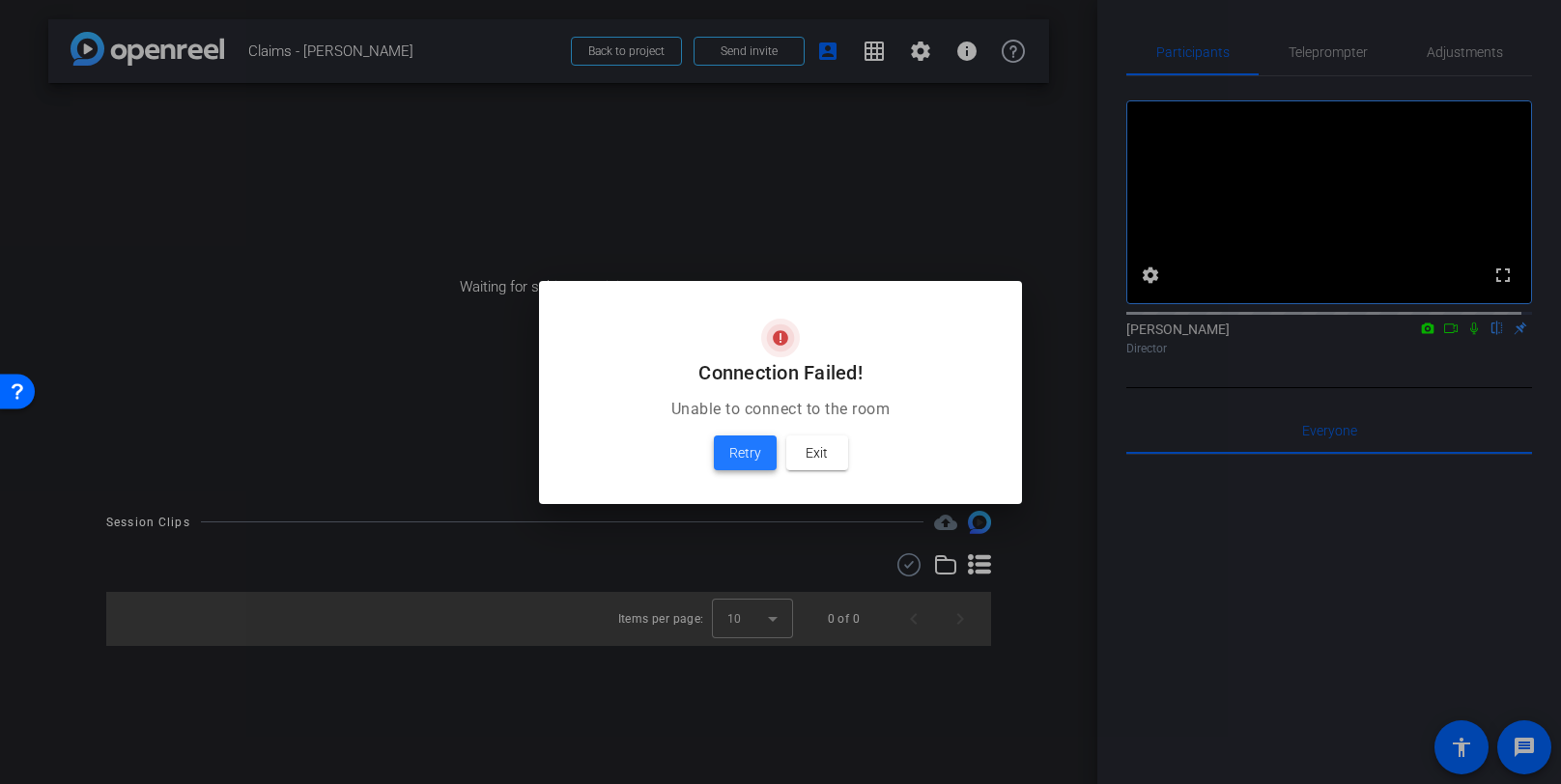 click on "Retry" at bounding box center (745, 453) 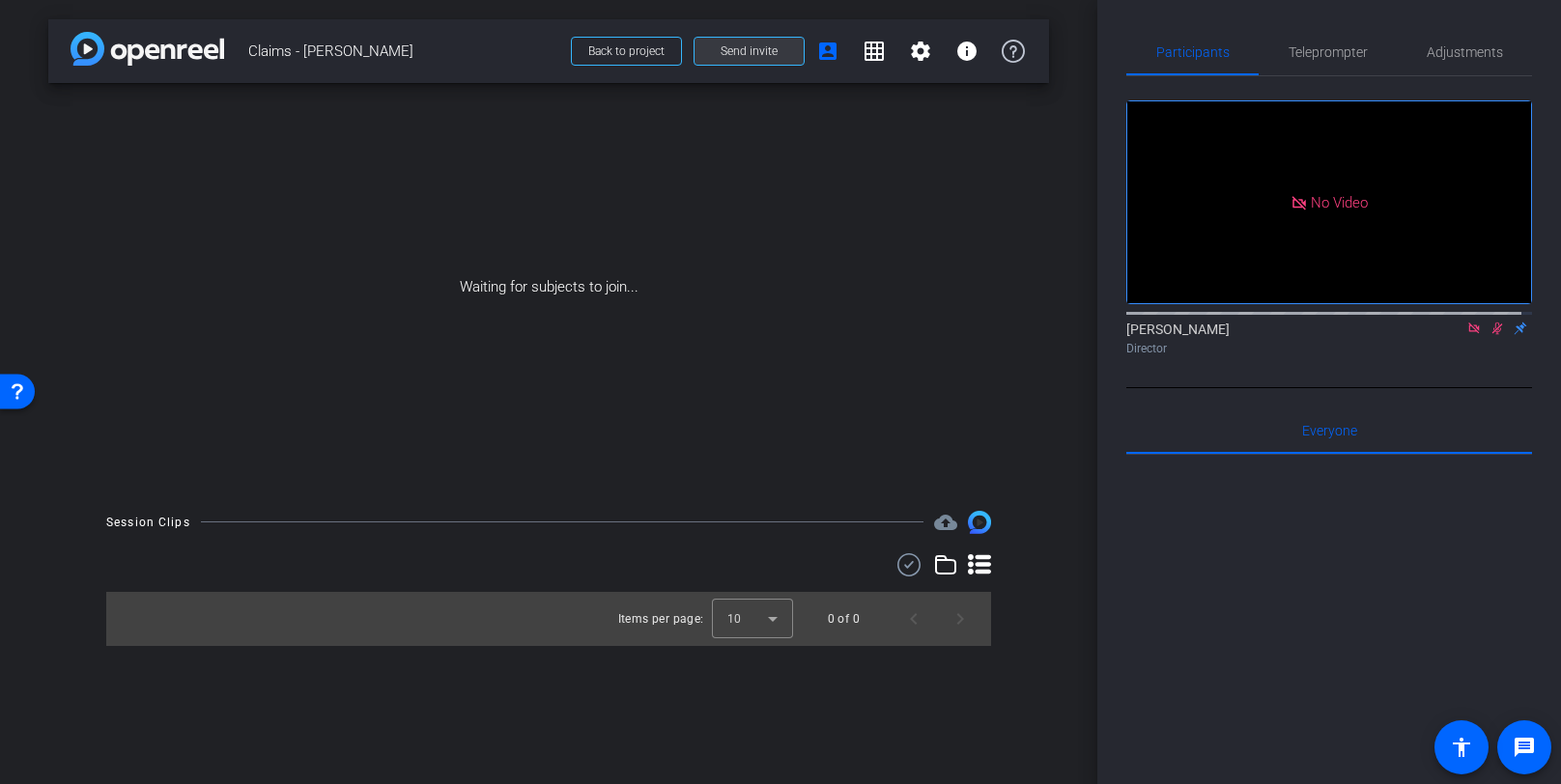 click on "Send invite" at bounding box center [749, 51] 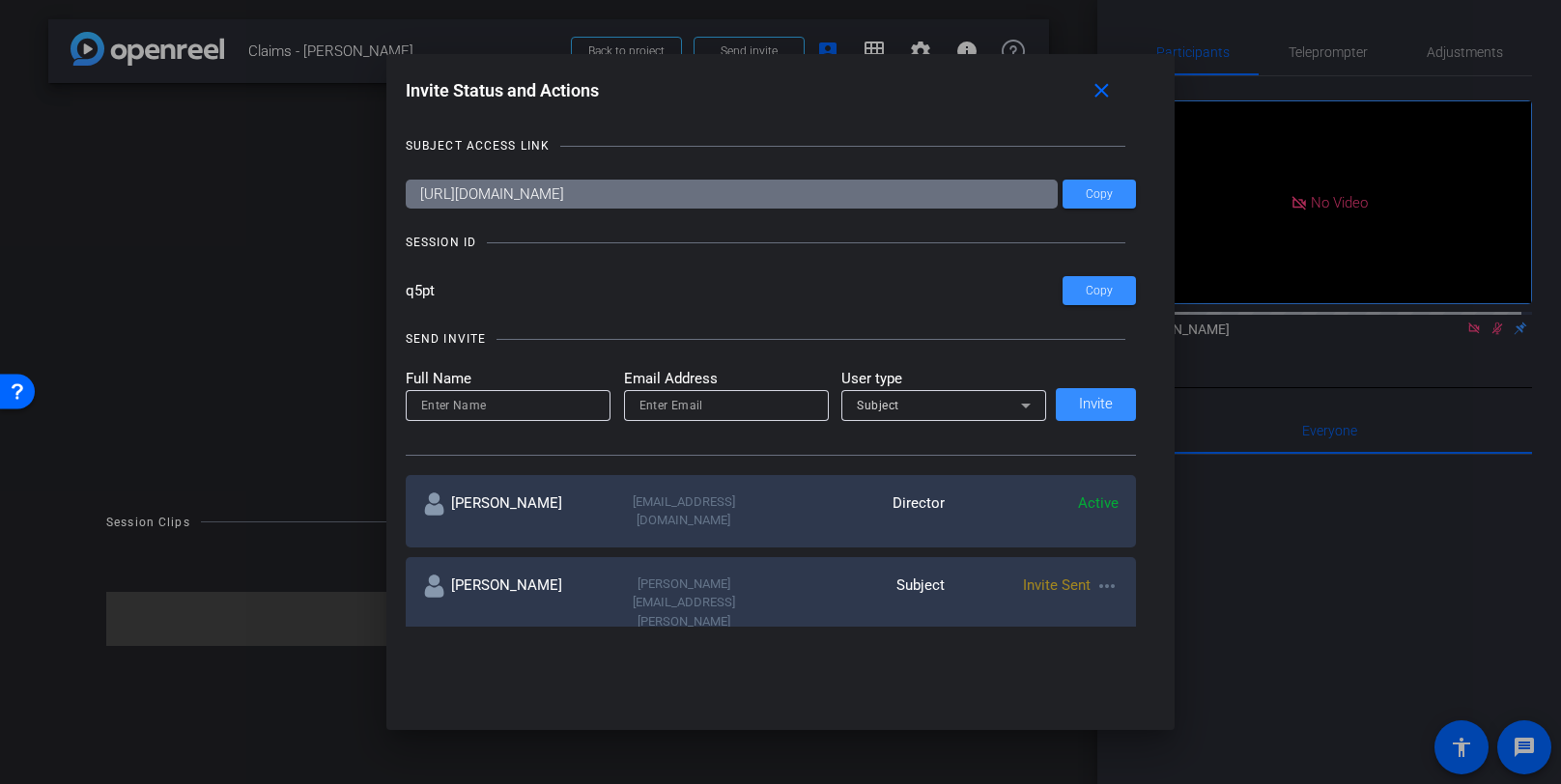click on "more_horiz" at bounding box center [1107, 586] 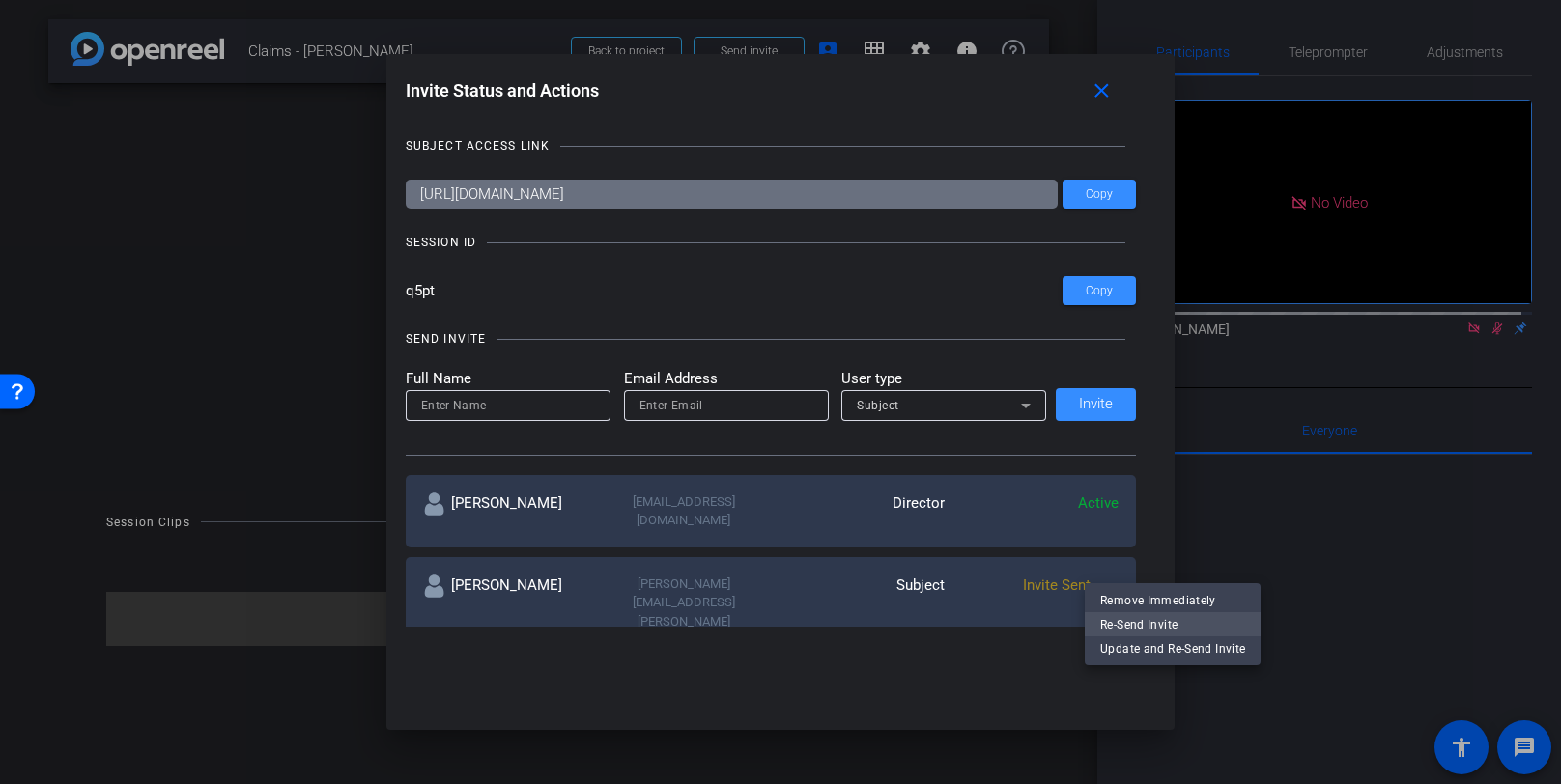 click on "Re-Send Invite" at bounding box center (1173, 624) 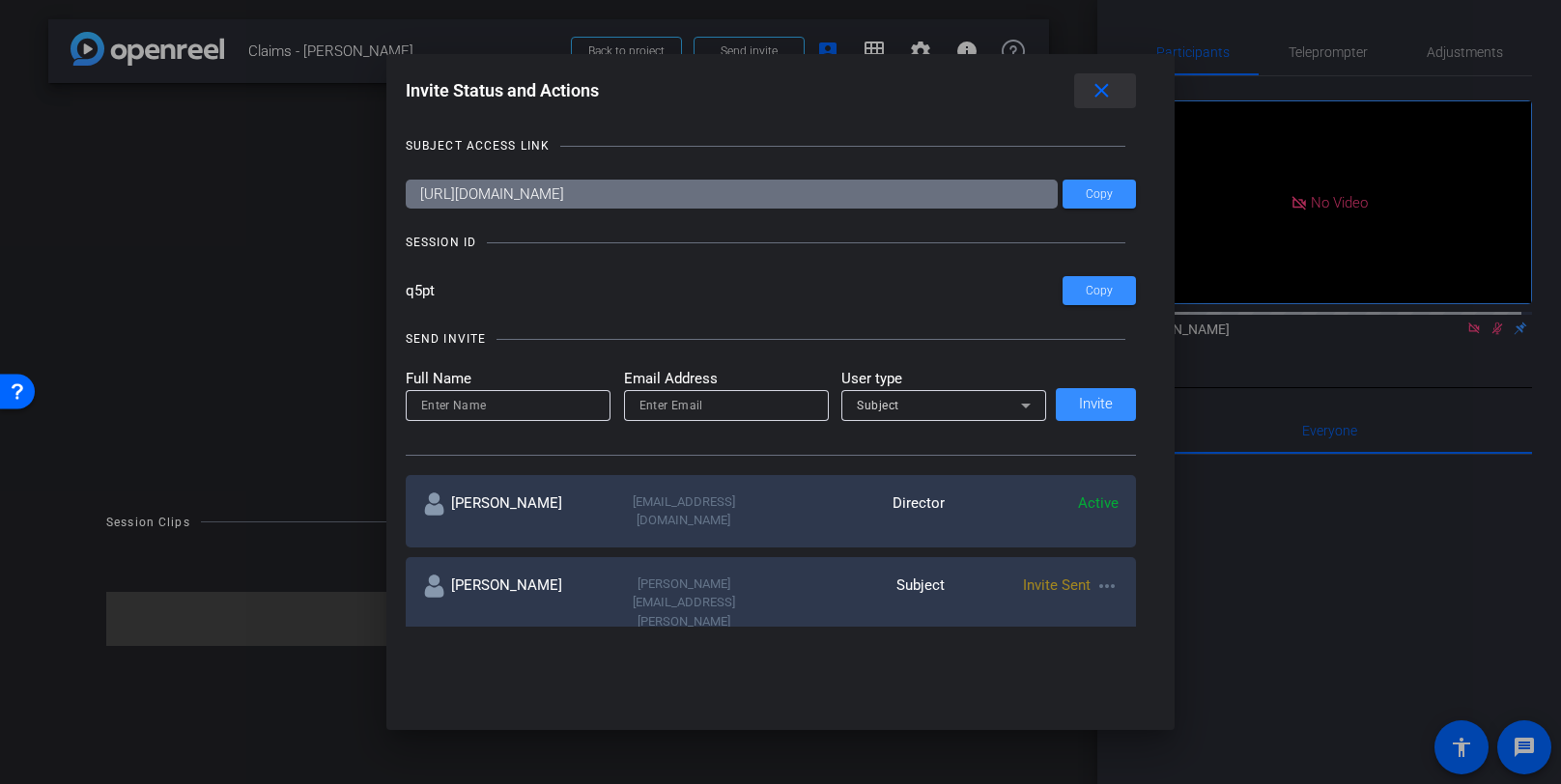 click on "close" at bounding box center (1101, 91) 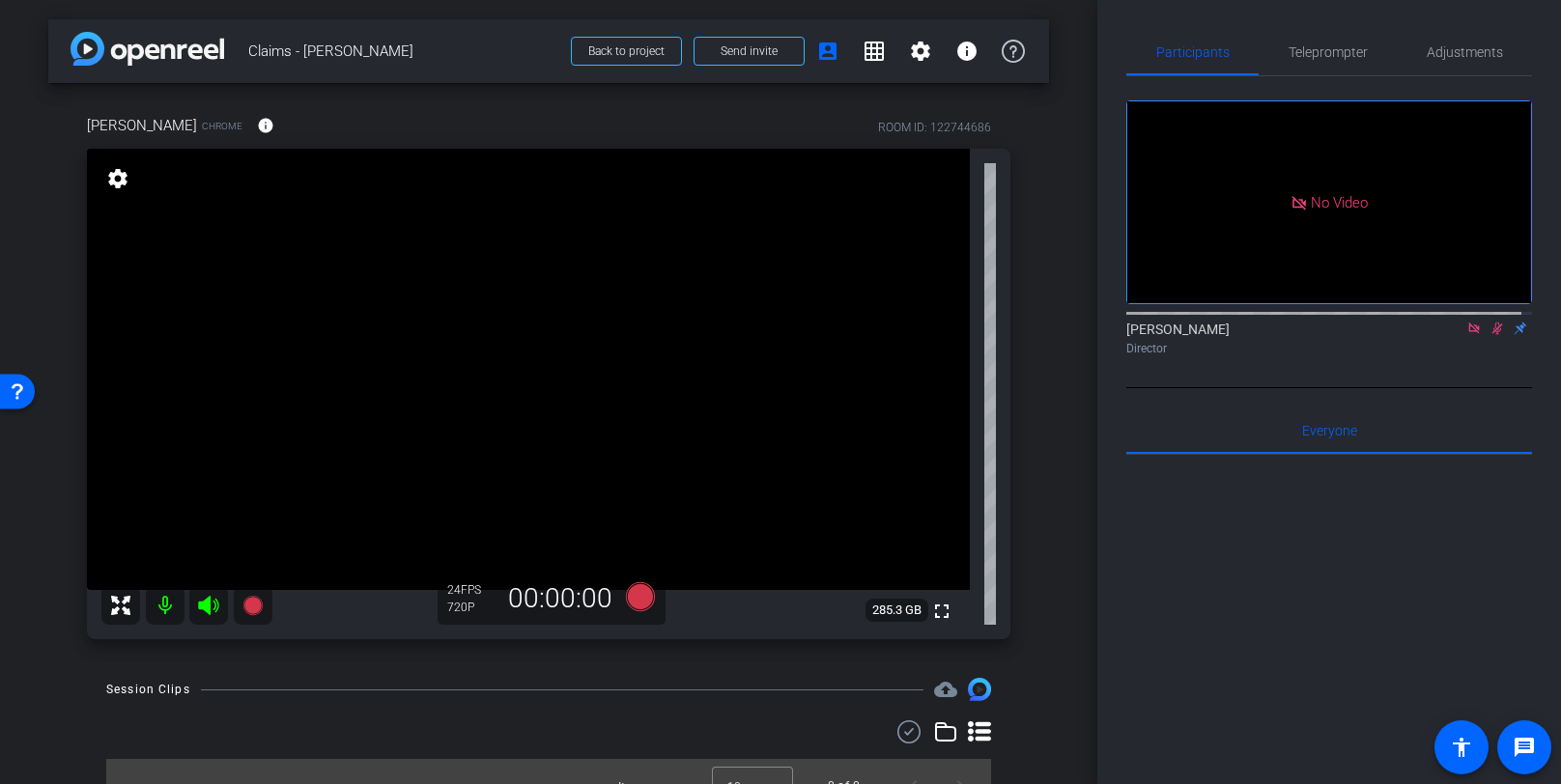 click 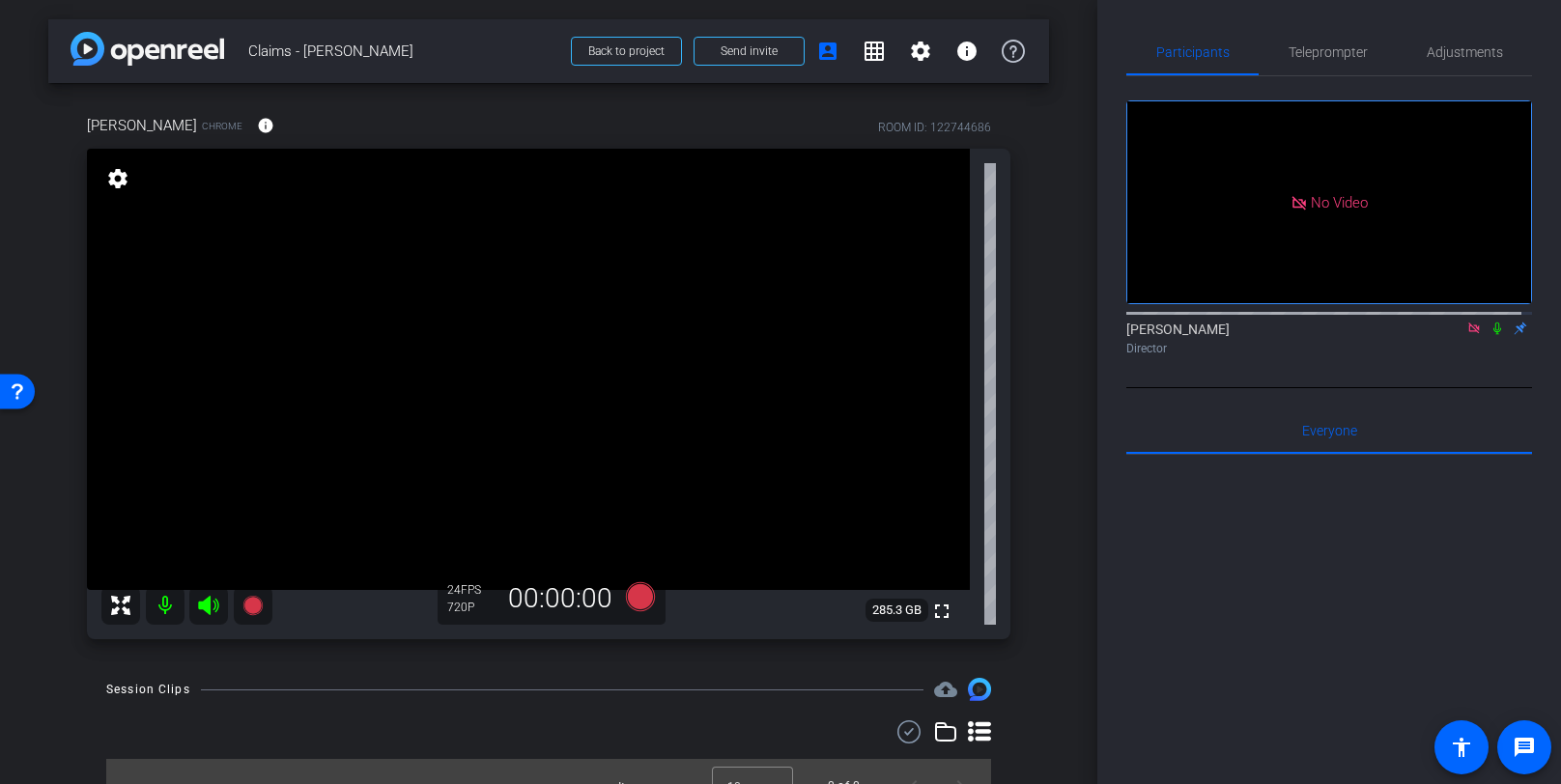 click 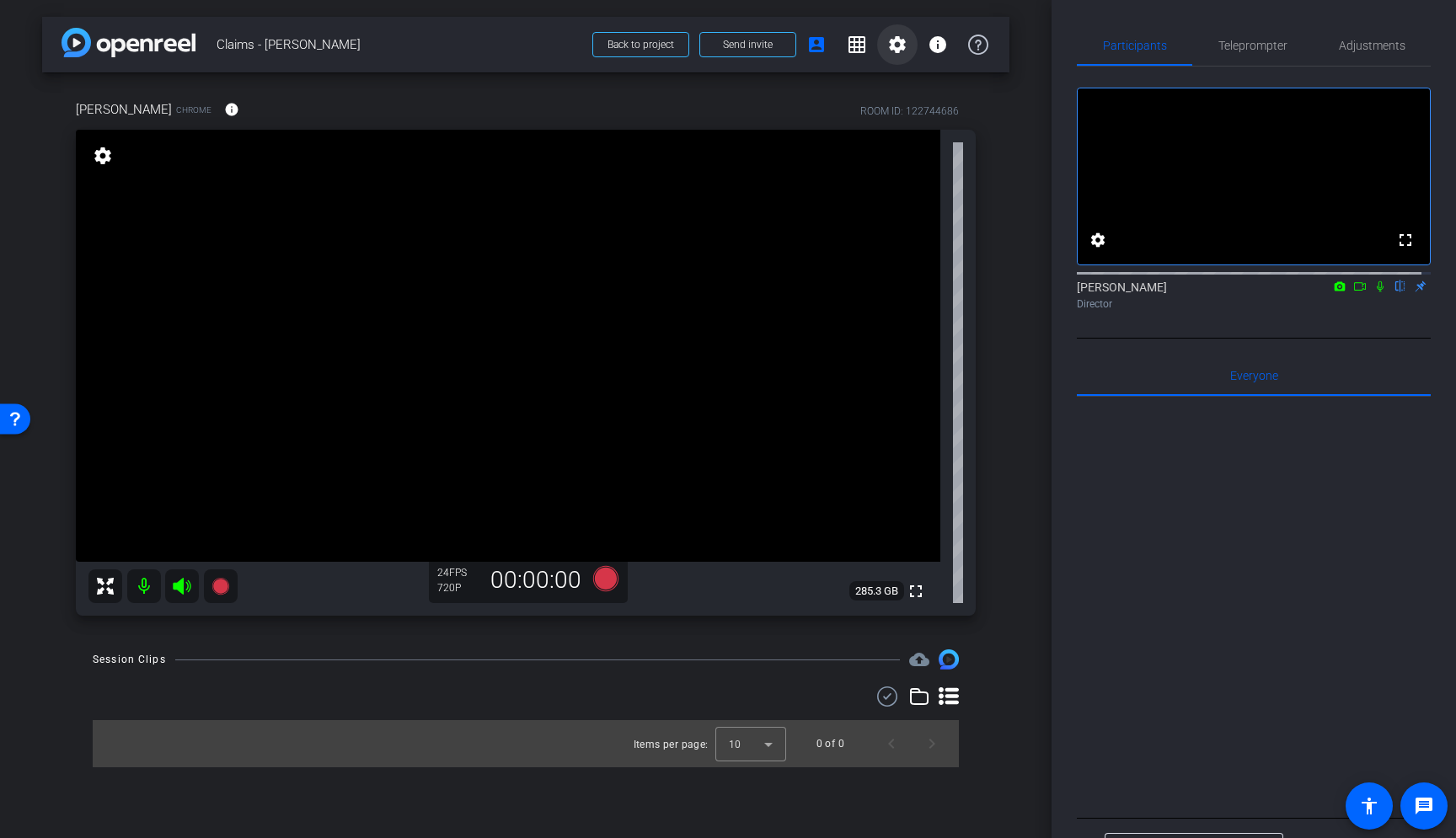 click at bounding box center [897, 45] 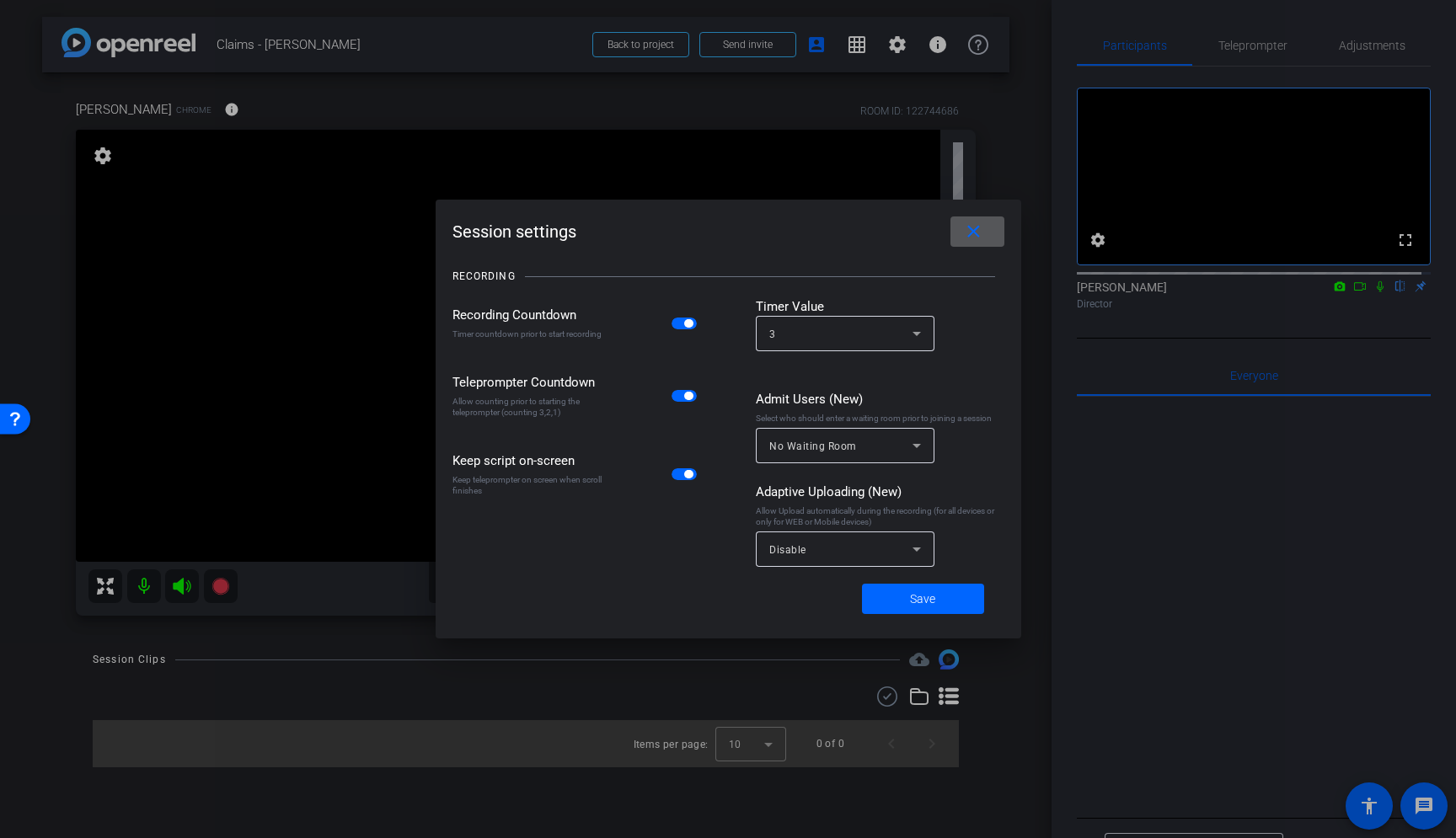 click at bounding box center [728, 419] 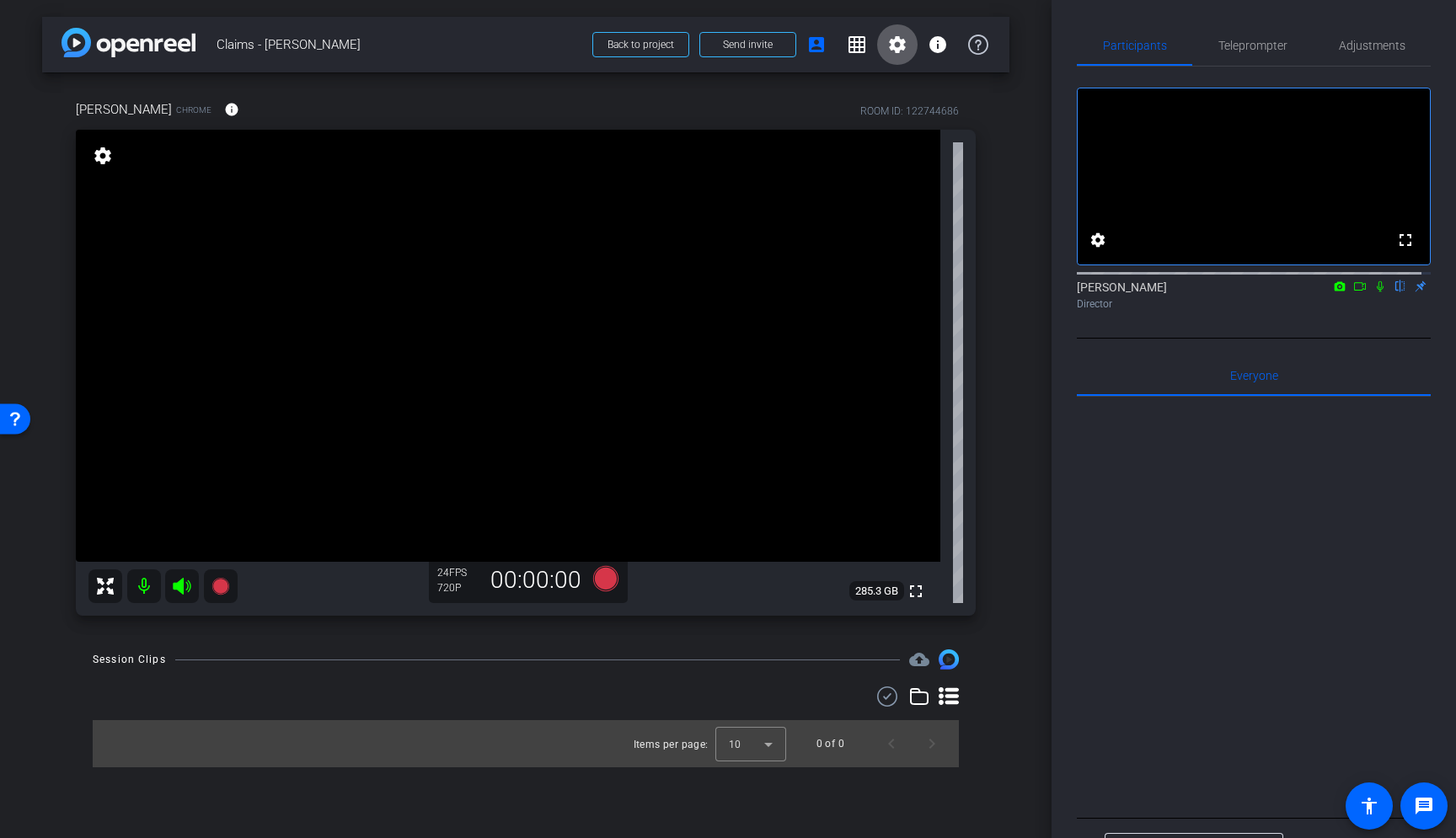 click on "settings" at bounding box center (103, 156) 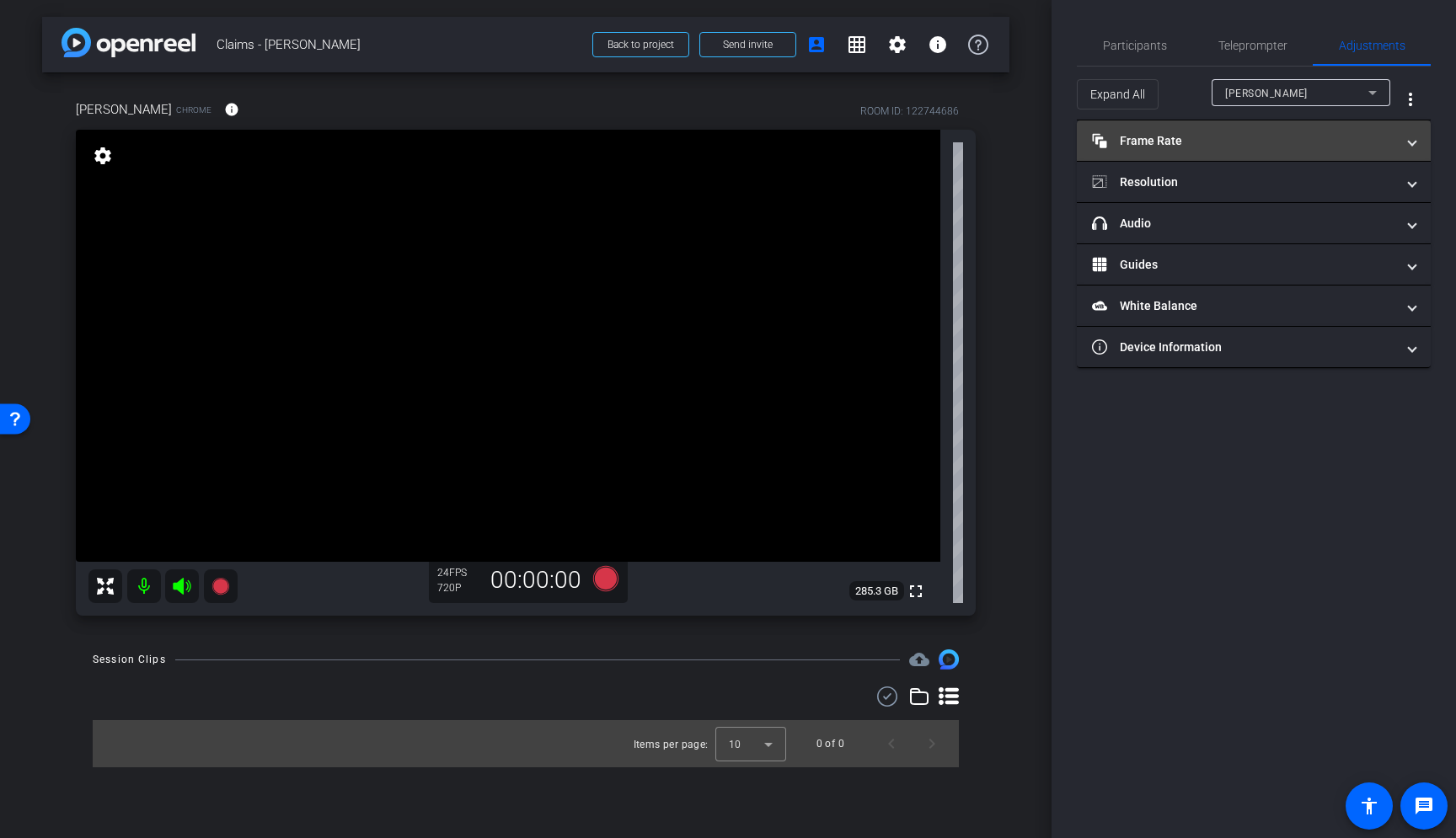 click on "Frame Rate
Frame Rate" at bounding box center [1244, 141] 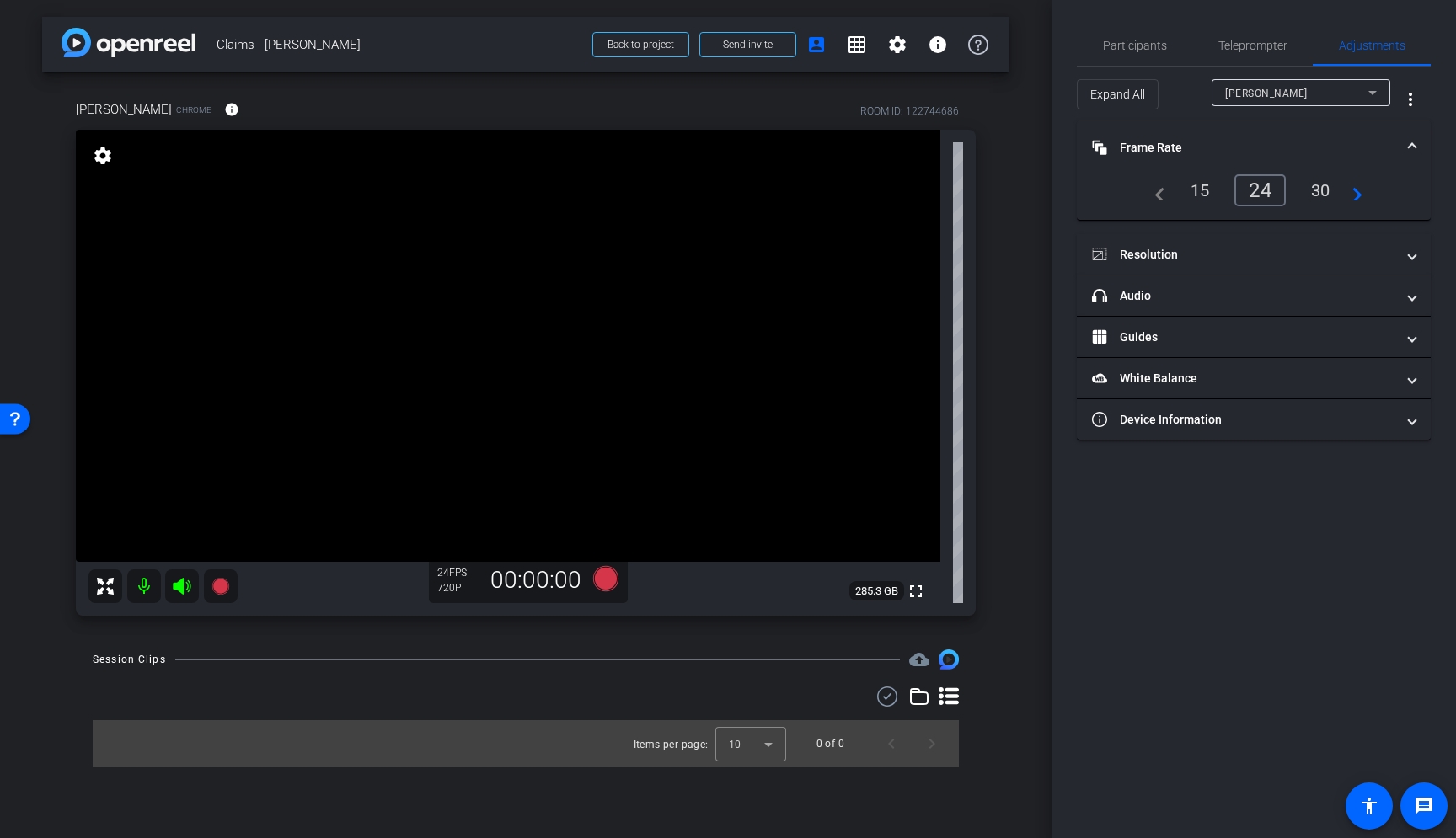 click on "navigate_next" at bounding box center (1352, 190) 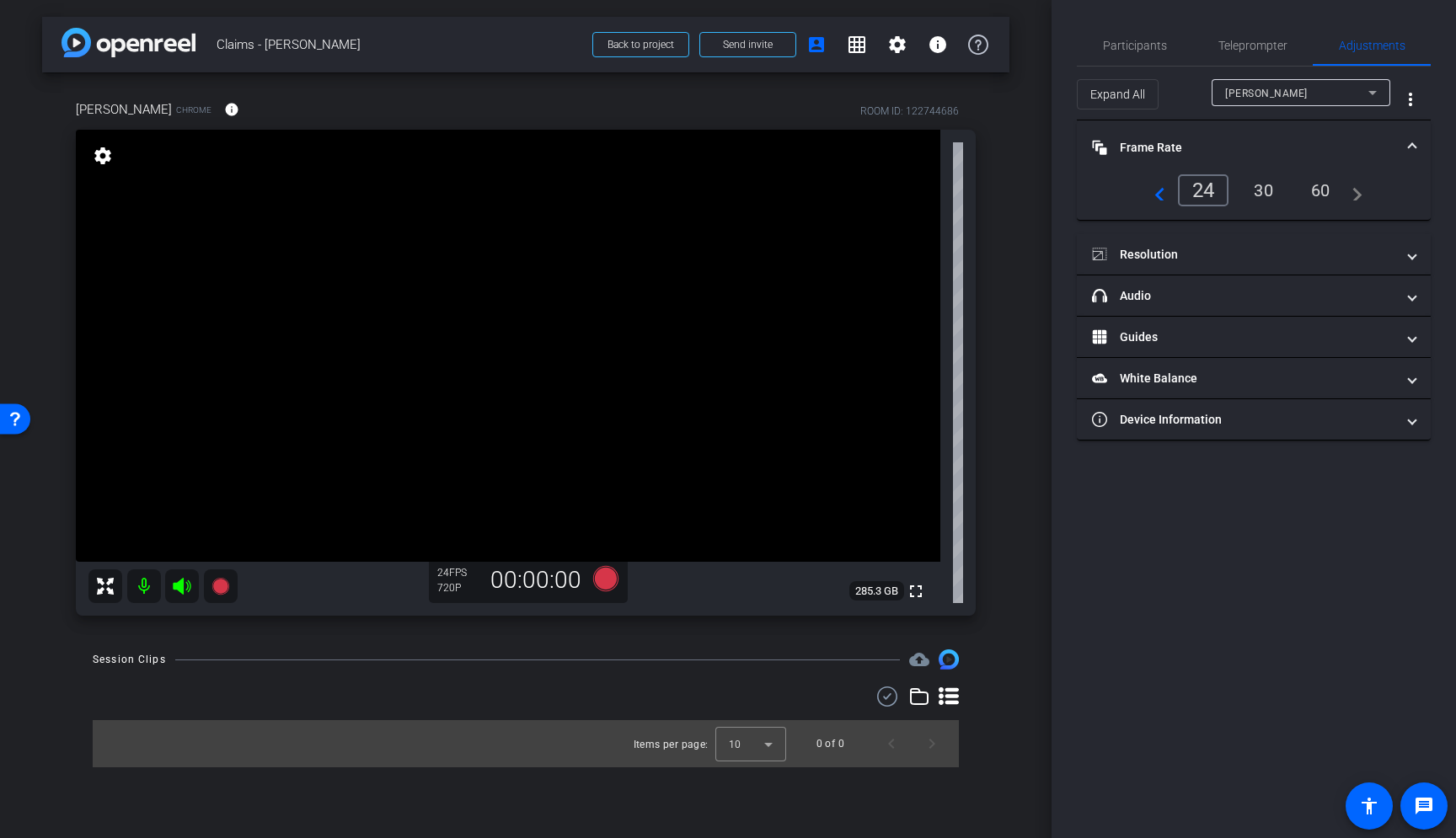 click on "30" at bounding box center [1263, 190] 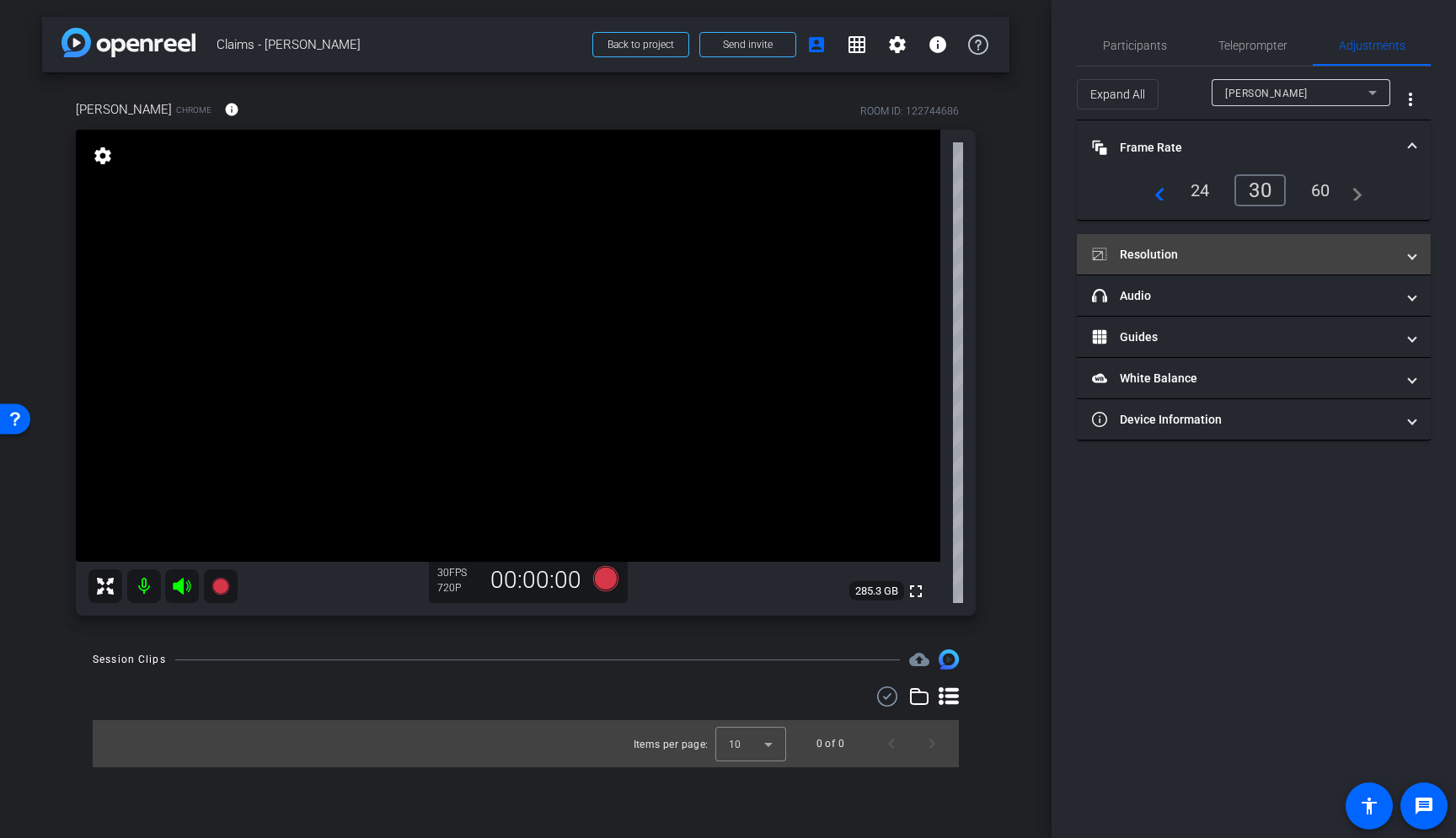 click on "Resolution" at bounding box center (1244, 254) 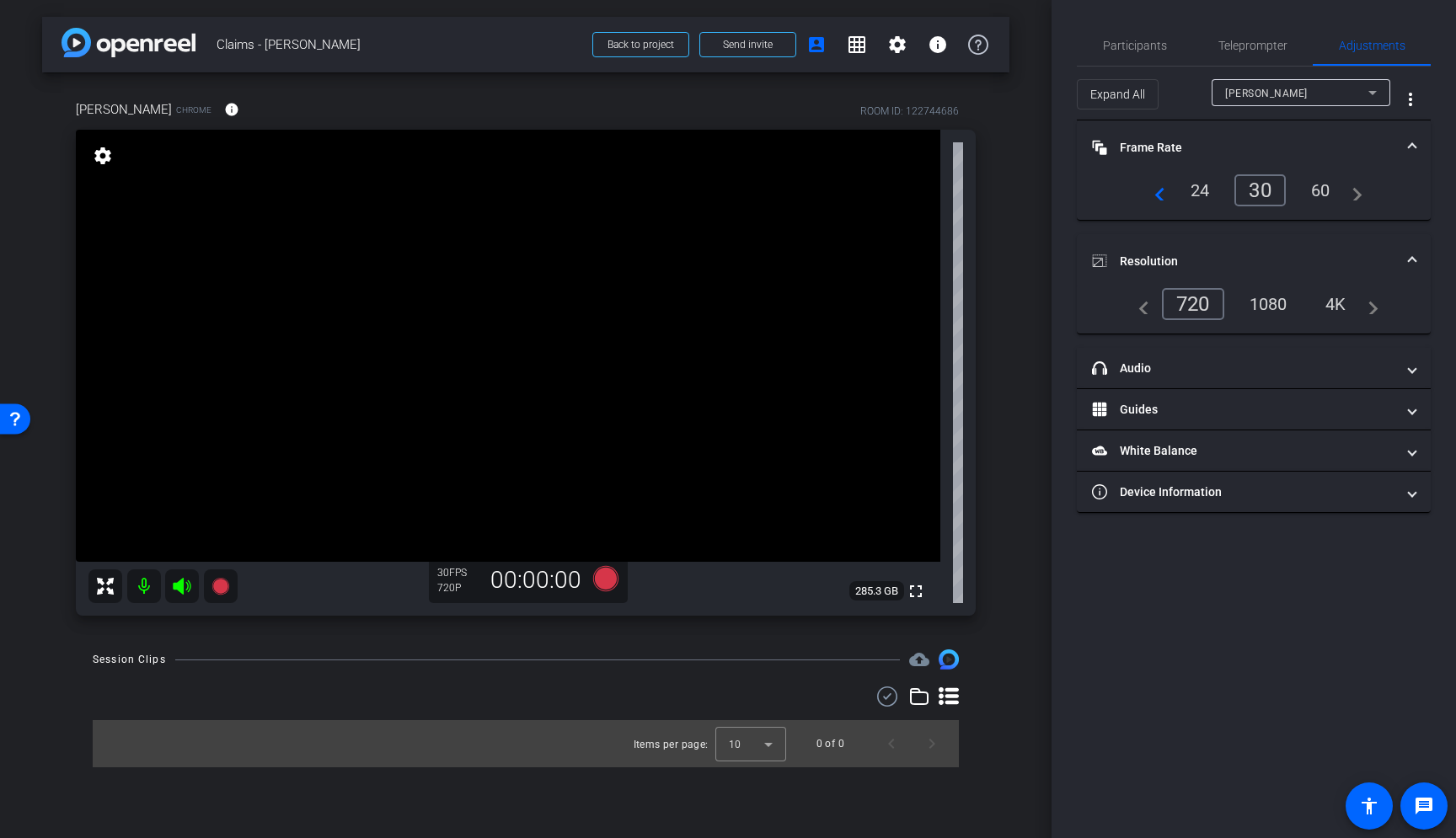 click on "1080" at bounding box center [1268, 304] 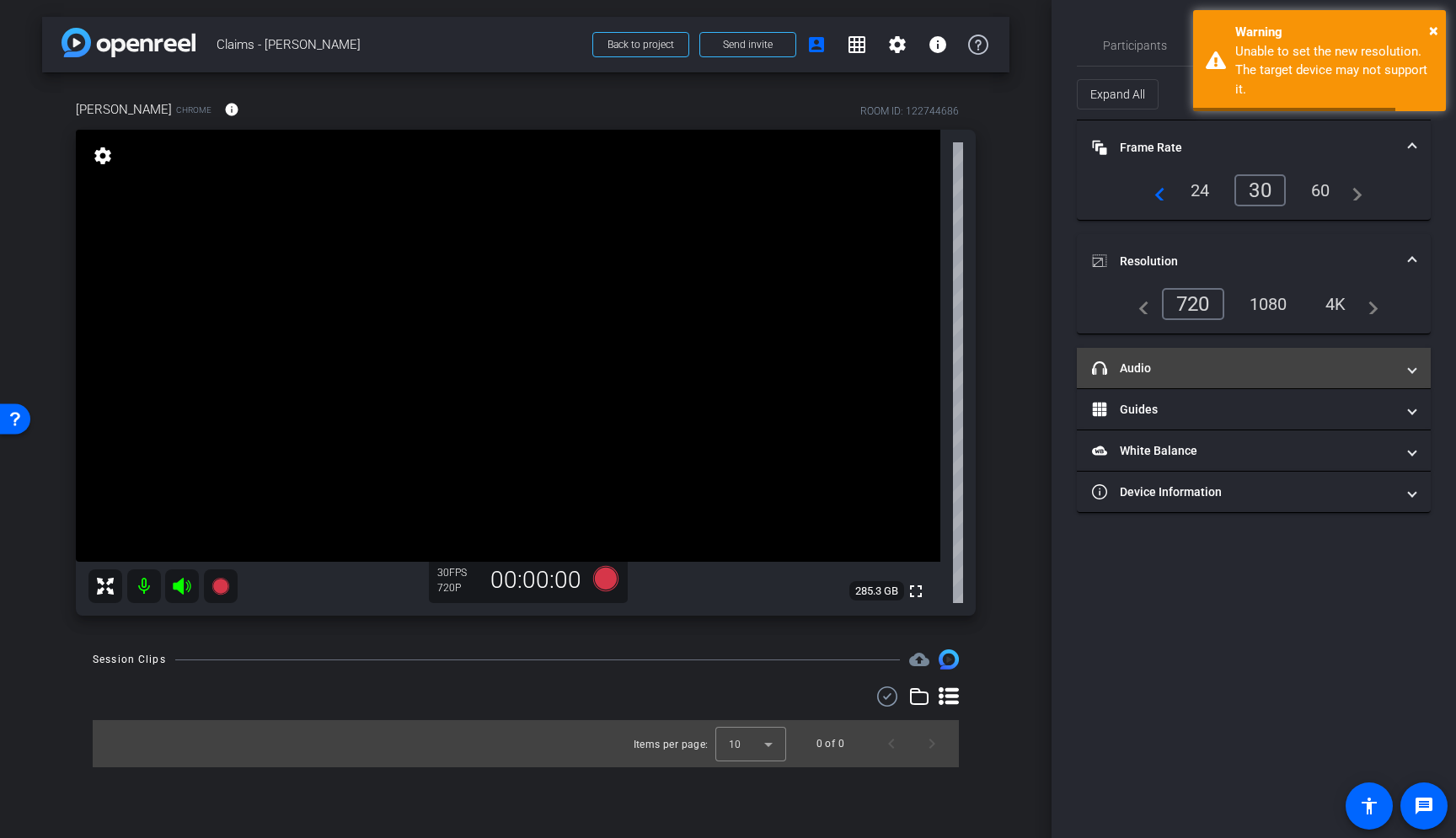 click on "headphone icon
Audio" at bounding box center (1244, 368) 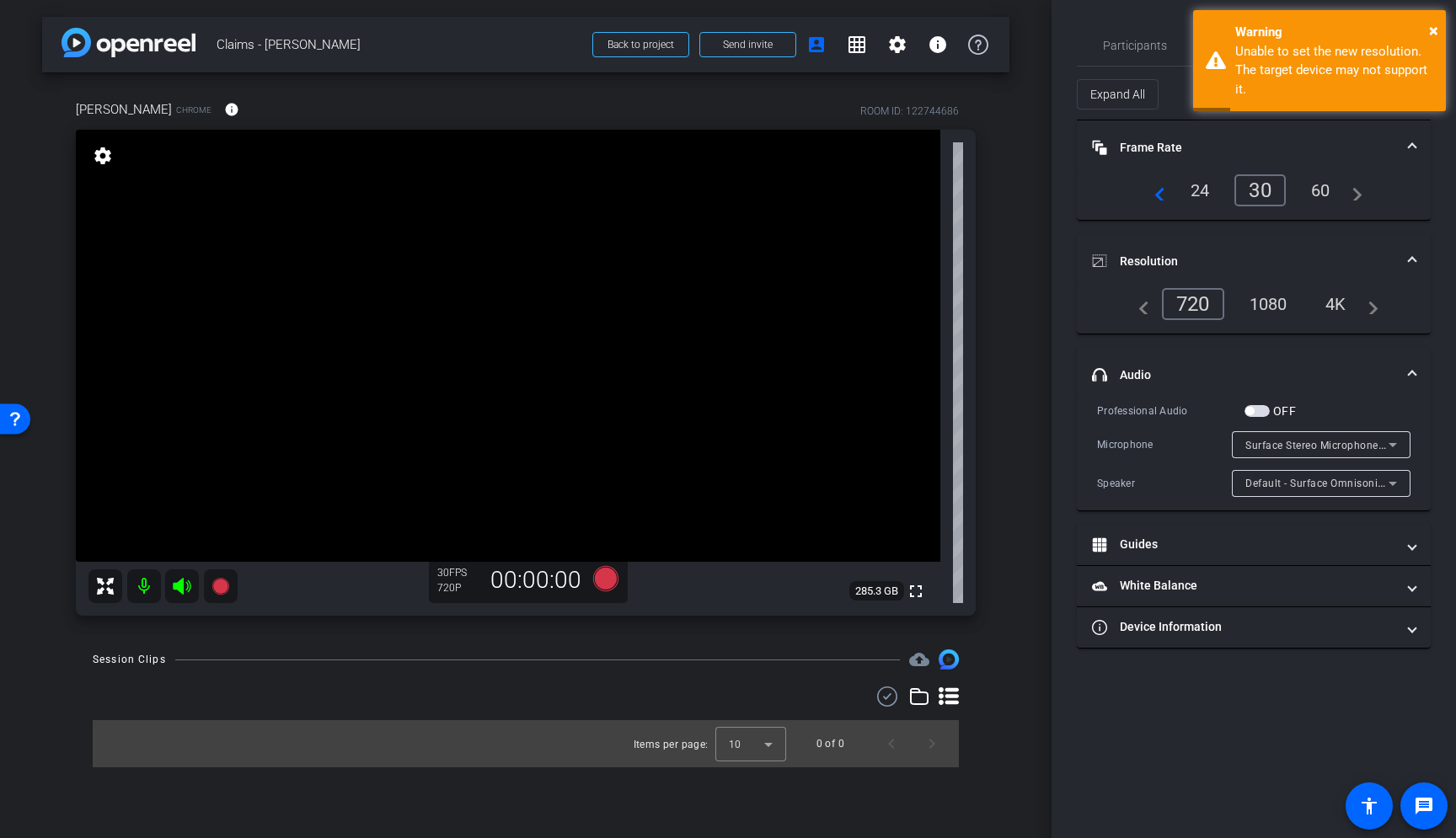 click on "headphone icon
Audio" at bounding box center (1244, 375) 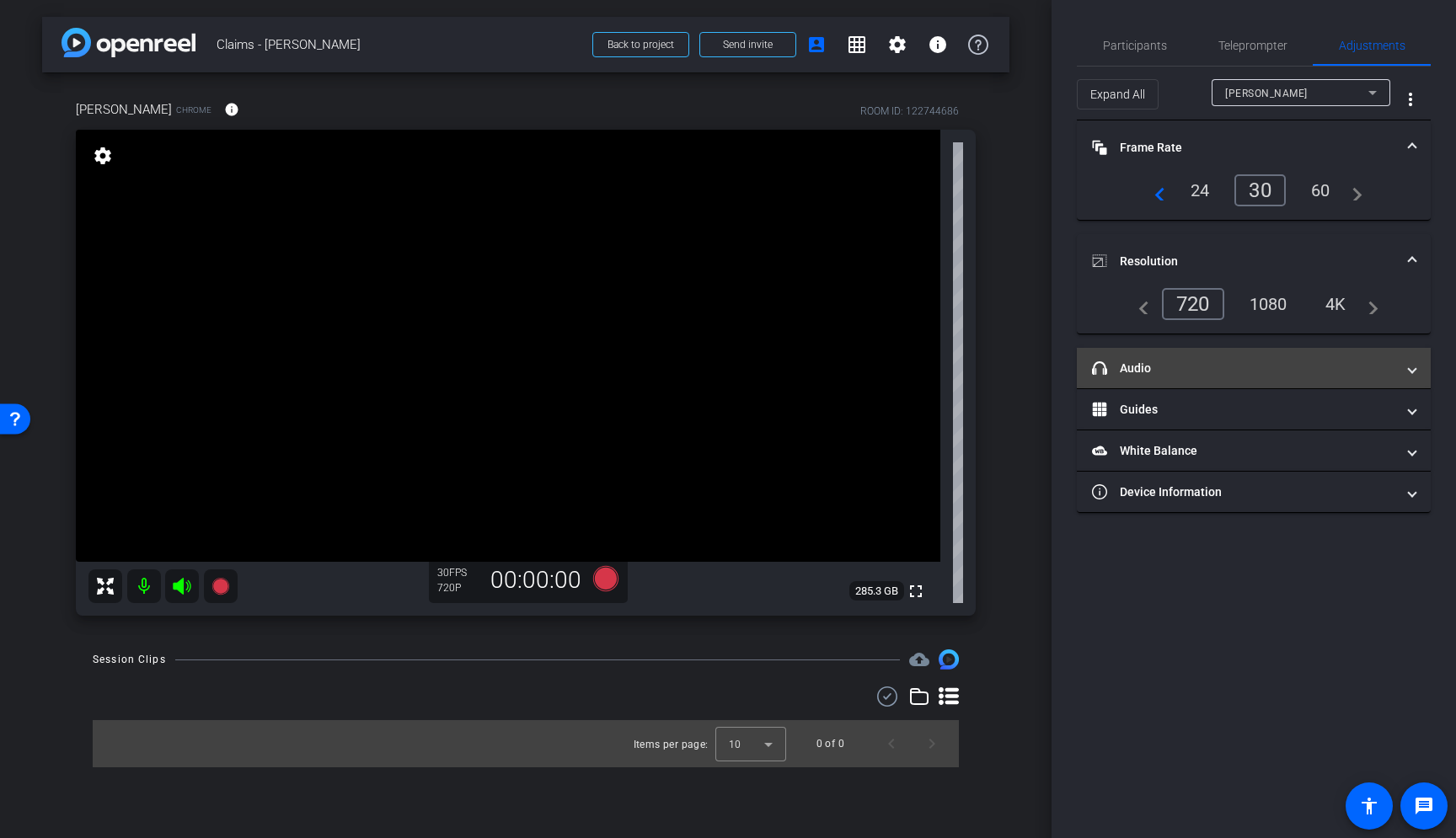 click on "headphone icon
Audio" at bounding box center (1244, 368) 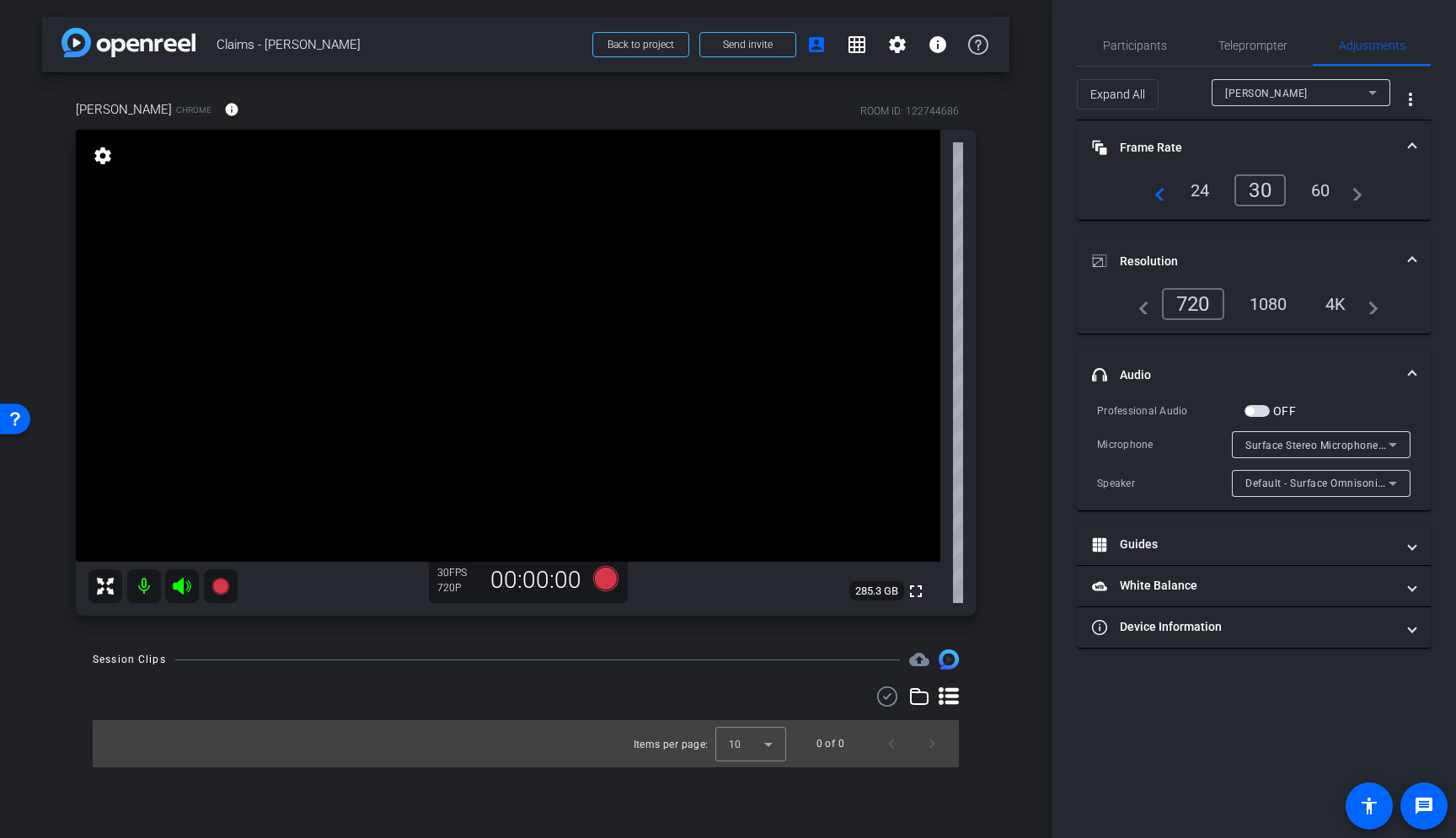 click on "headphone icon
Audio" at bounding box center [1244, 375] 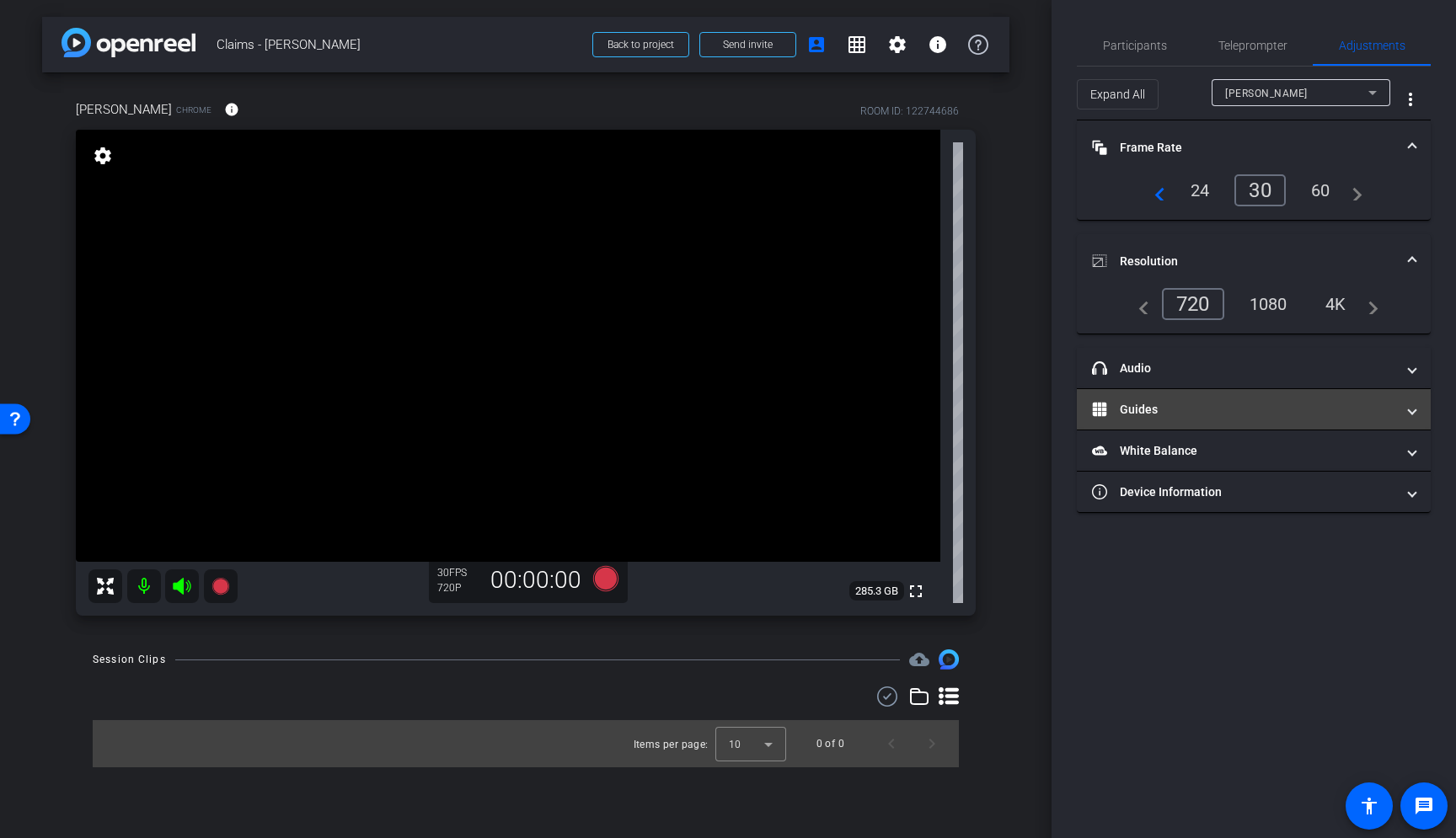 click on "Guides" at bounding box center (1244, 409) 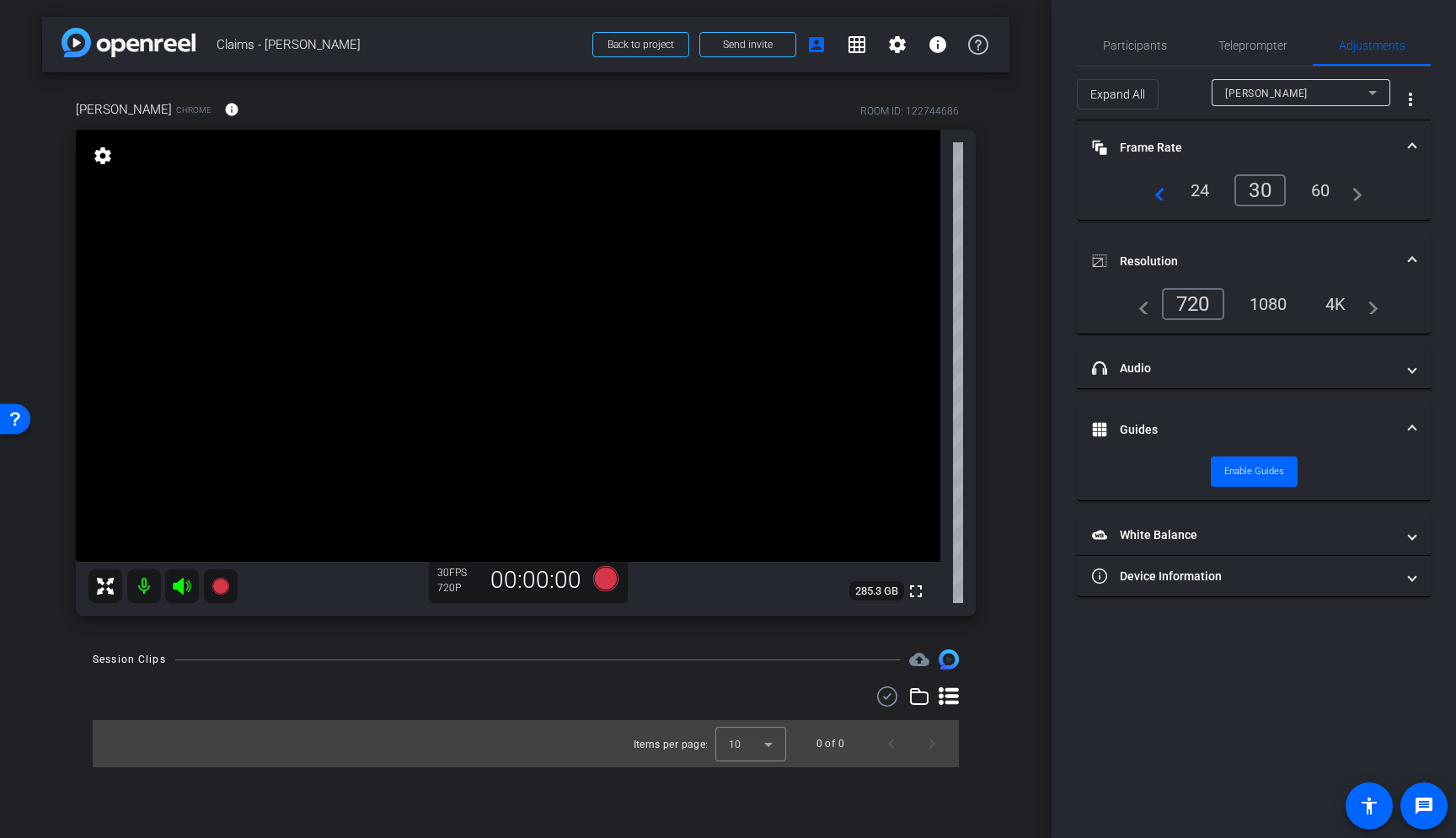 click on "Guides" at bounding box center [1244, 430] 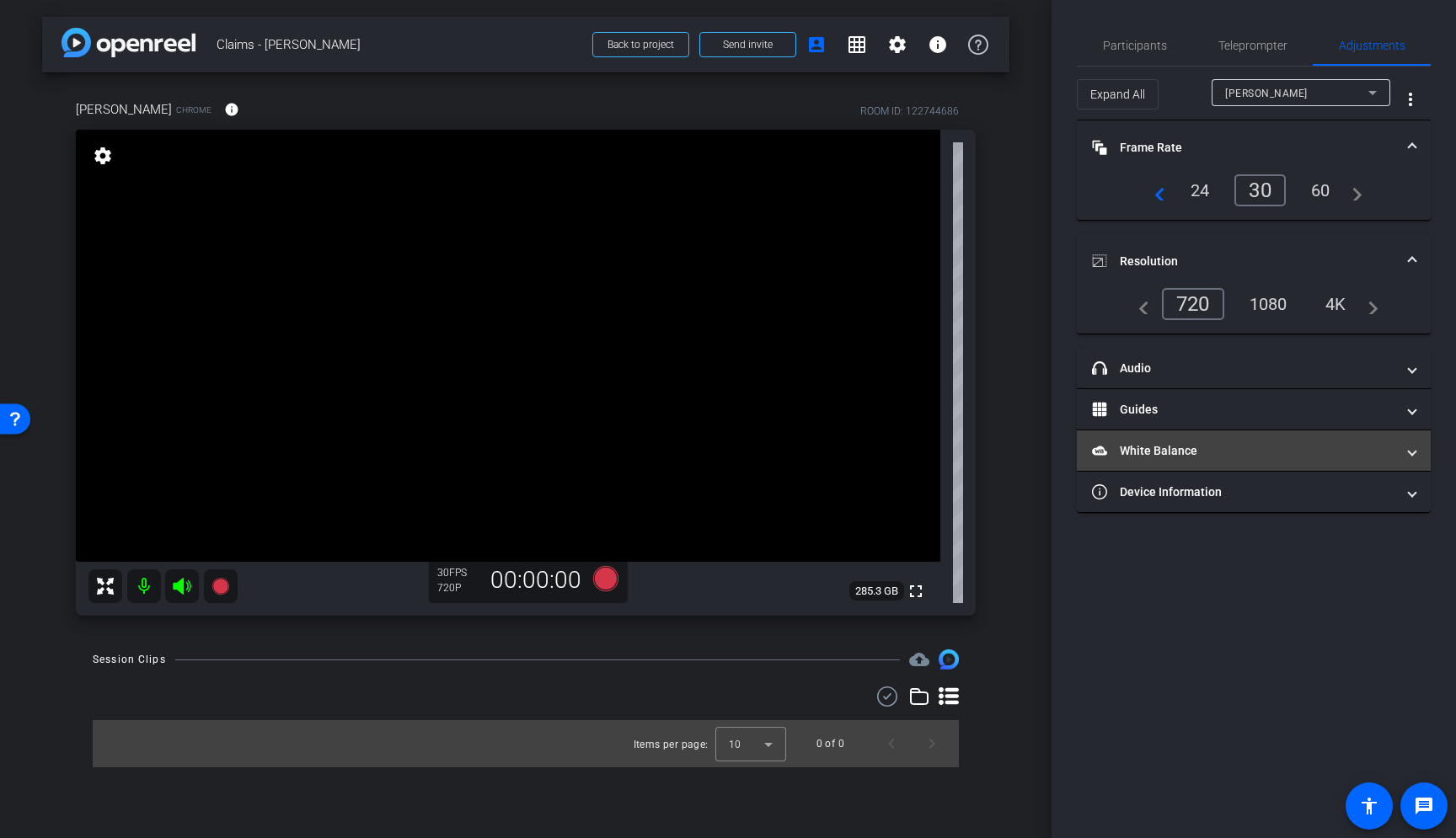 click on "White Balance
White Balance" at bounding box center (1244, 451) 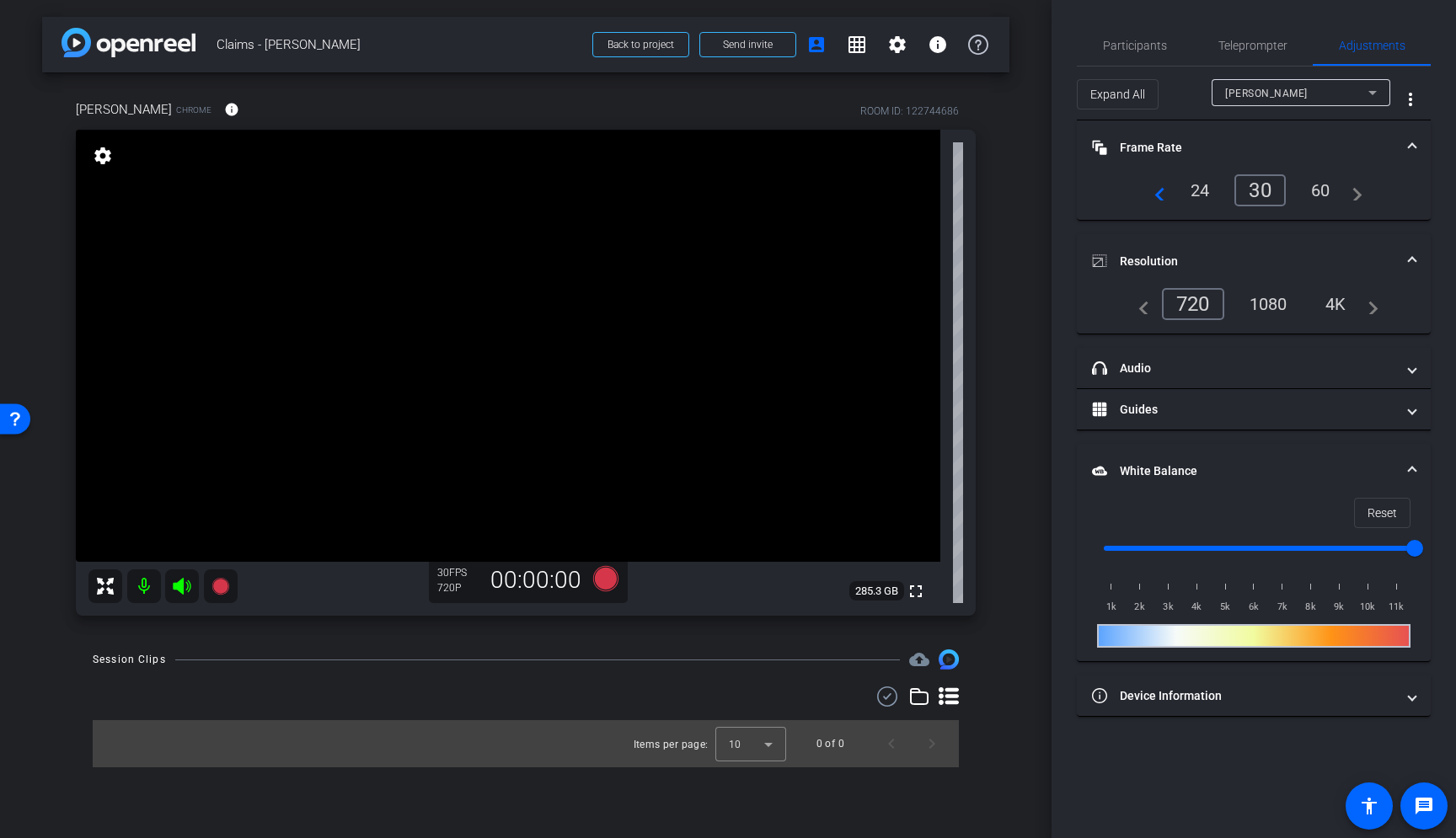click at bounding box center [1412, 471] 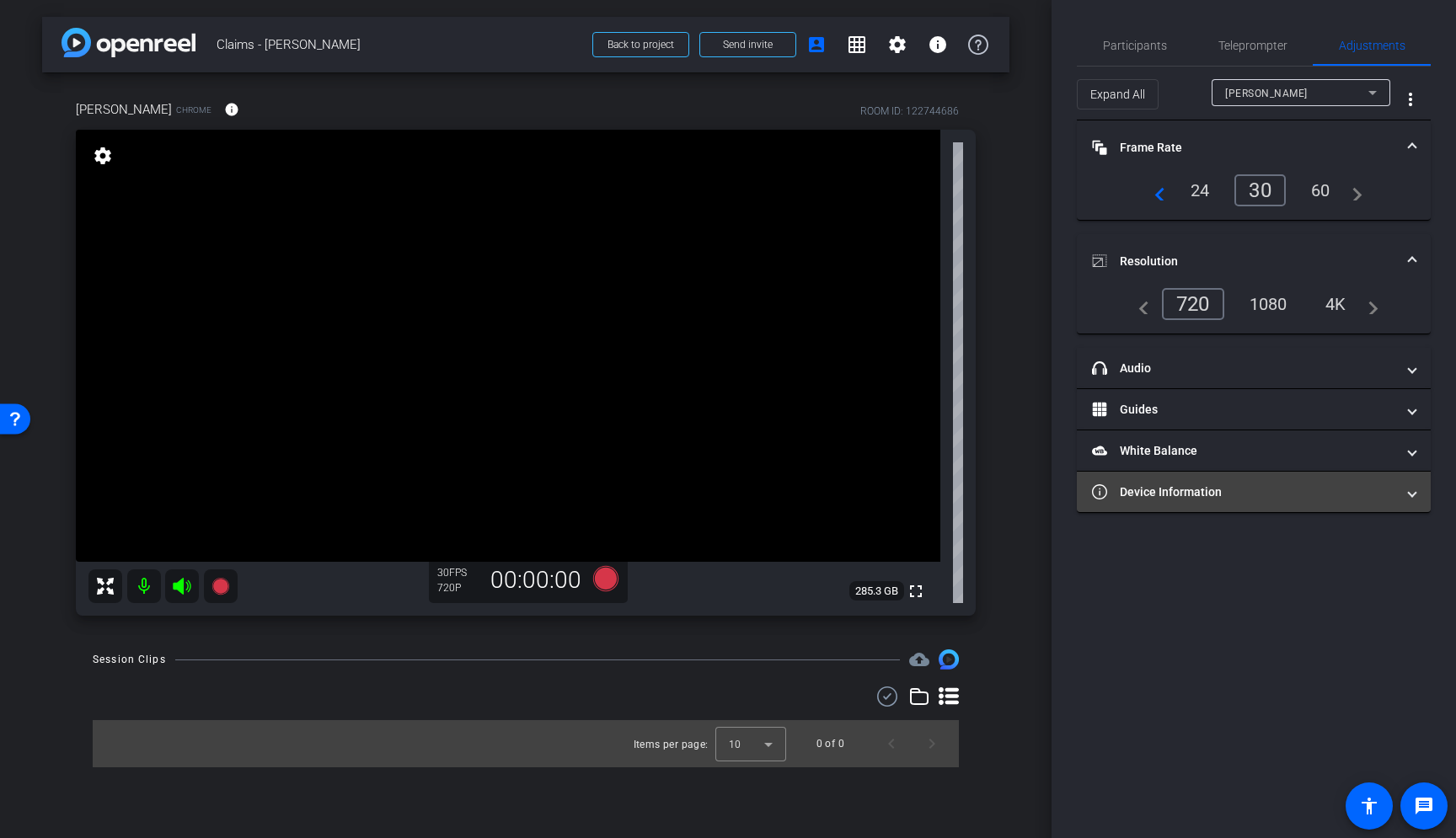 click on "Device Information" at bounding box center (1244, 492) 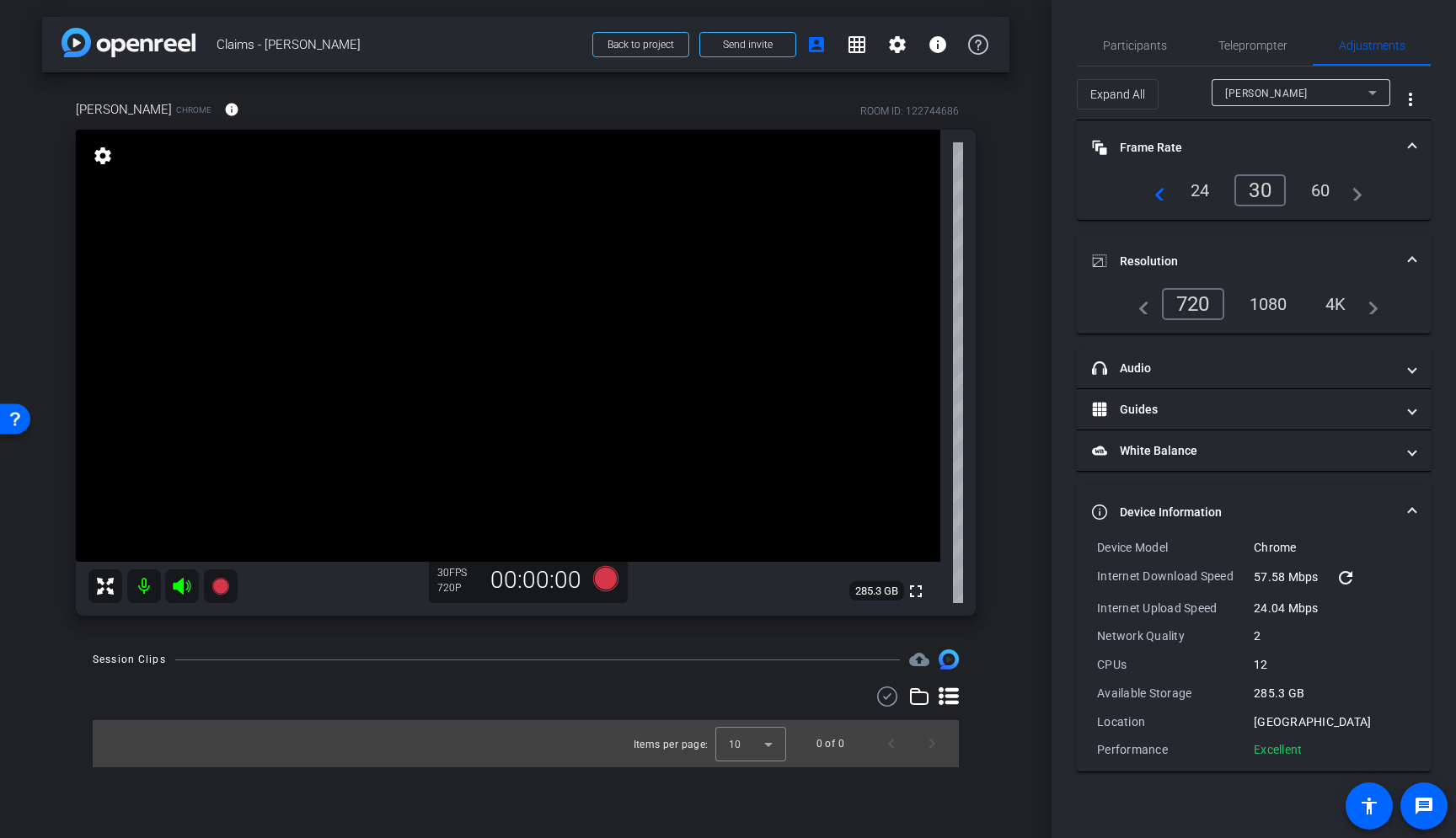 click on "navigate_before" at bounding box center [1139, 304] 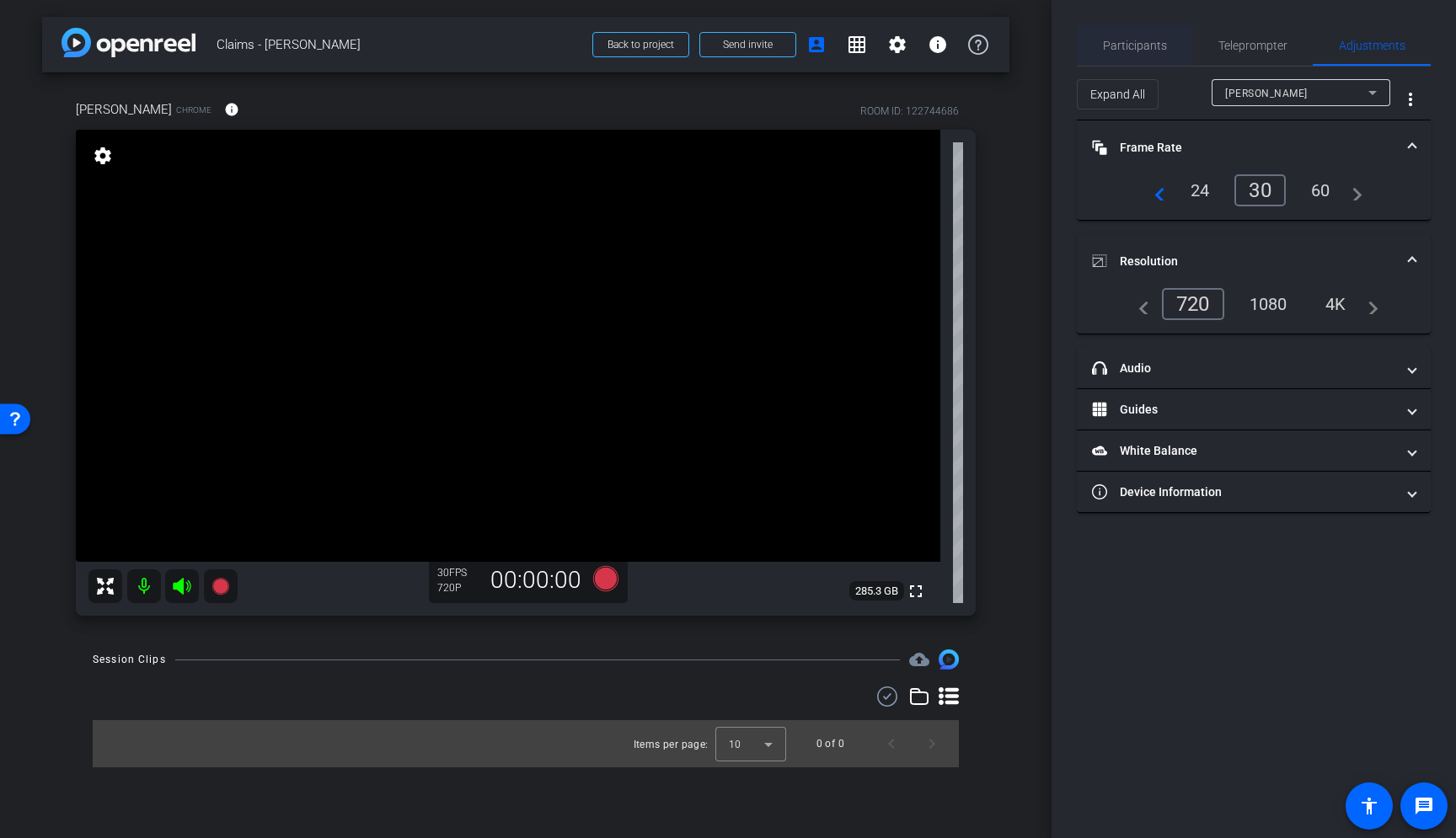 click on "Participants" at bounding box center [1135, 45] 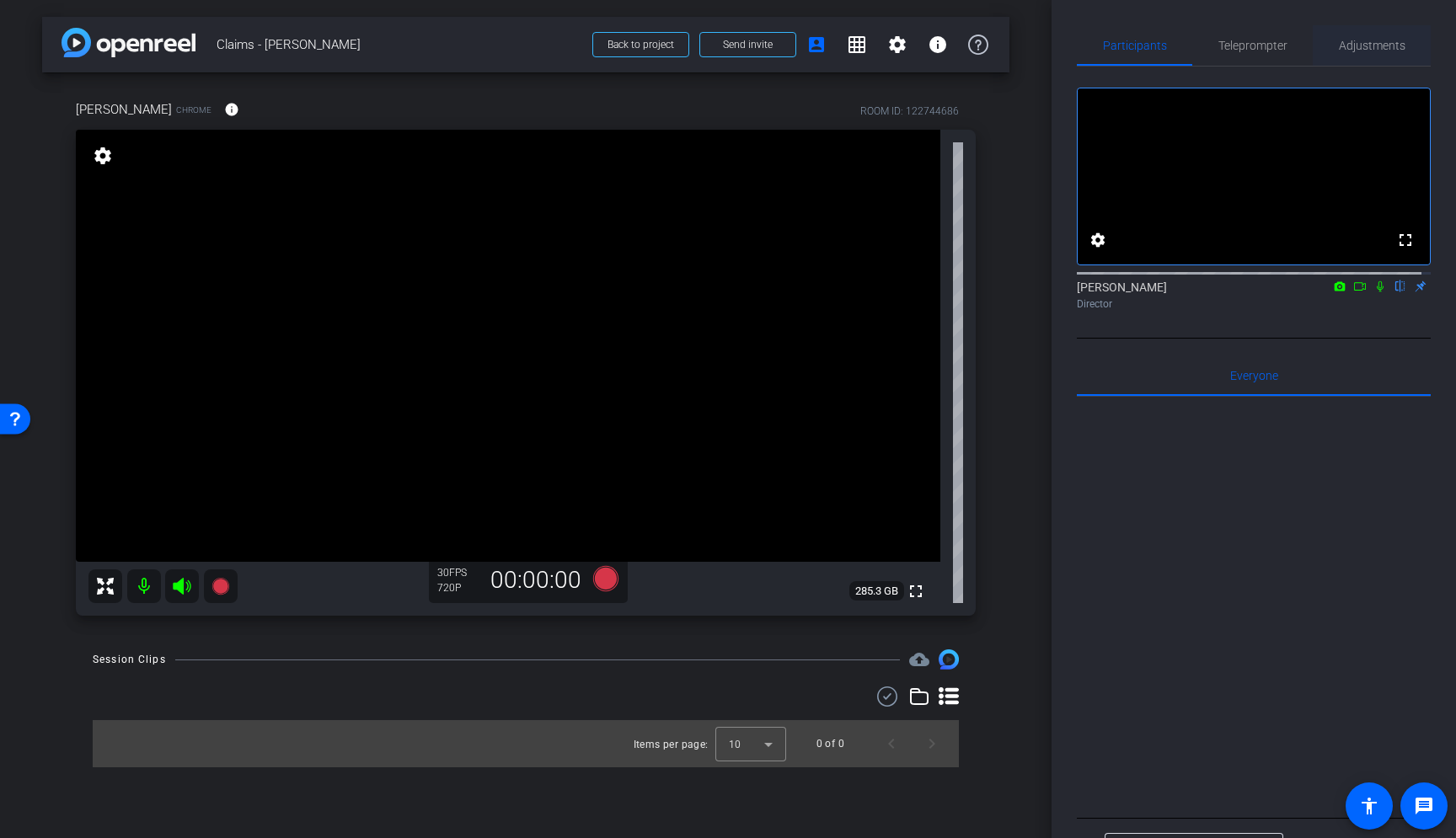 click on "Adjustments" at bounding box center (1372, 45) 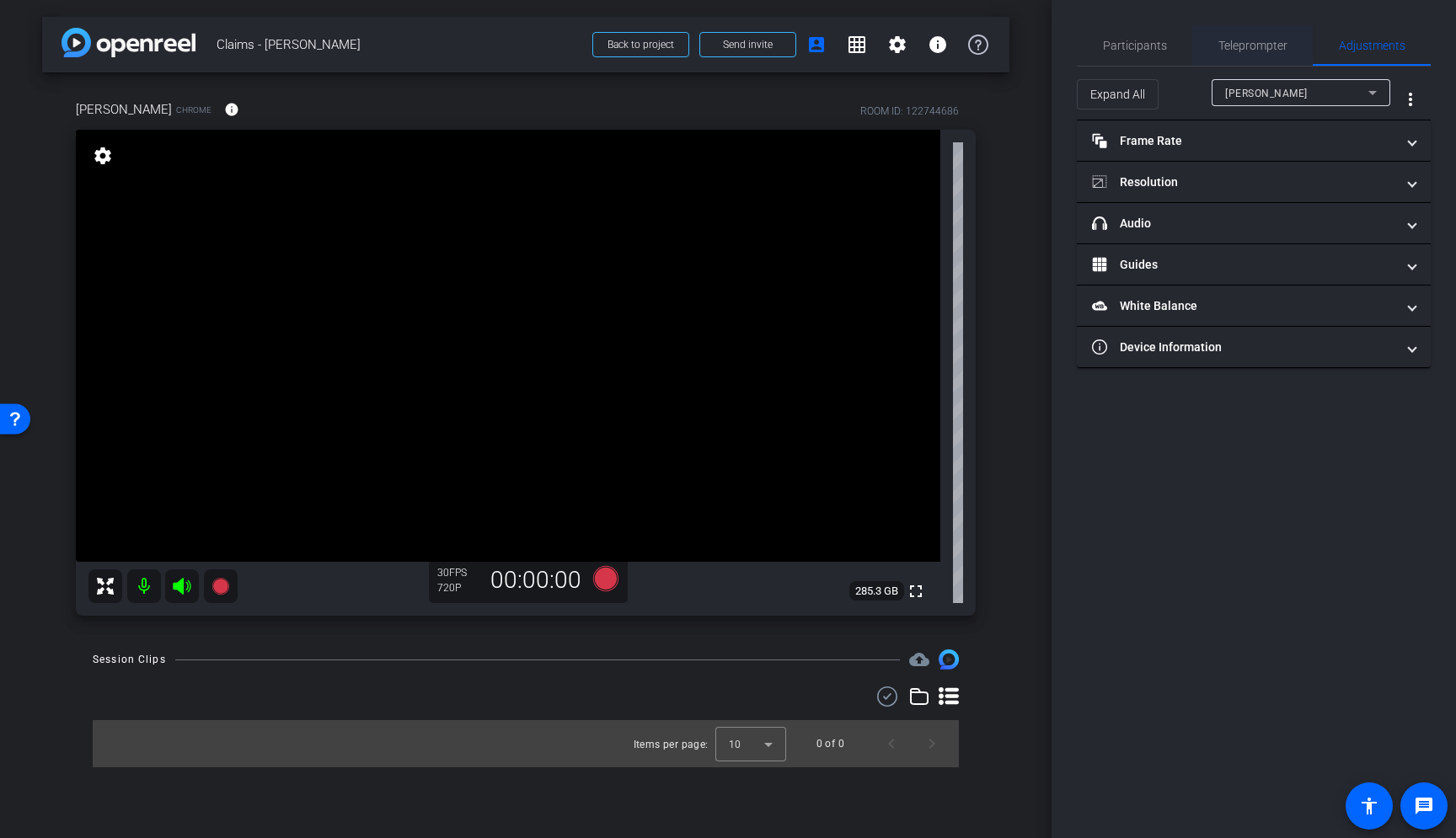 click on "Teleprompter" at bounding box center (1253, 45) 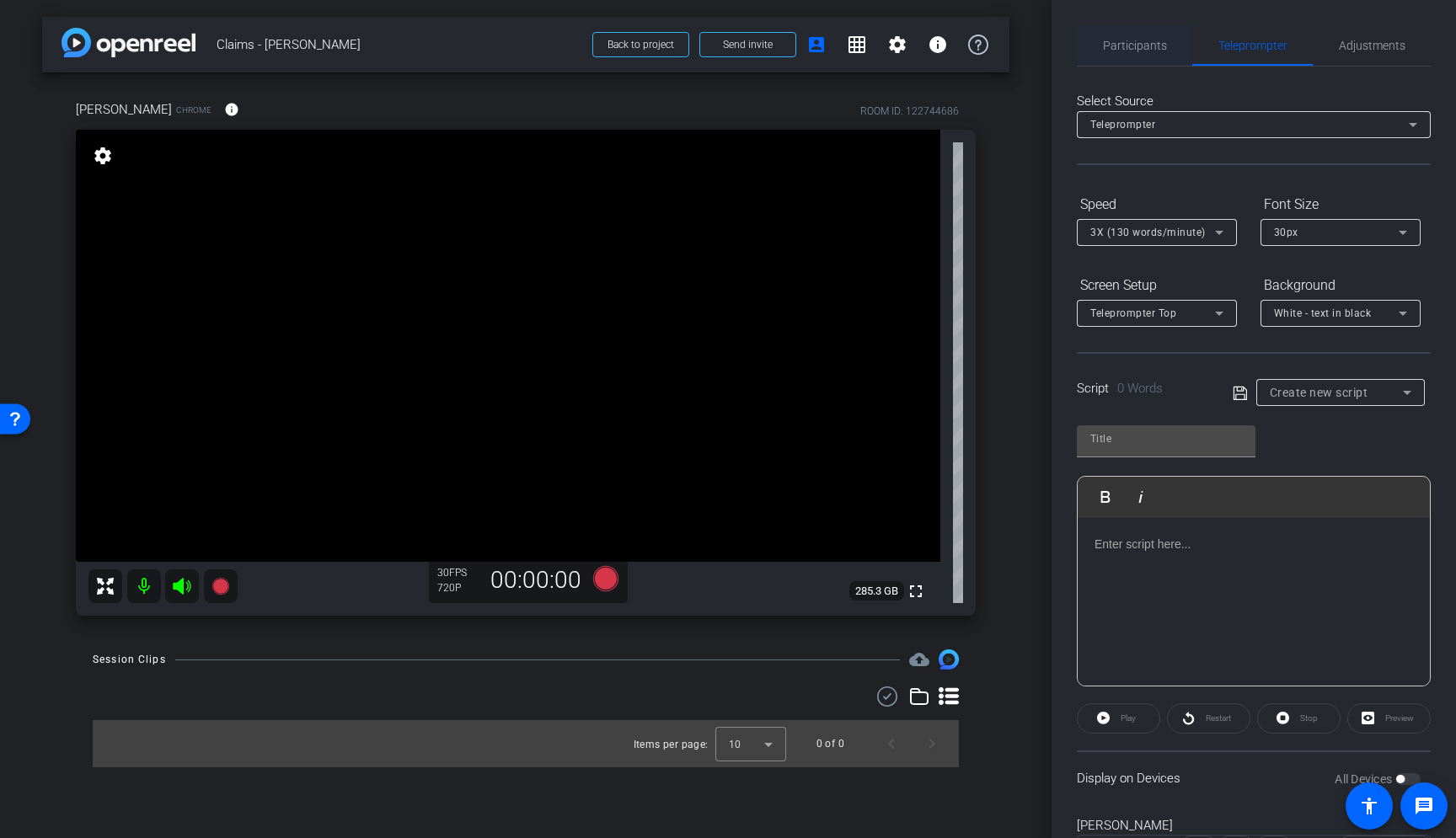 click on "Participants" at bounding box center (1135, 45) 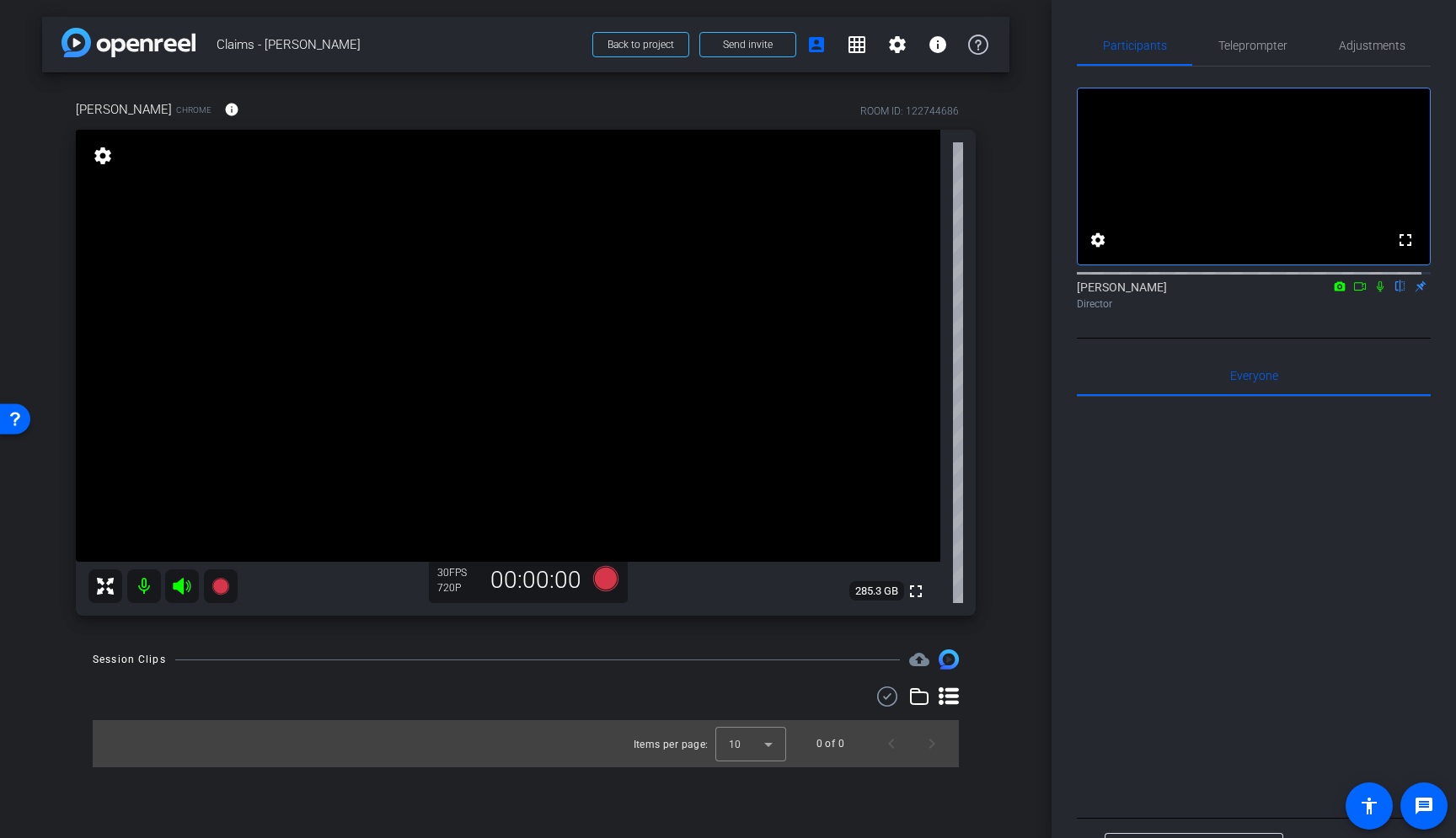 click at bounding box center (508, 345) 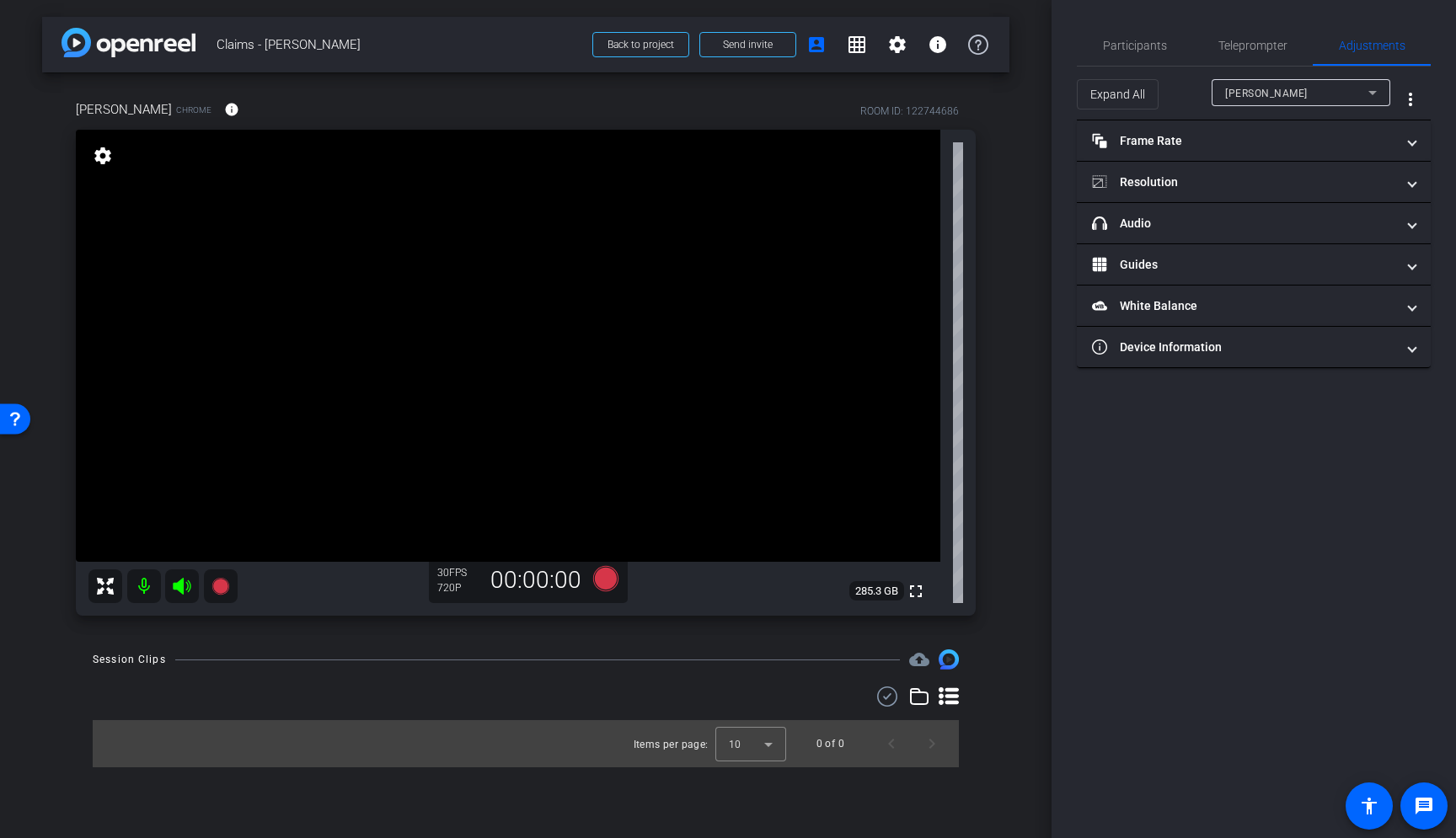 click on "settings" at bounding box center (103, 156) 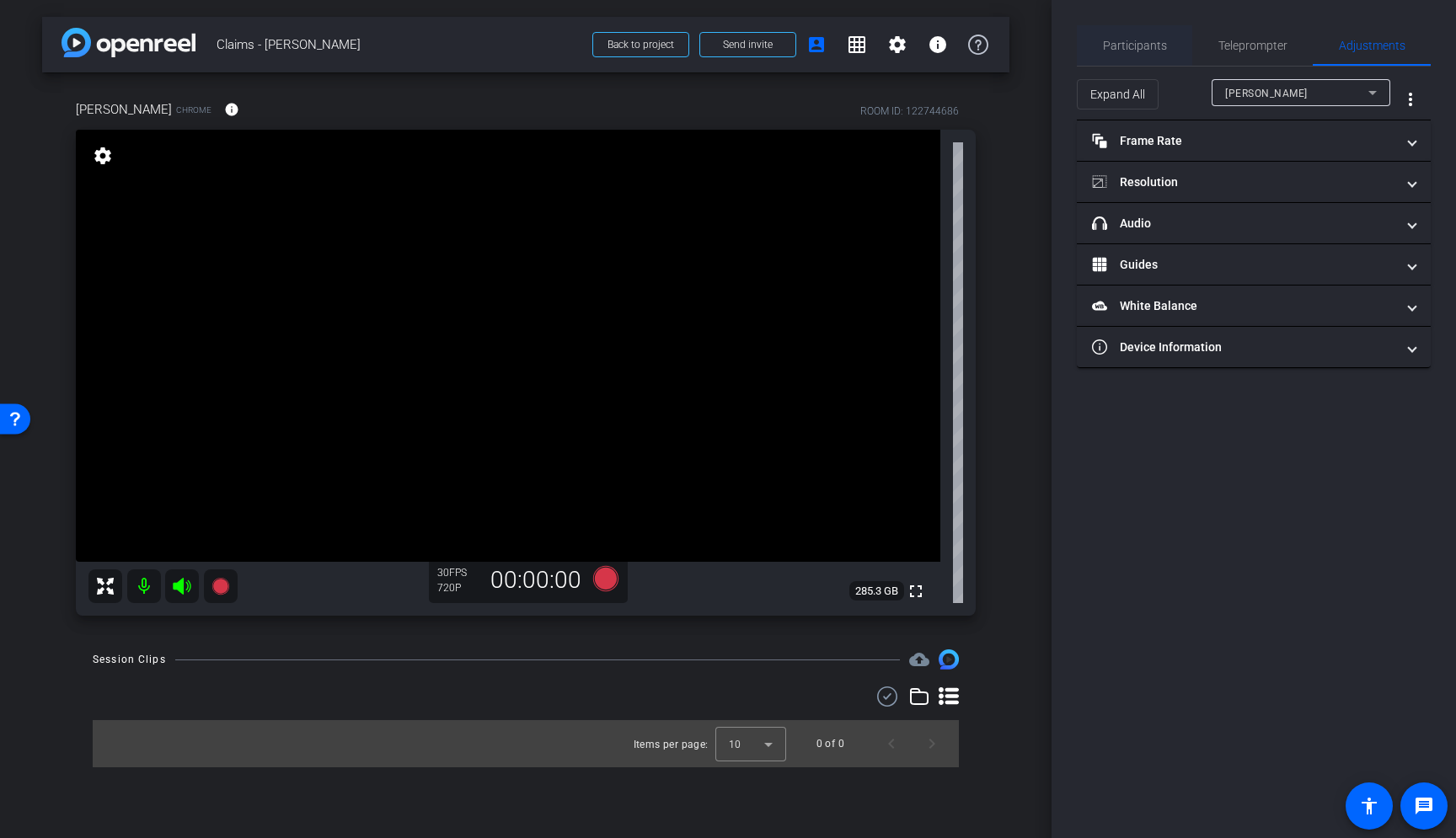 click on "Participants" at bounding box center (1134, 45) 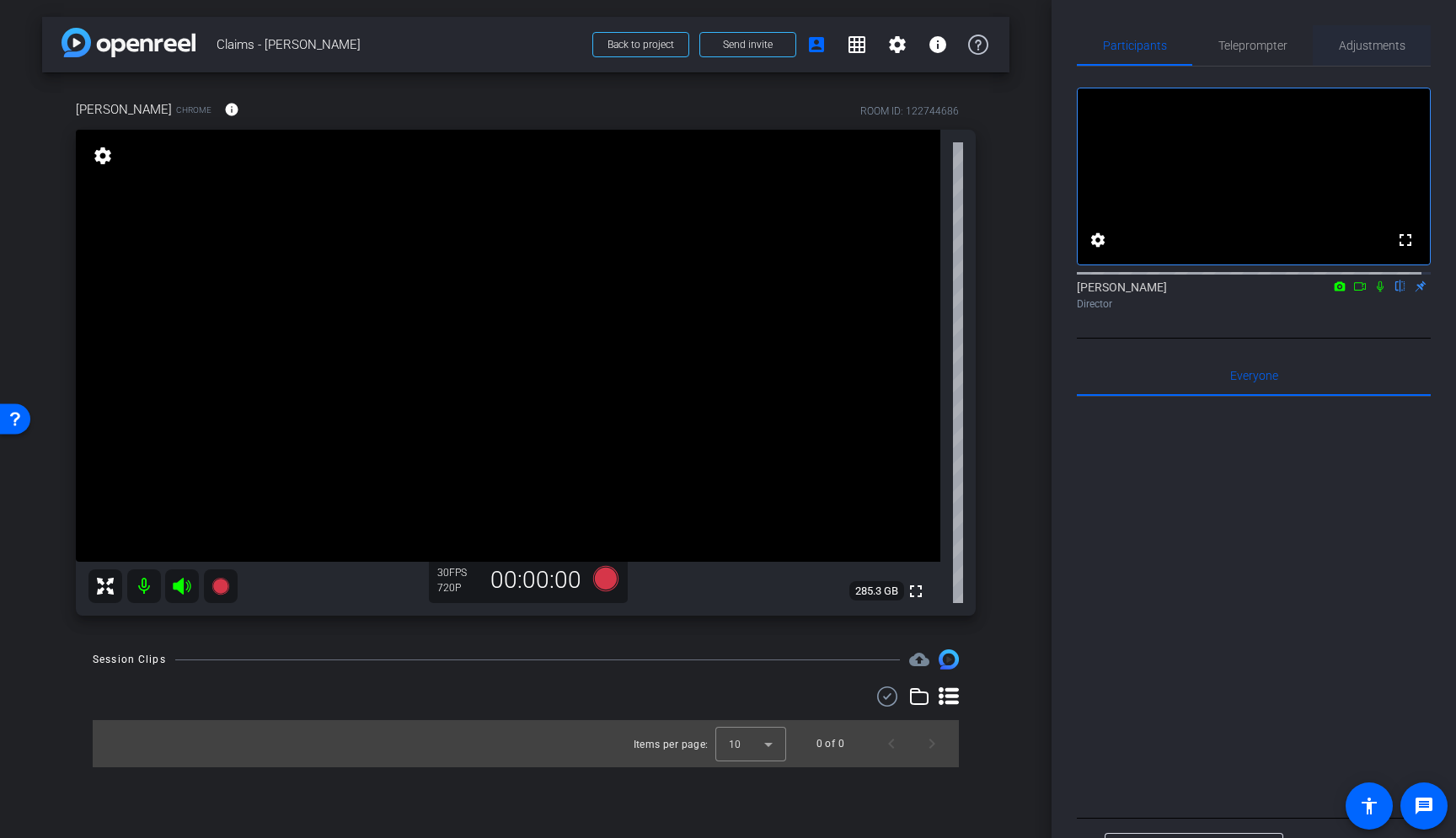 click on "Adjustments" at bounding box center [1372, 45] 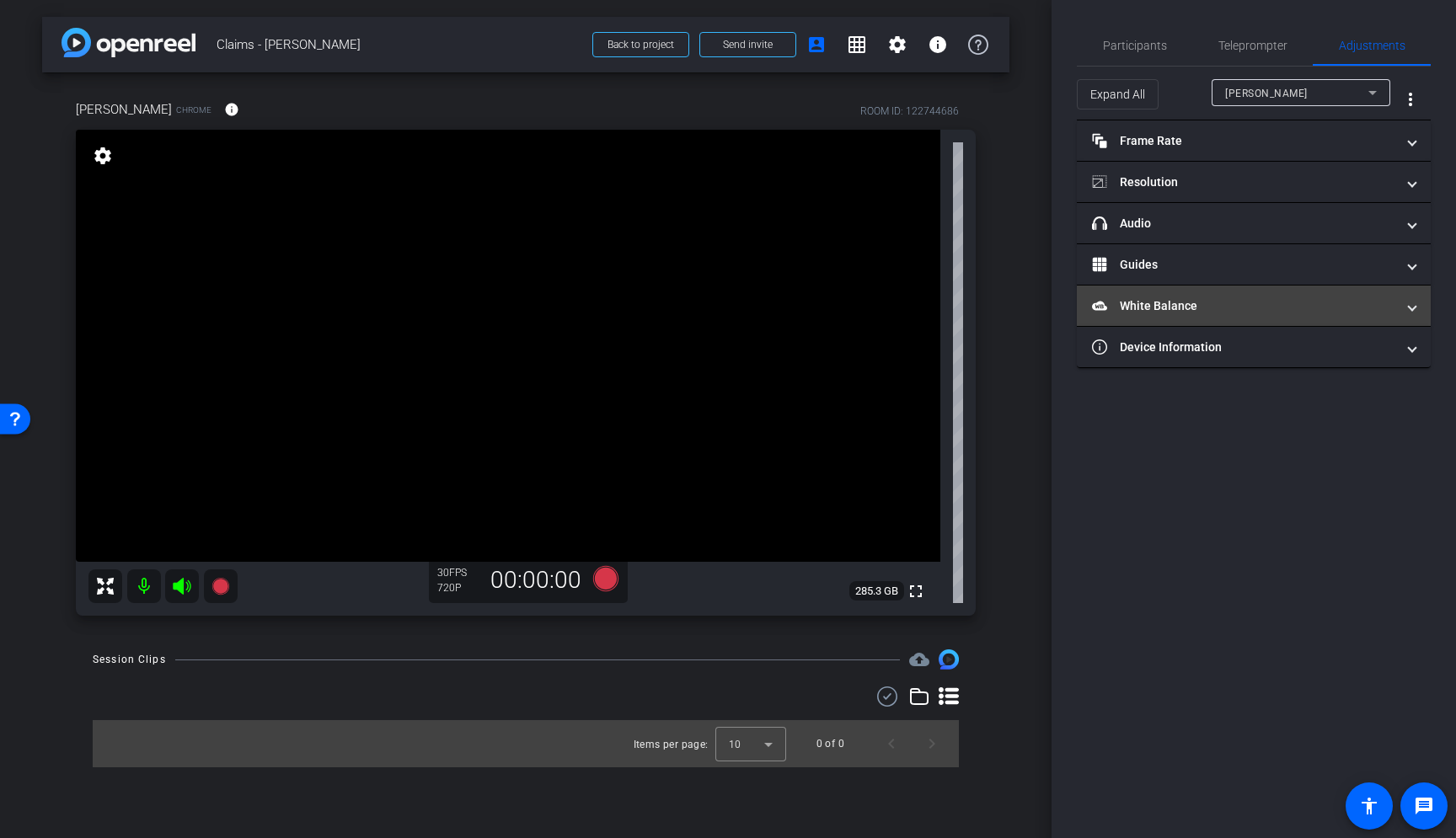 click on "White Balance
White Balance" at bounding box center [1244, 306] 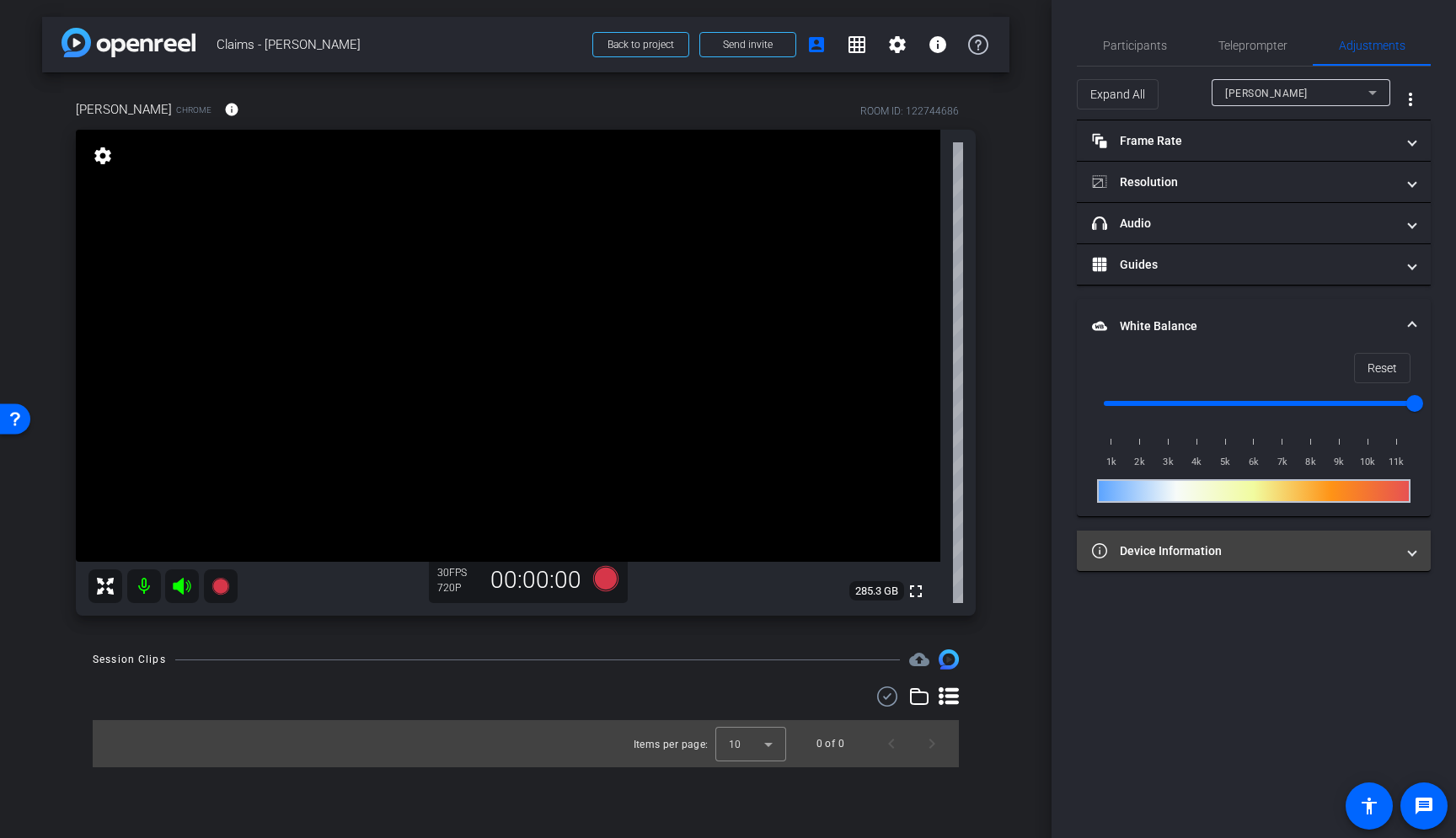 click on "Device Information" at bounding box center [1254, 551] 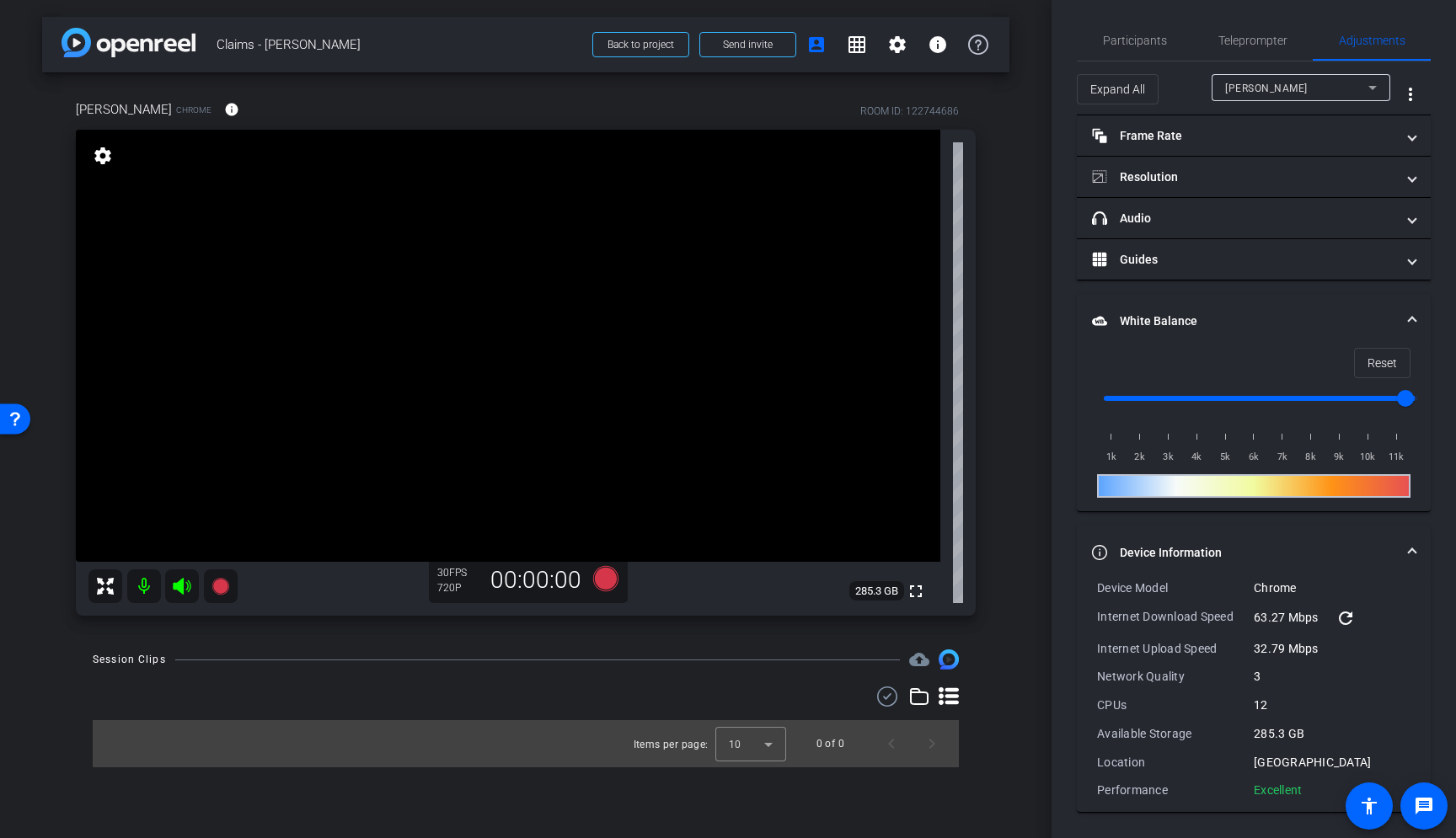 scroll, scrollTop: 6, scrollLeft: 0, axis: vertical 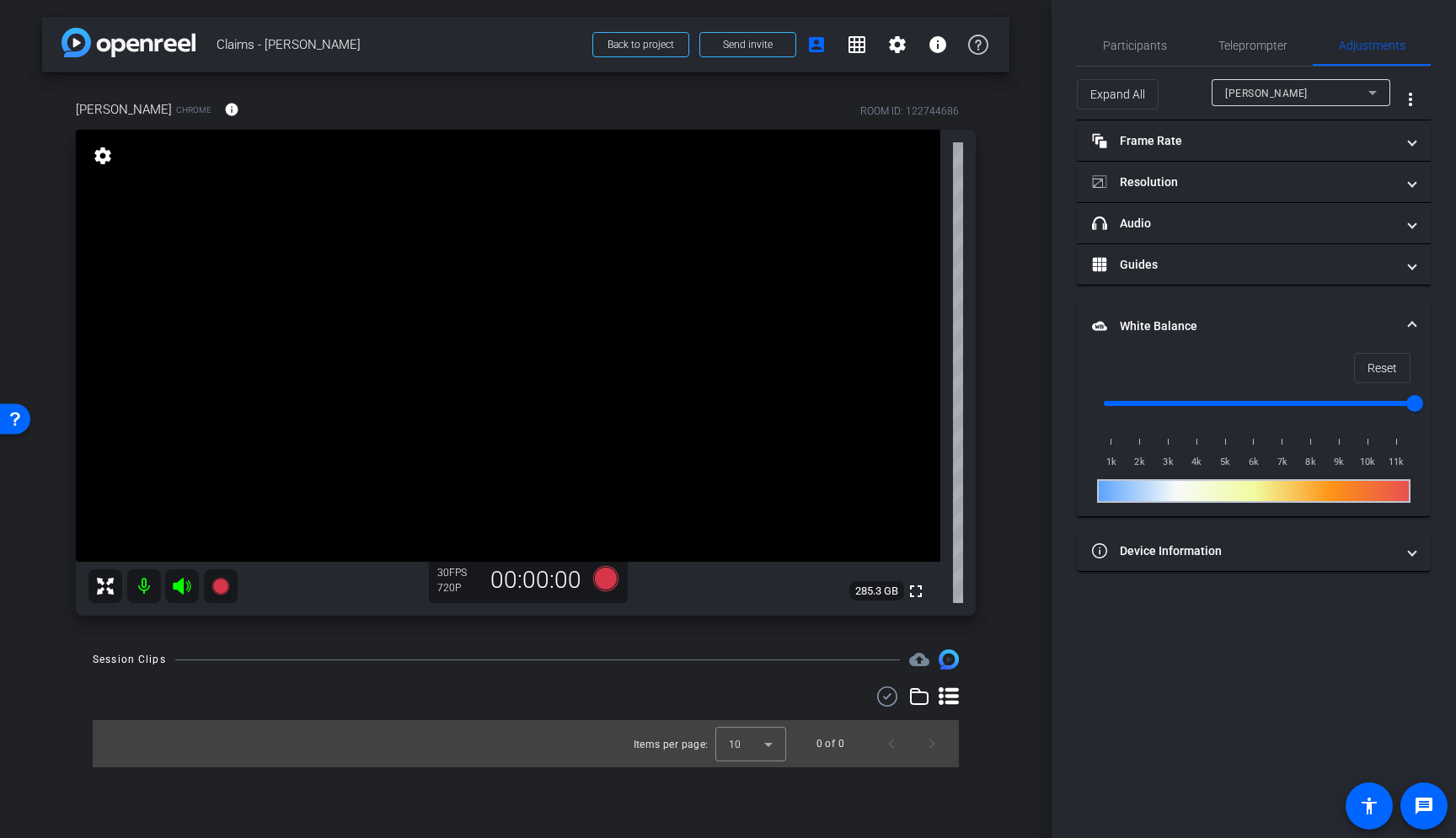 click on "White Balance
White Balance" at bounding box center [1244, 326] 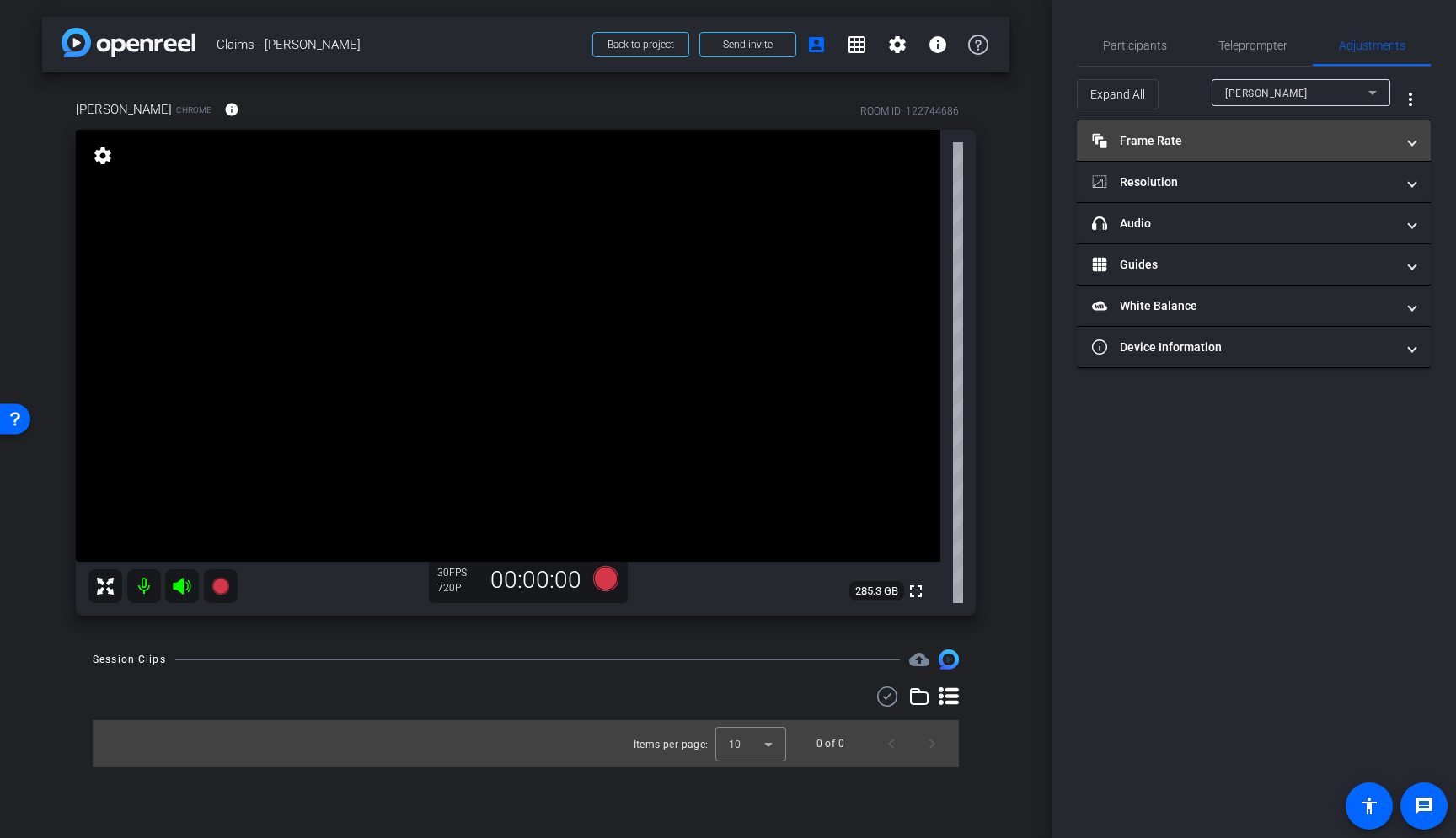 click on "Frame Rate
Frame Rate" at bounding box center [1244, 141] 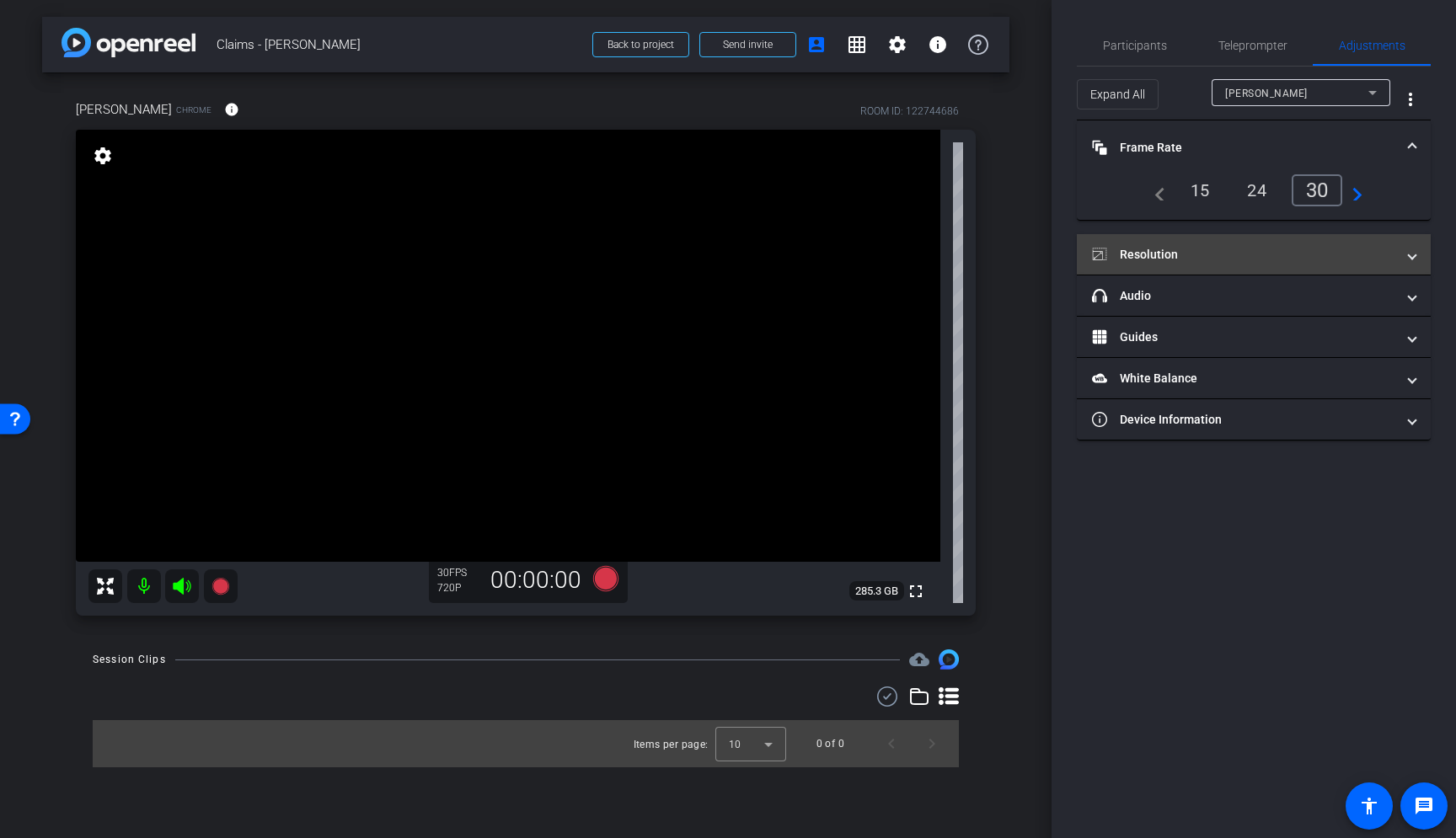 click on "Resolution" at bounding box center (1244, 254) 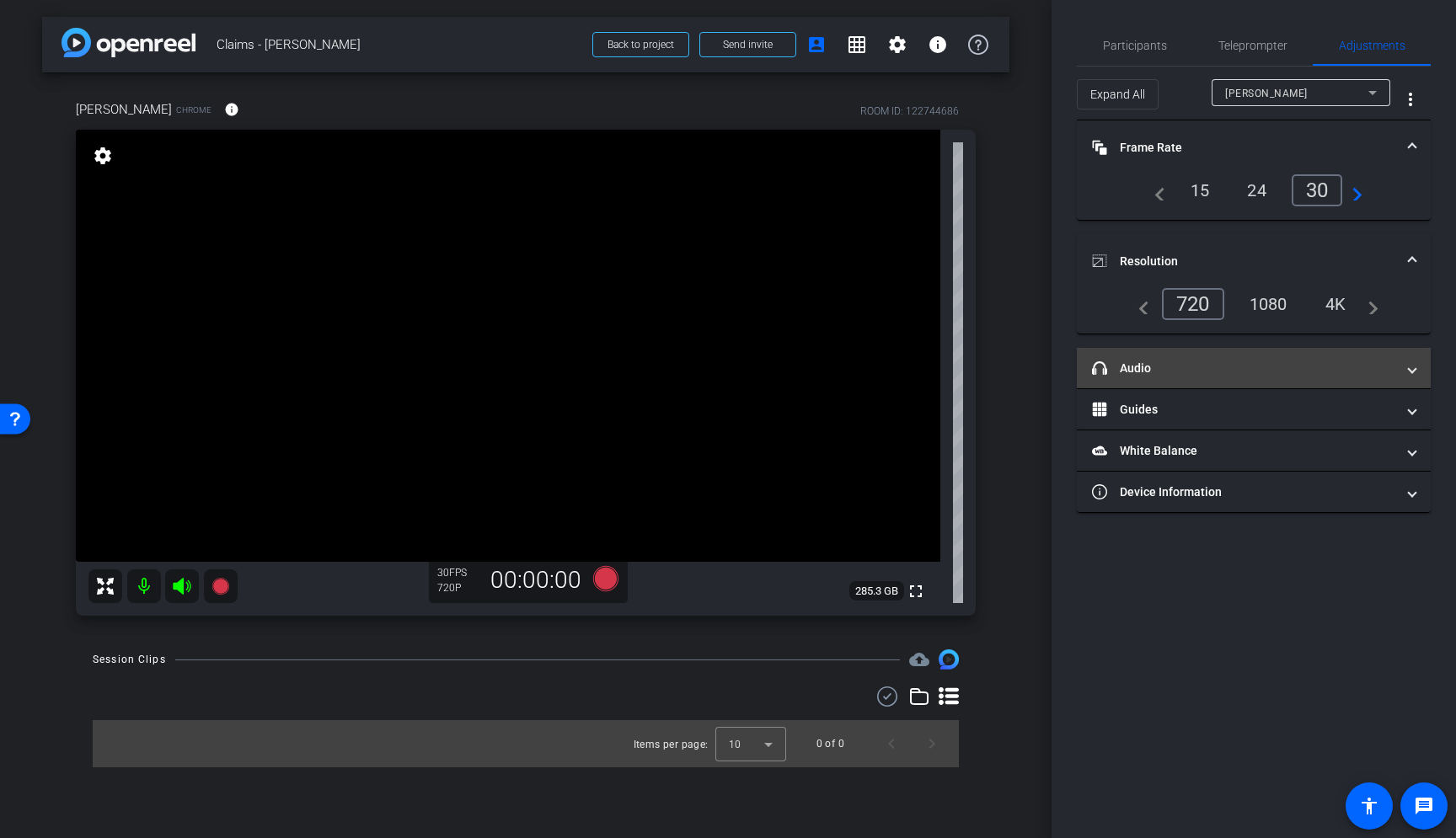 click on "headphone icon
Audio" at bounding box center (1244, 368) 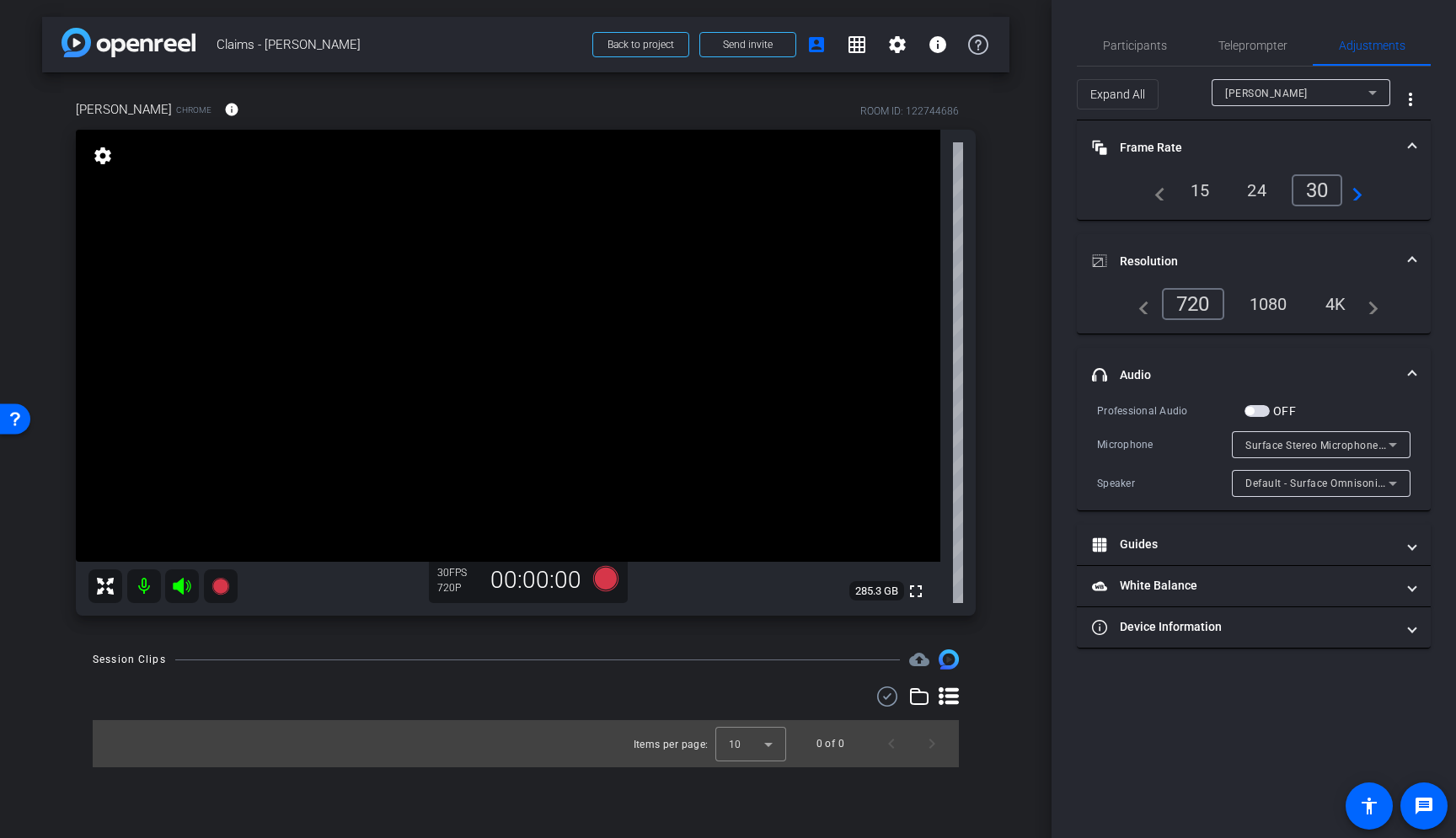 click at bounding box center [508, 345] 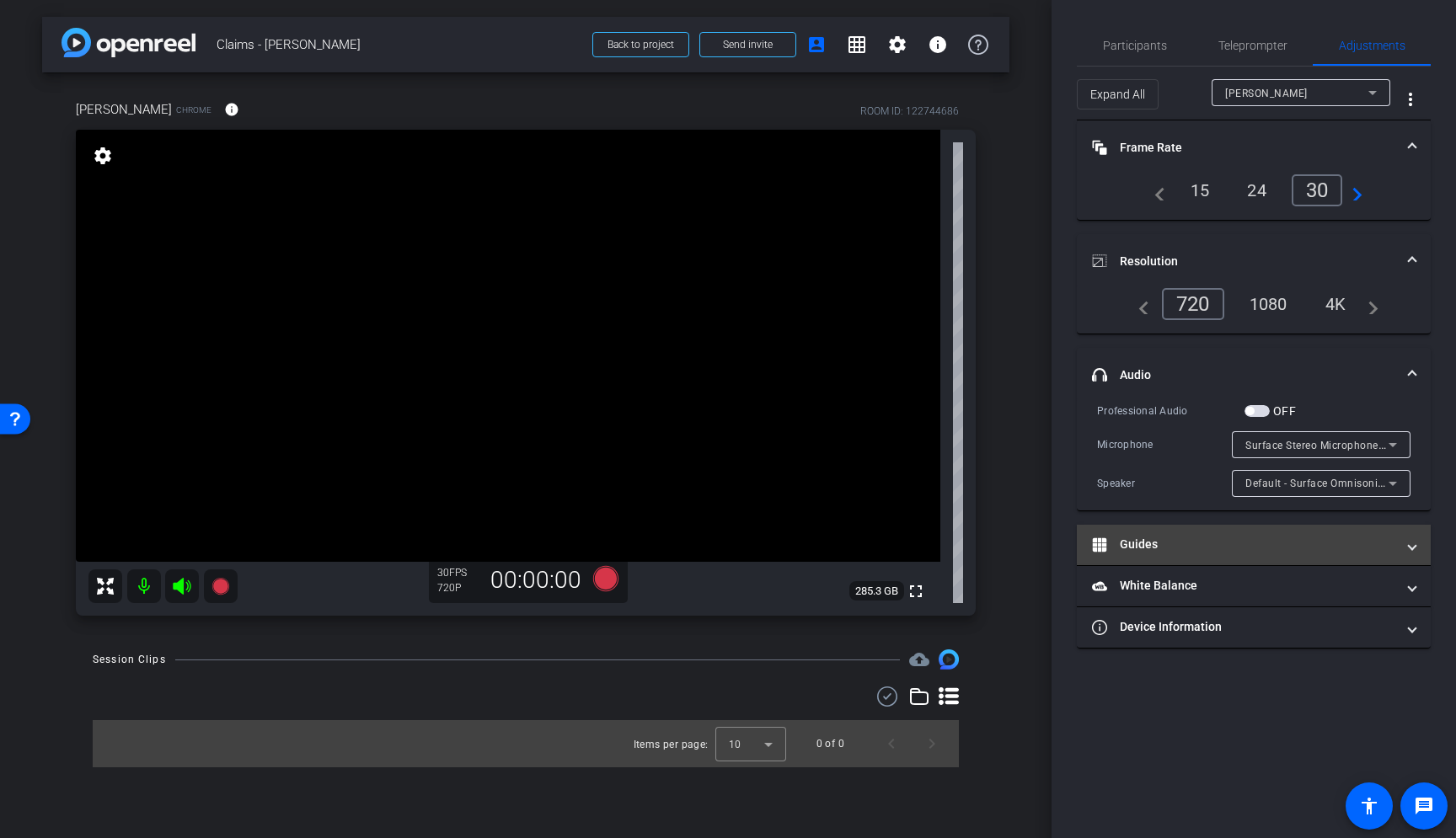 click on "Guides" at bounding box center [1244, 544] 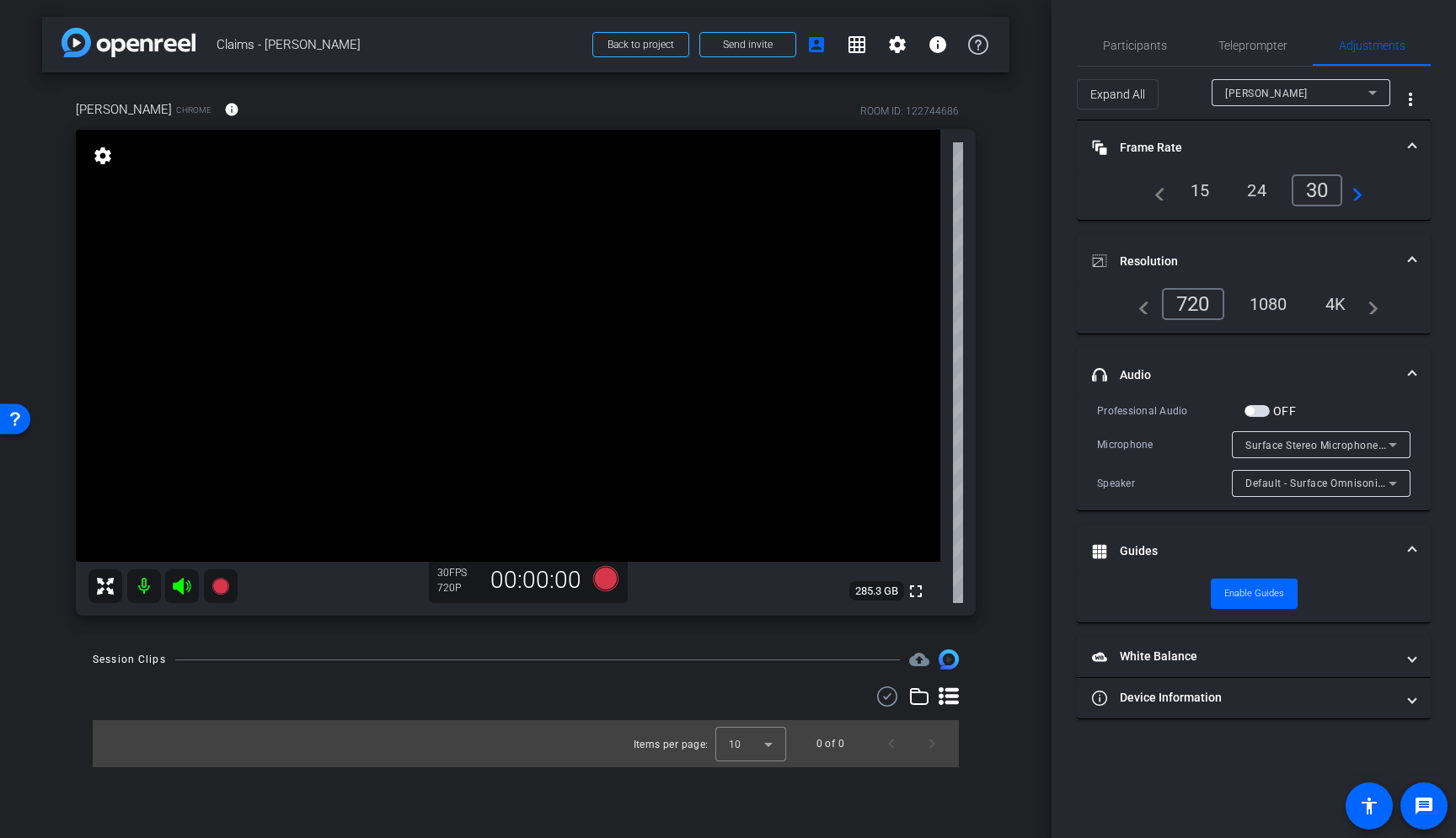 click on "Guides" at bounding box center [1244, 551] 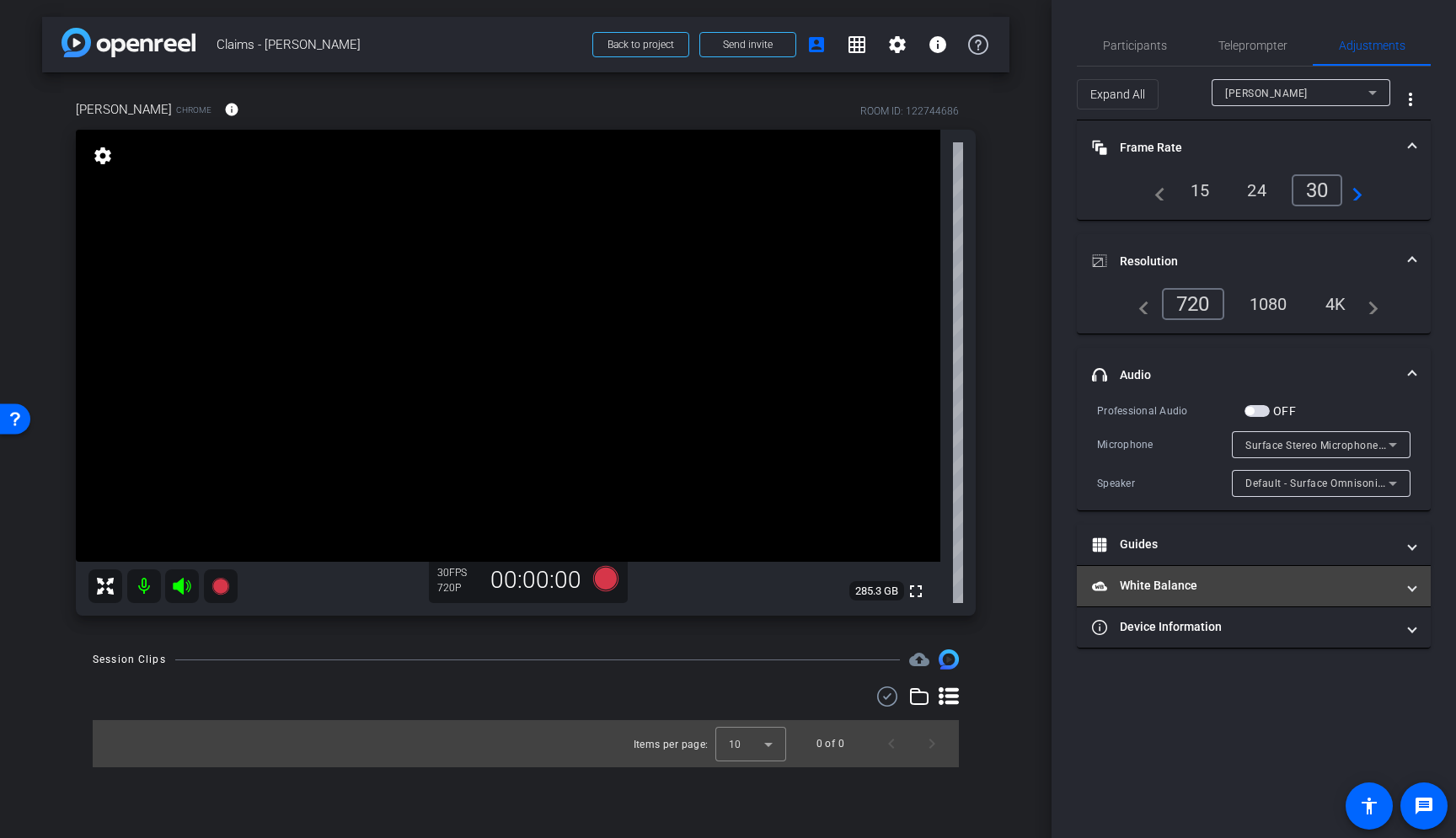 click on "White Balance
White Balance" at bounding box center (1254, 586) 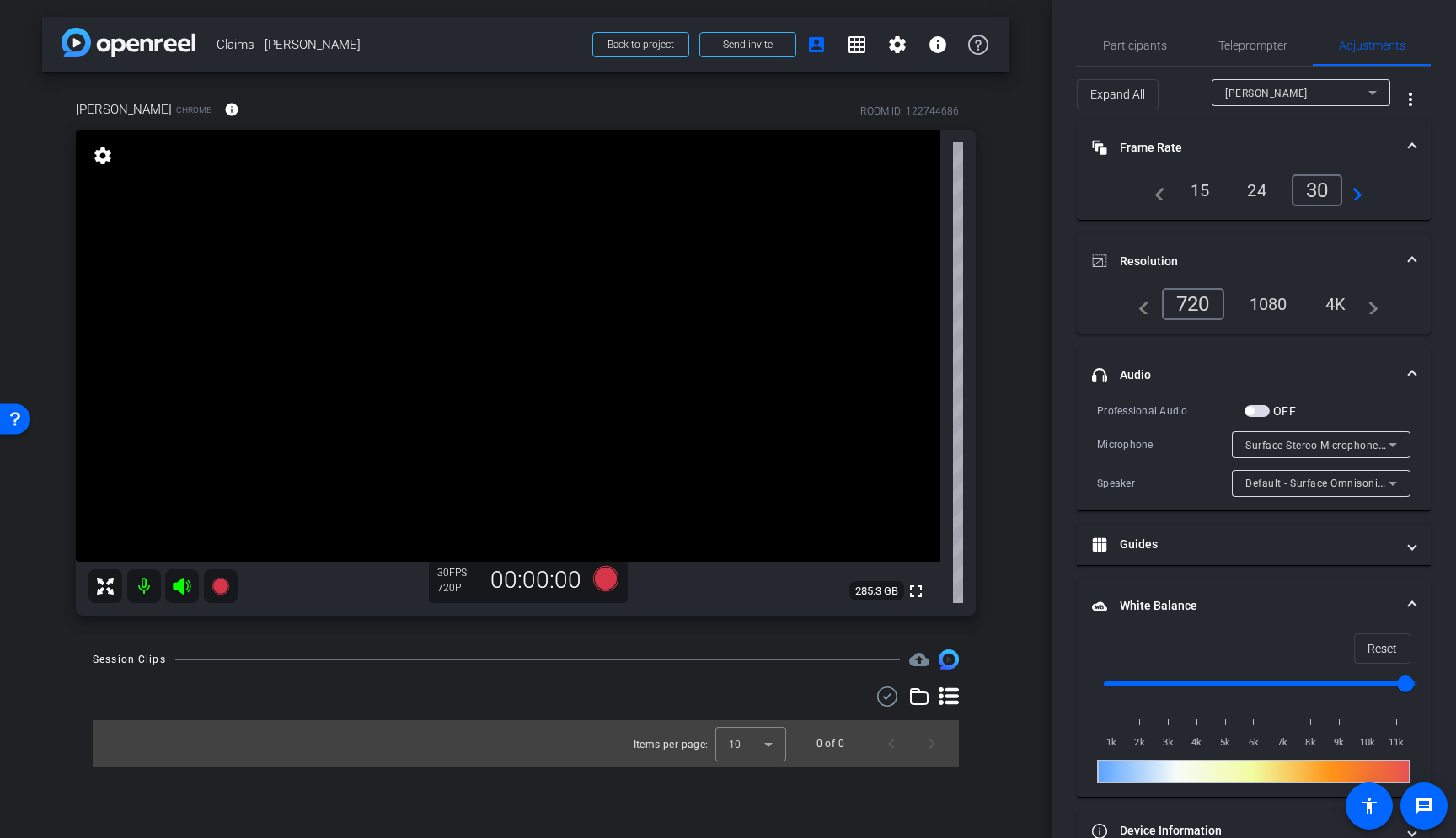 click on "White Balance
White Balance" at bounding box center (1254, 606) 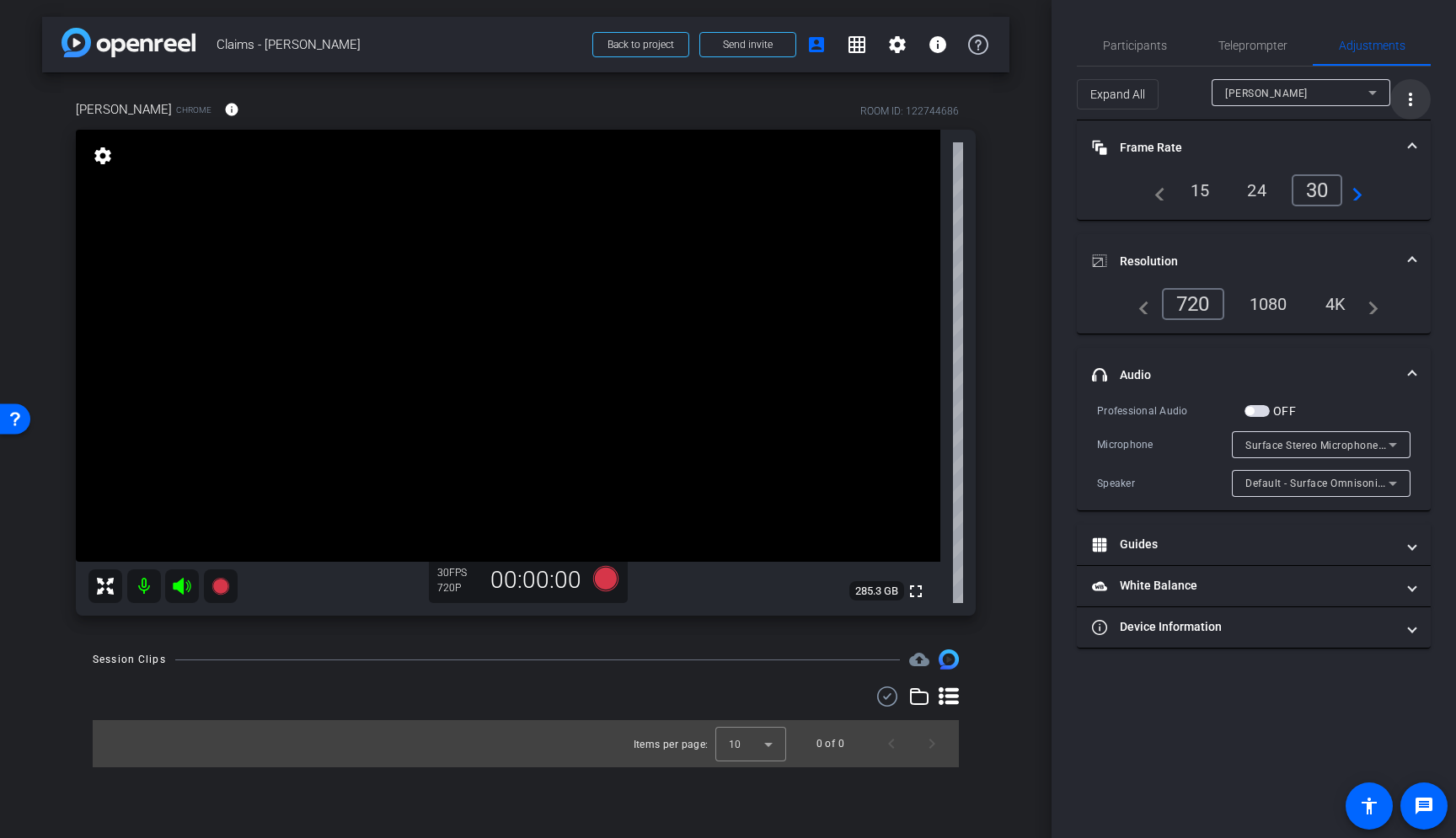 click on "more_vert" 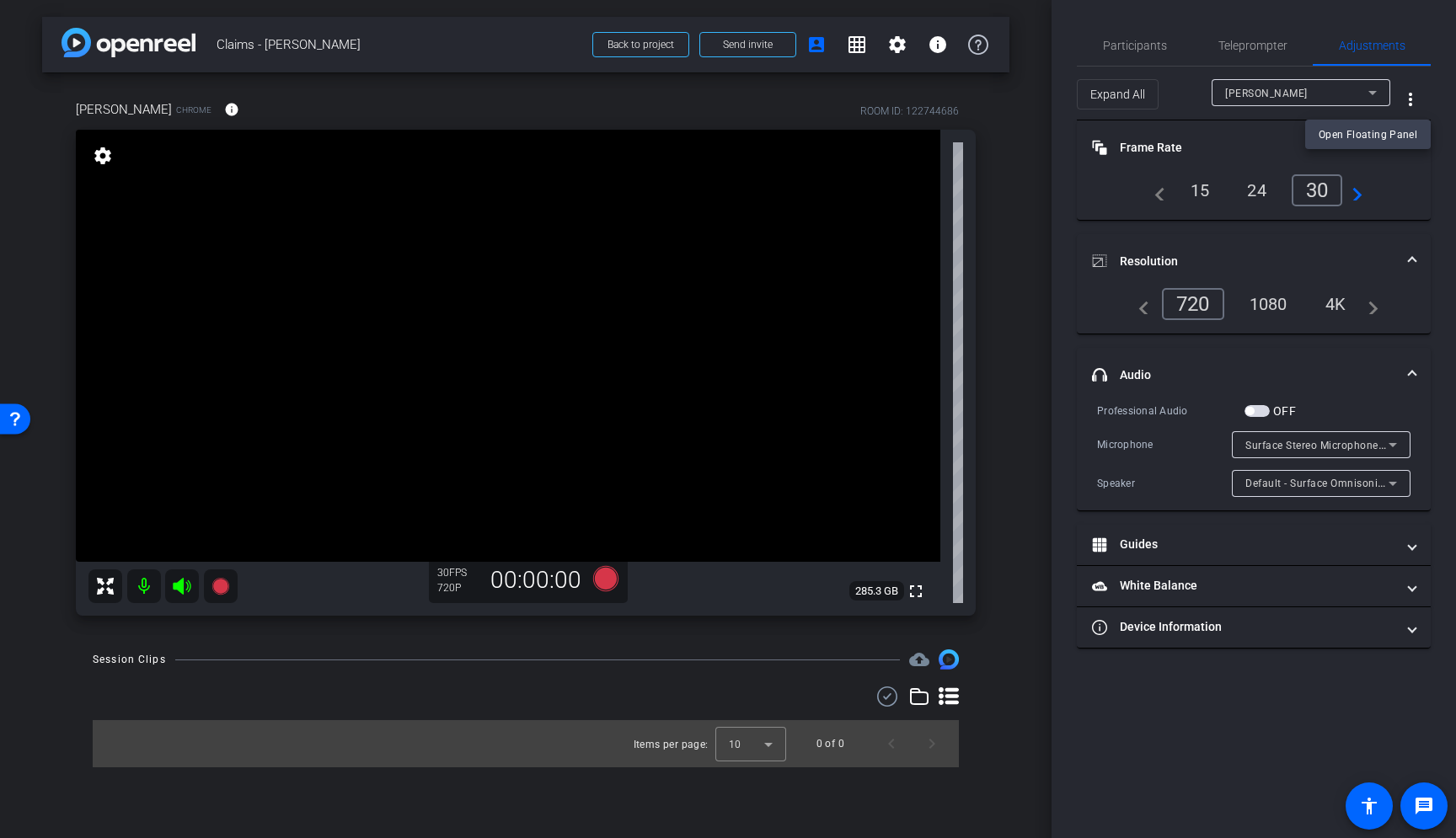click at bounding box center (728, 419) 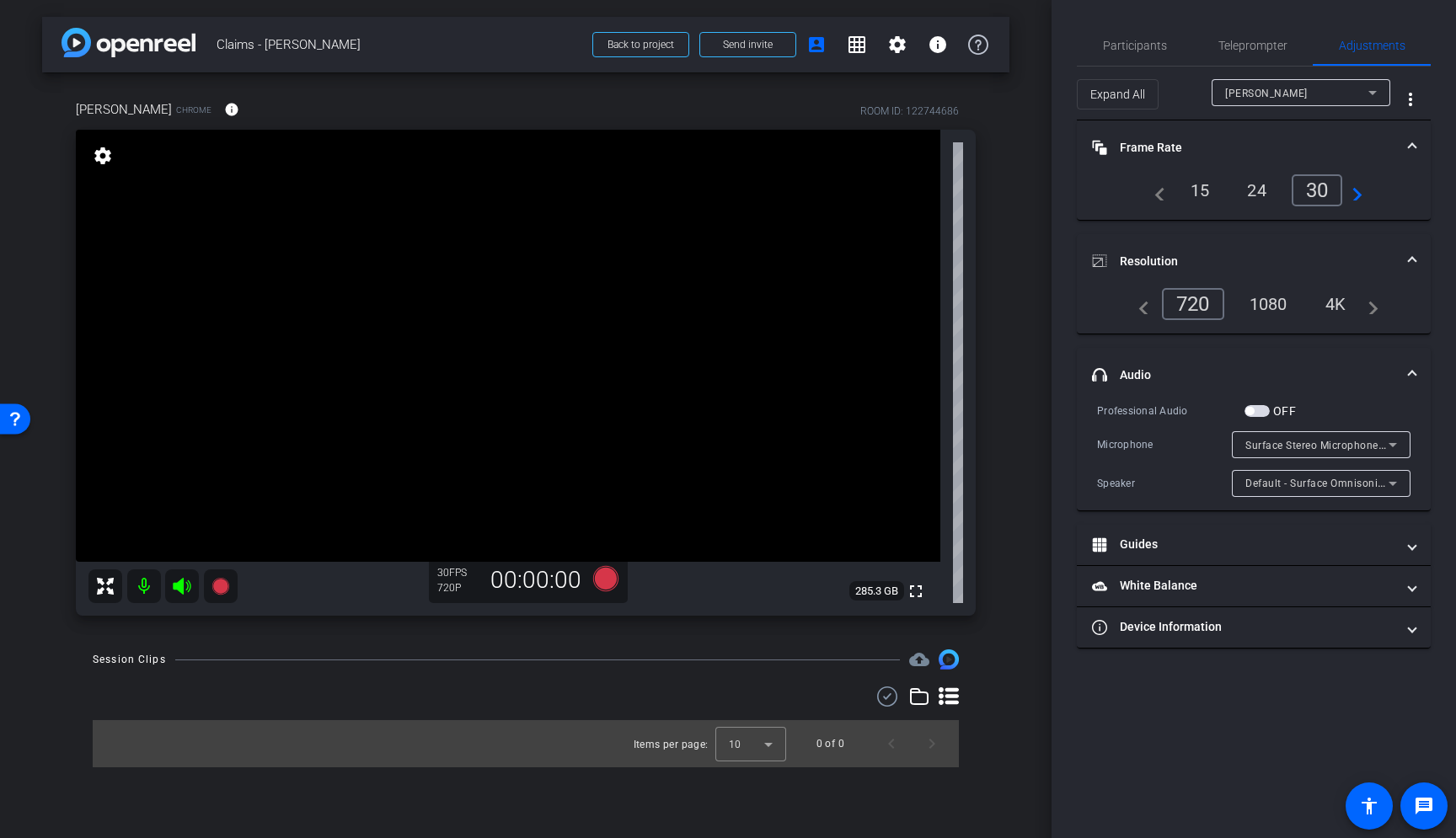 click on "[PERSON_NAME] Chrome info ROOM ID: 122744686 fullscreen settings  285.3 GB
30 FPS  720P   00:00:00" at bounding box center [526, 352] 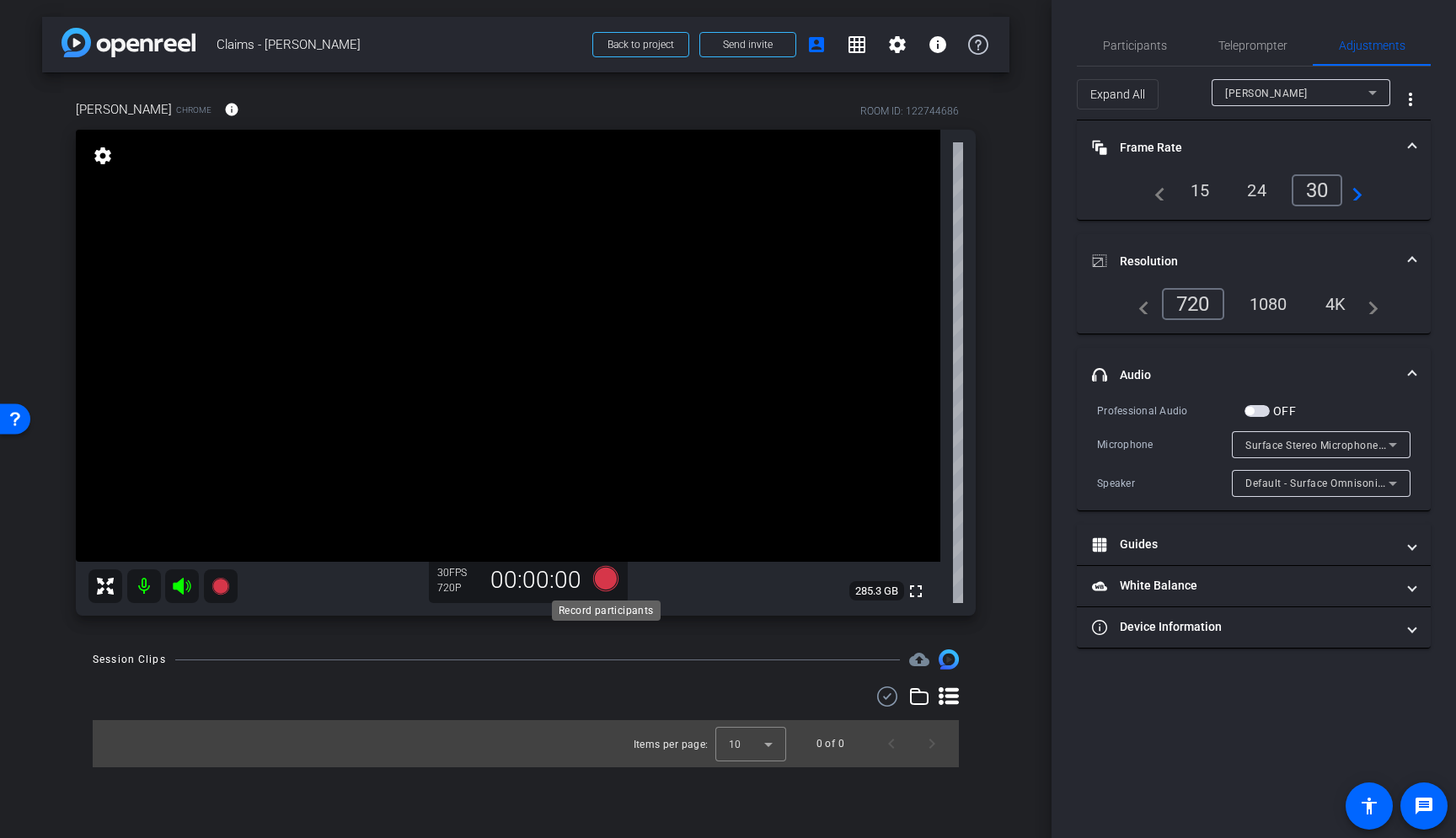 click 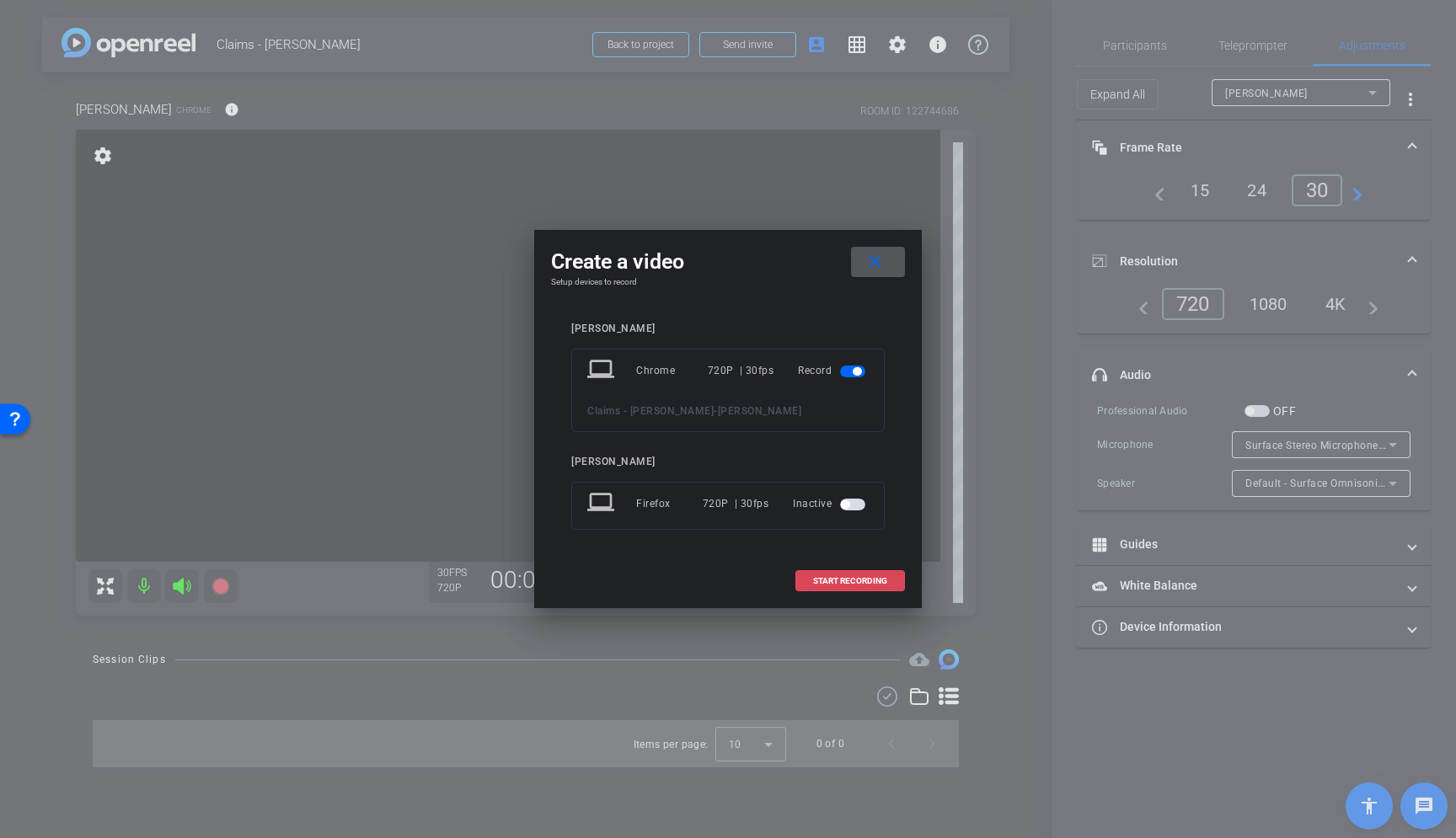 click on "START RECORDING" at bounding box center (850, 581) 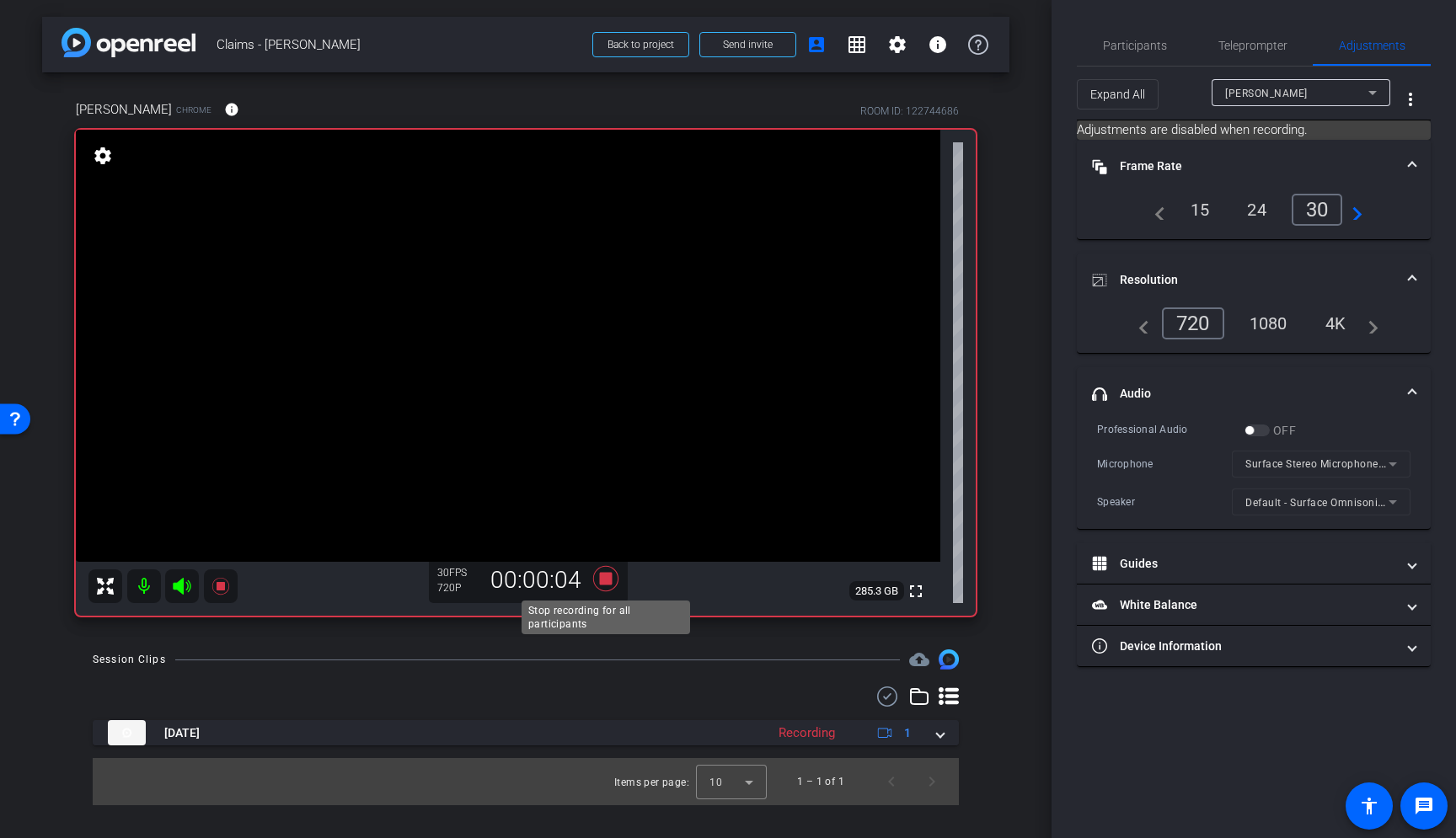 click 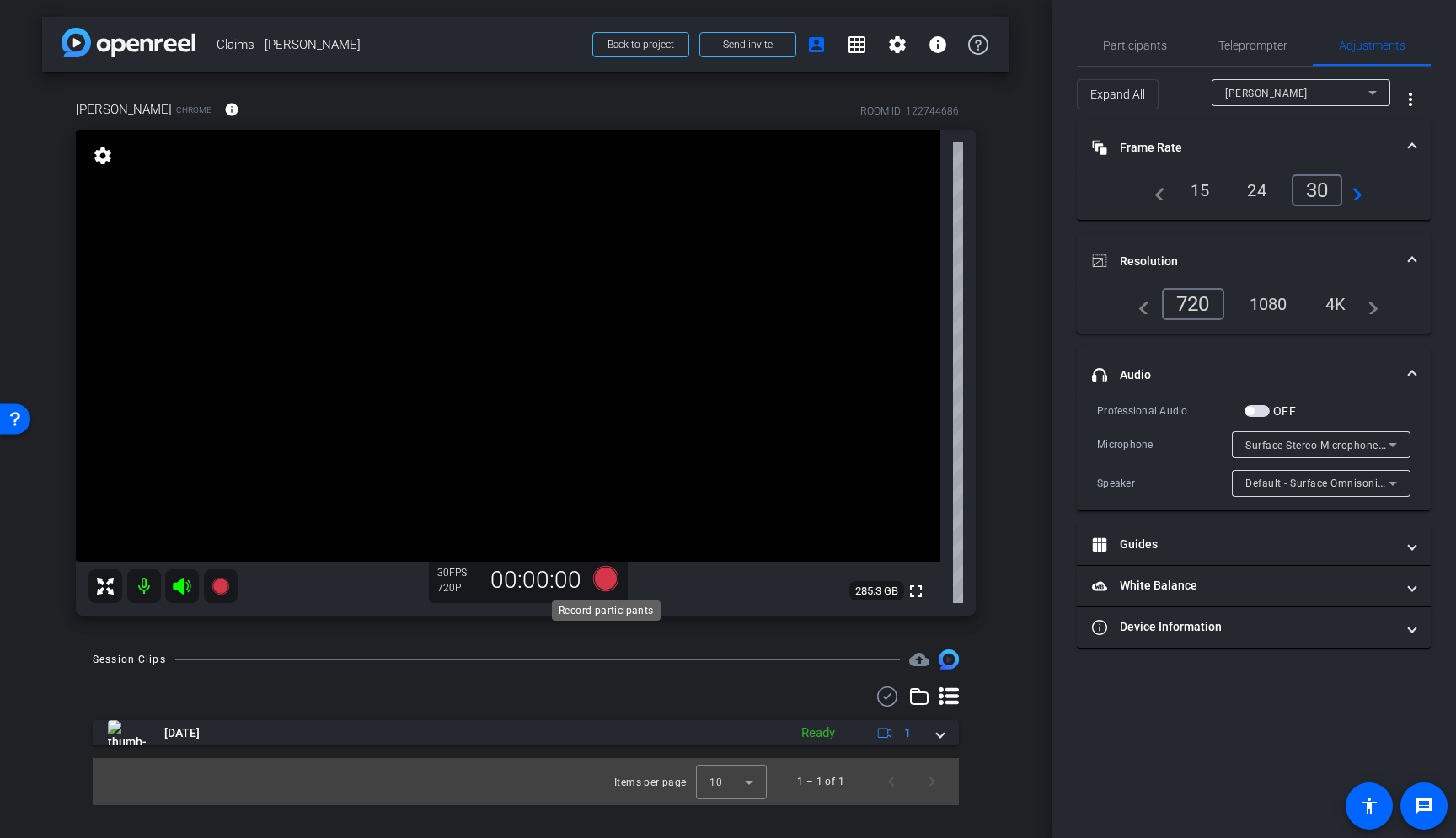 click 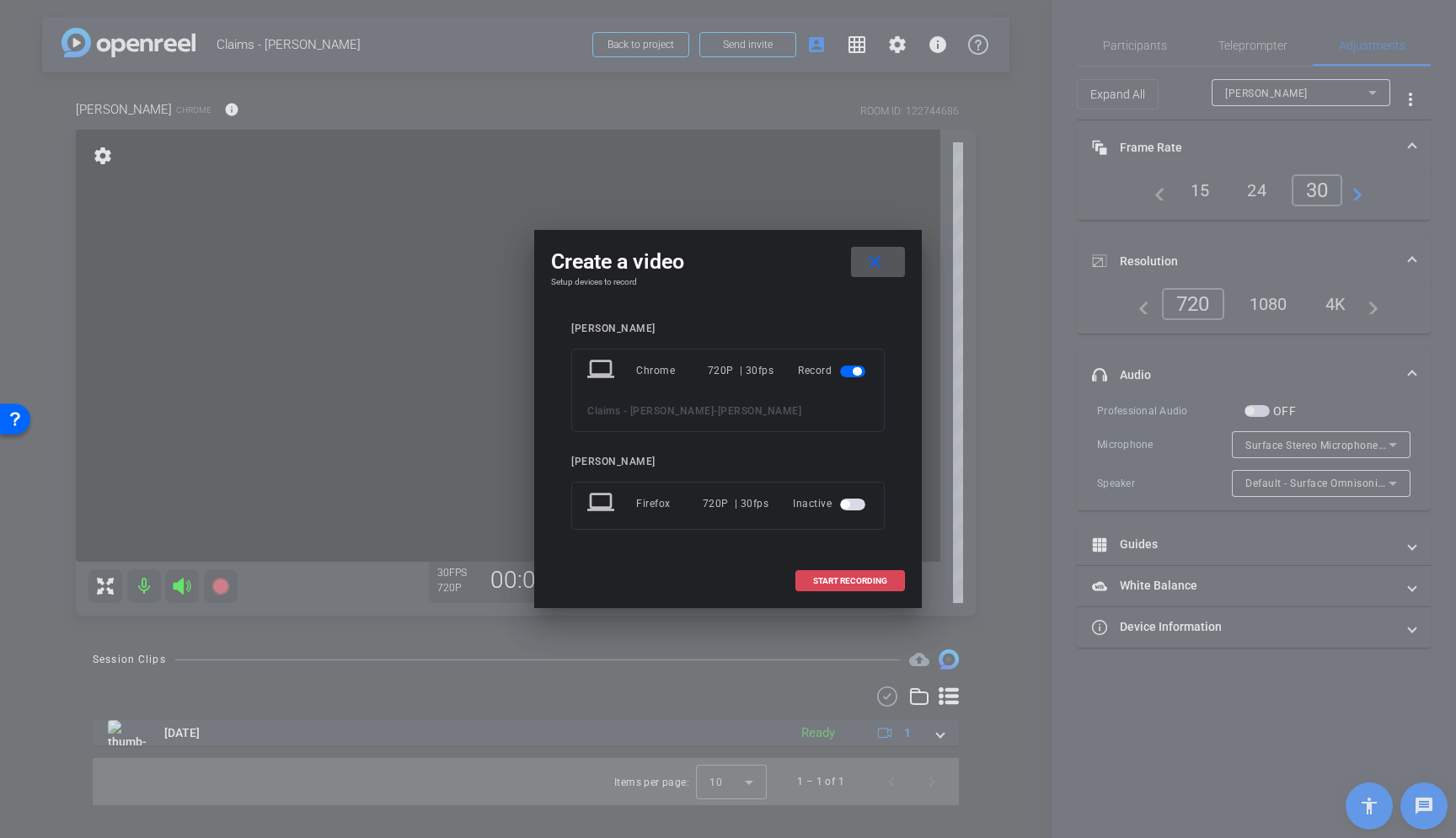 click at bounding box center [850, 581] 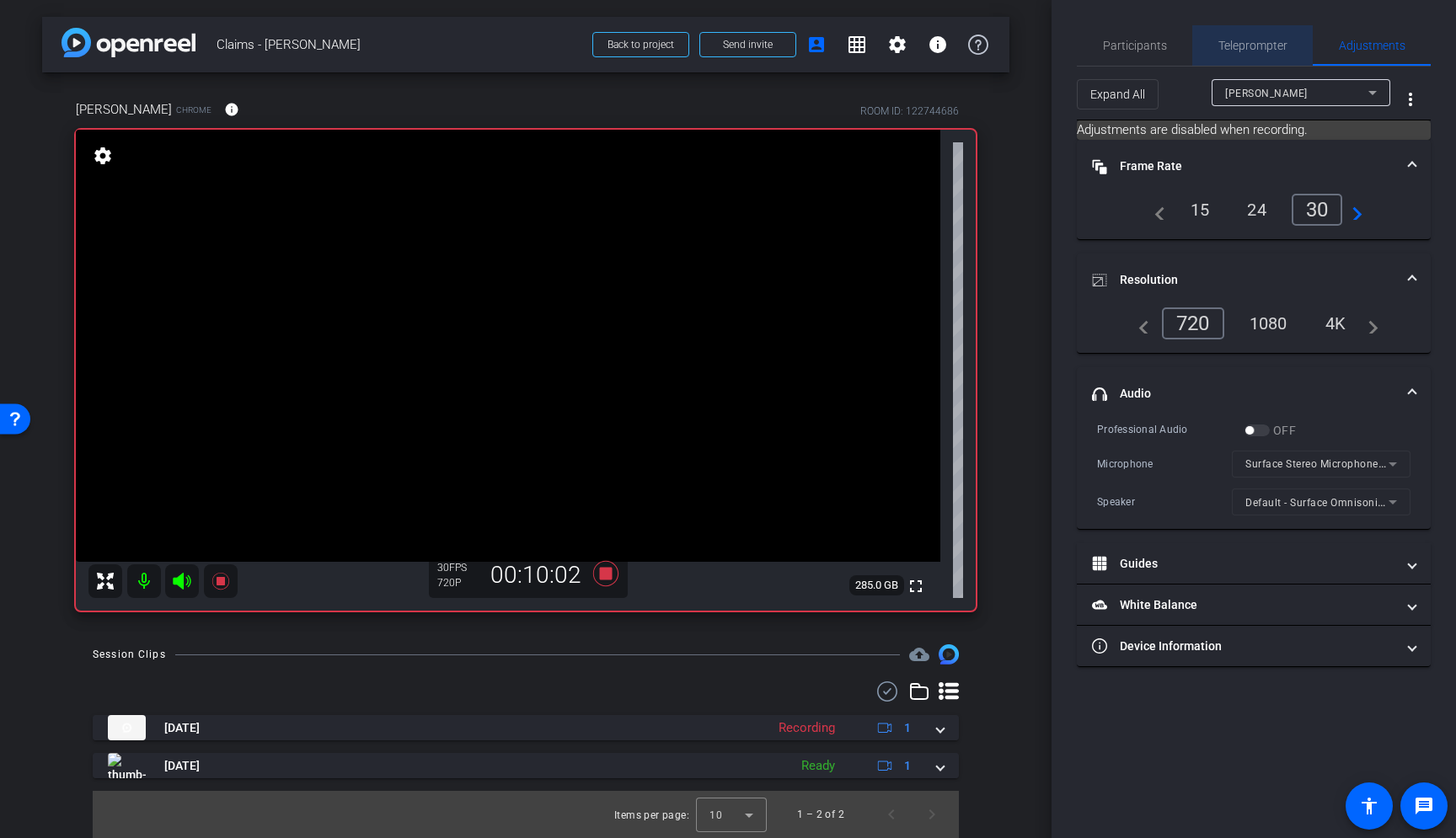 click on "Teleprompter" at bounding box center [1253, 45] 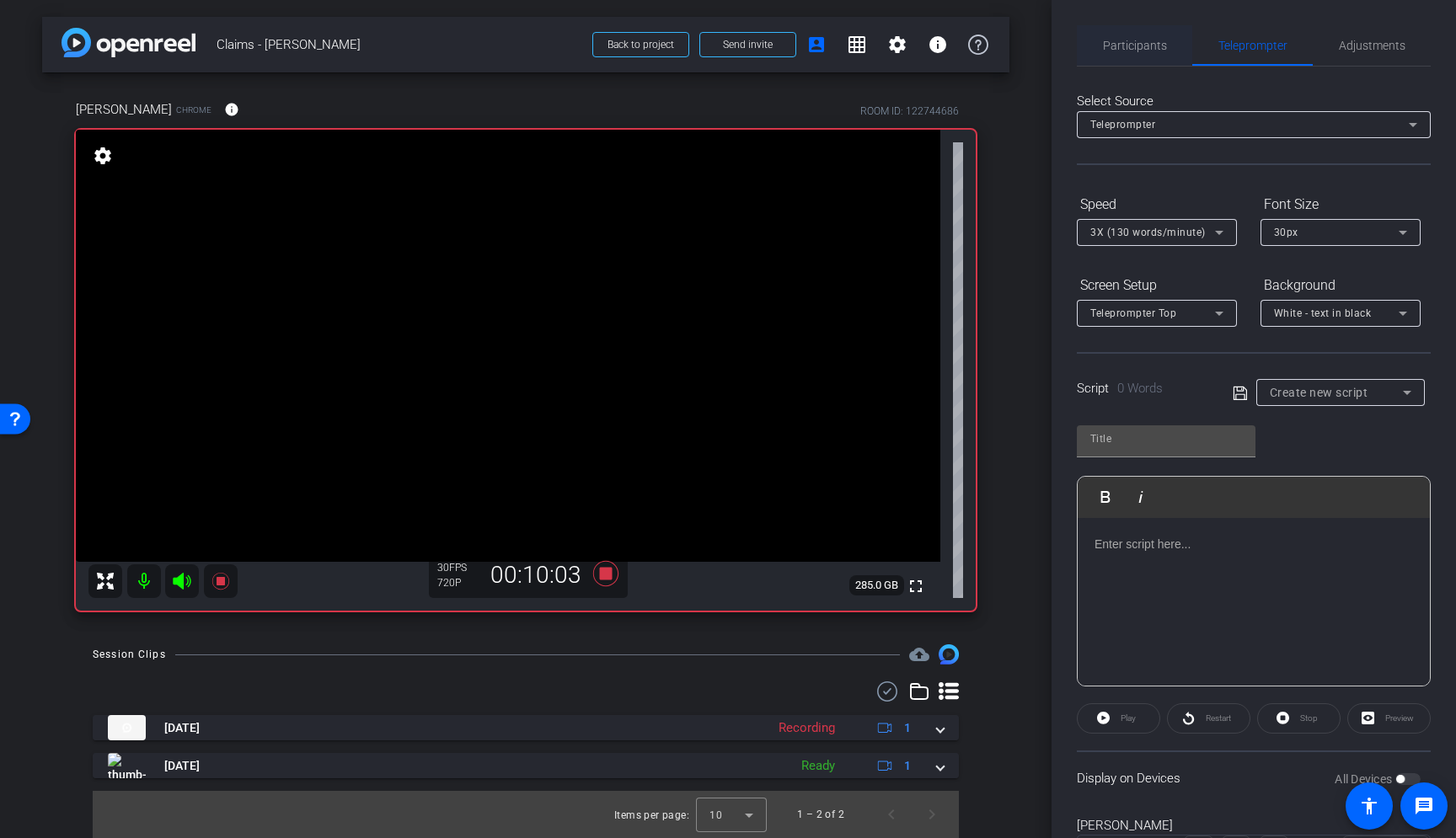 click on "Participants" at bounding box center [1135, 45] 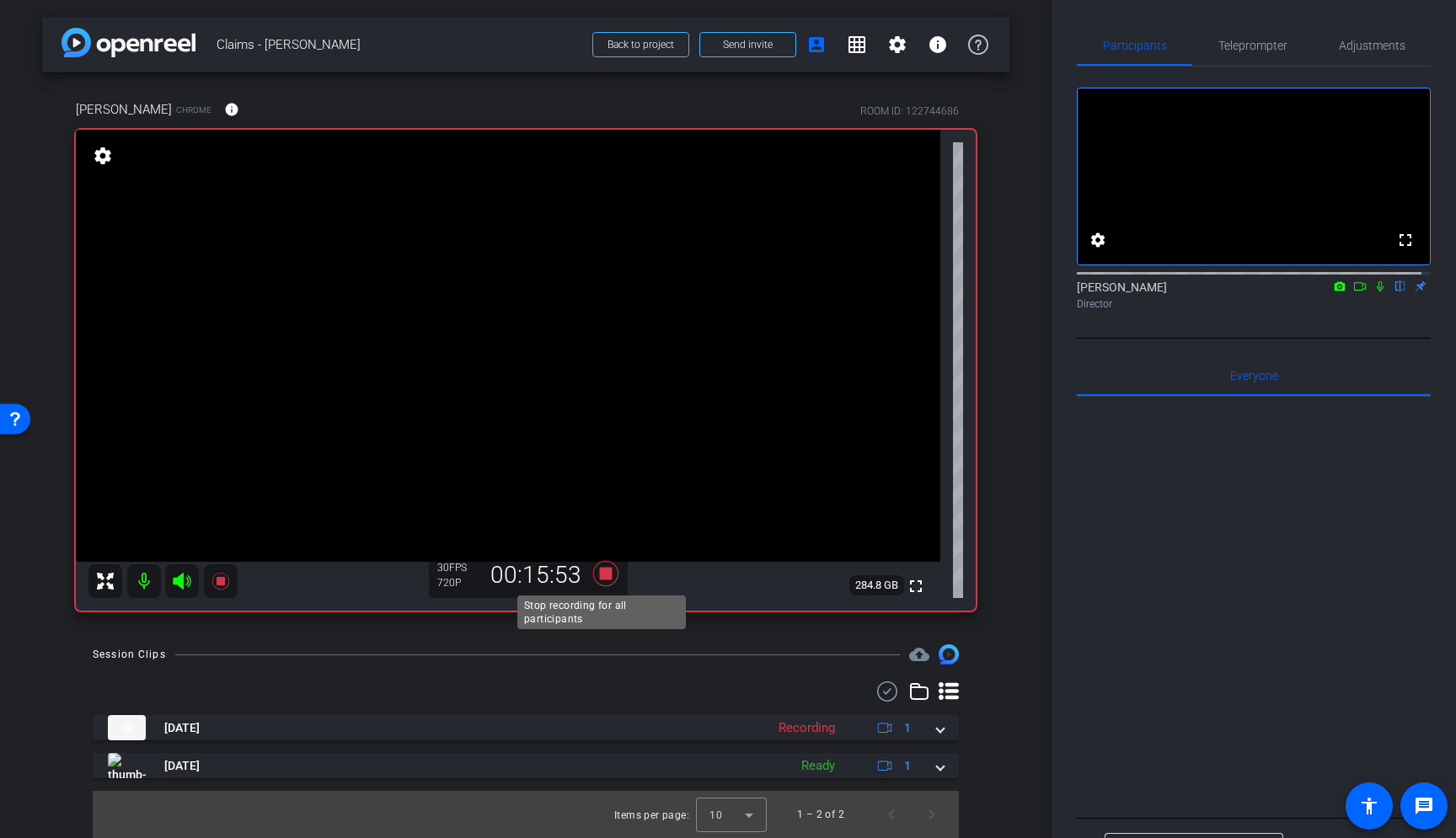 click 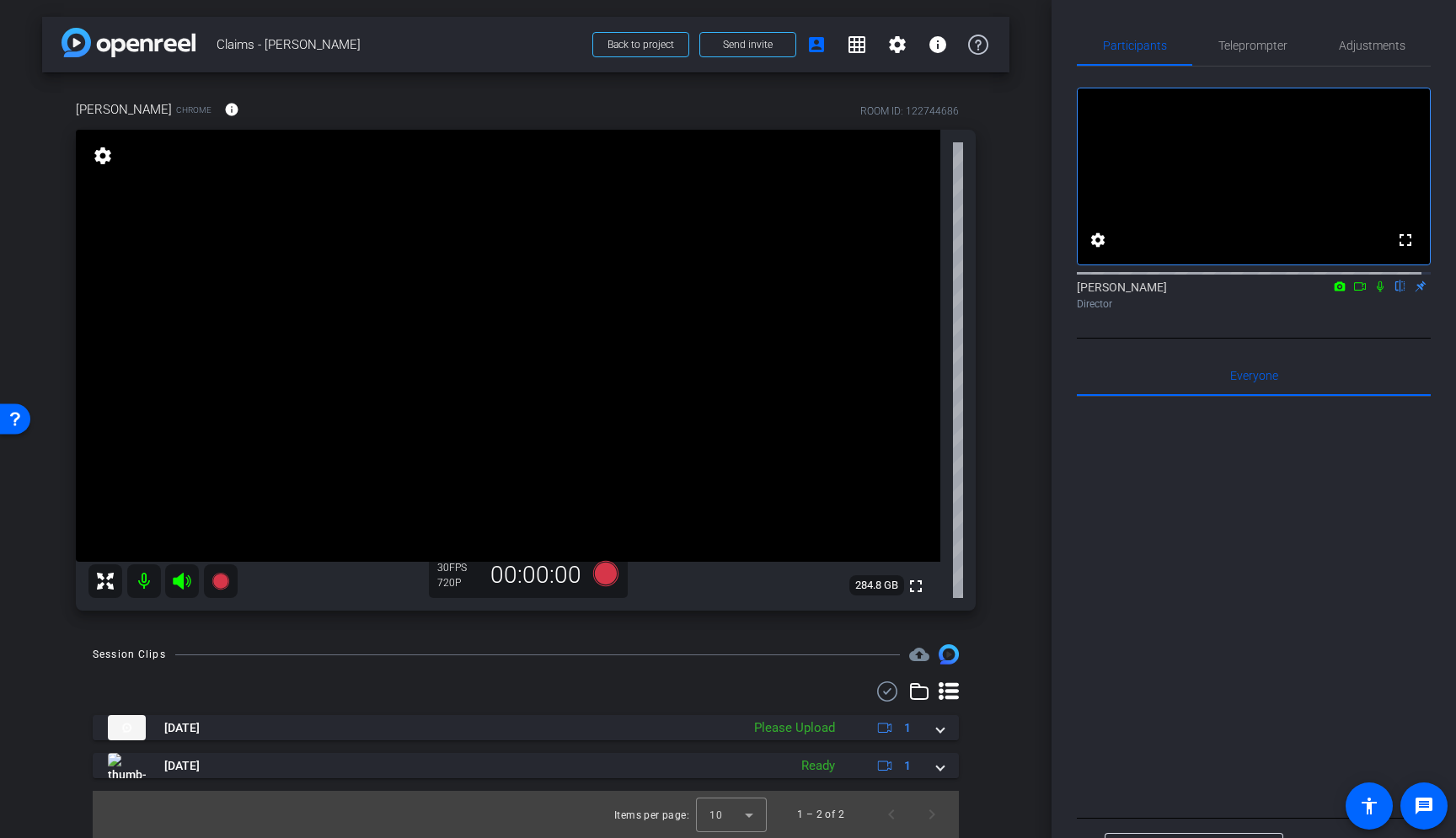 scroll, scrollTop: 0, scrollLeft: 0, axis: both 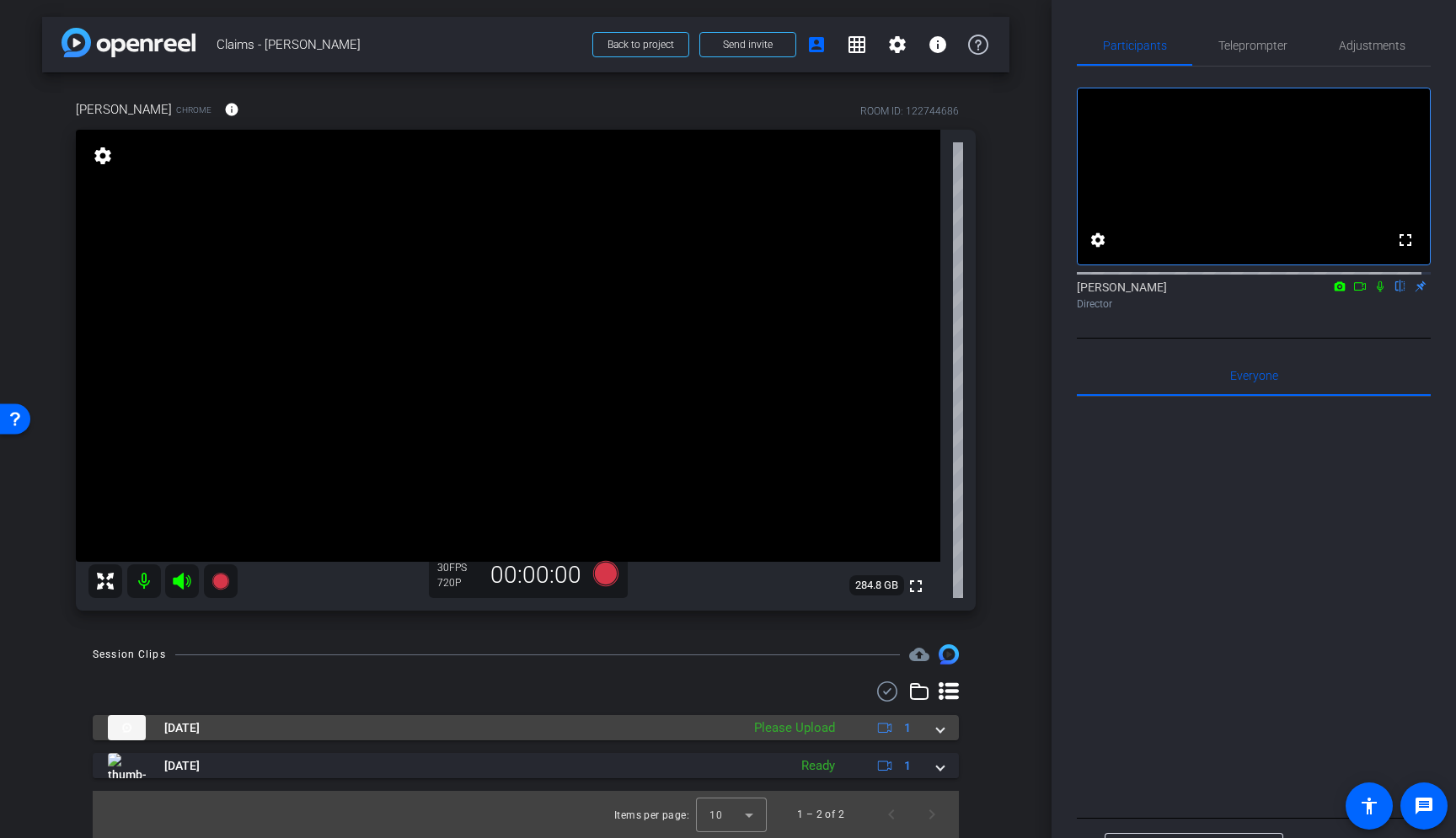 click at bounding box center (940, 728) 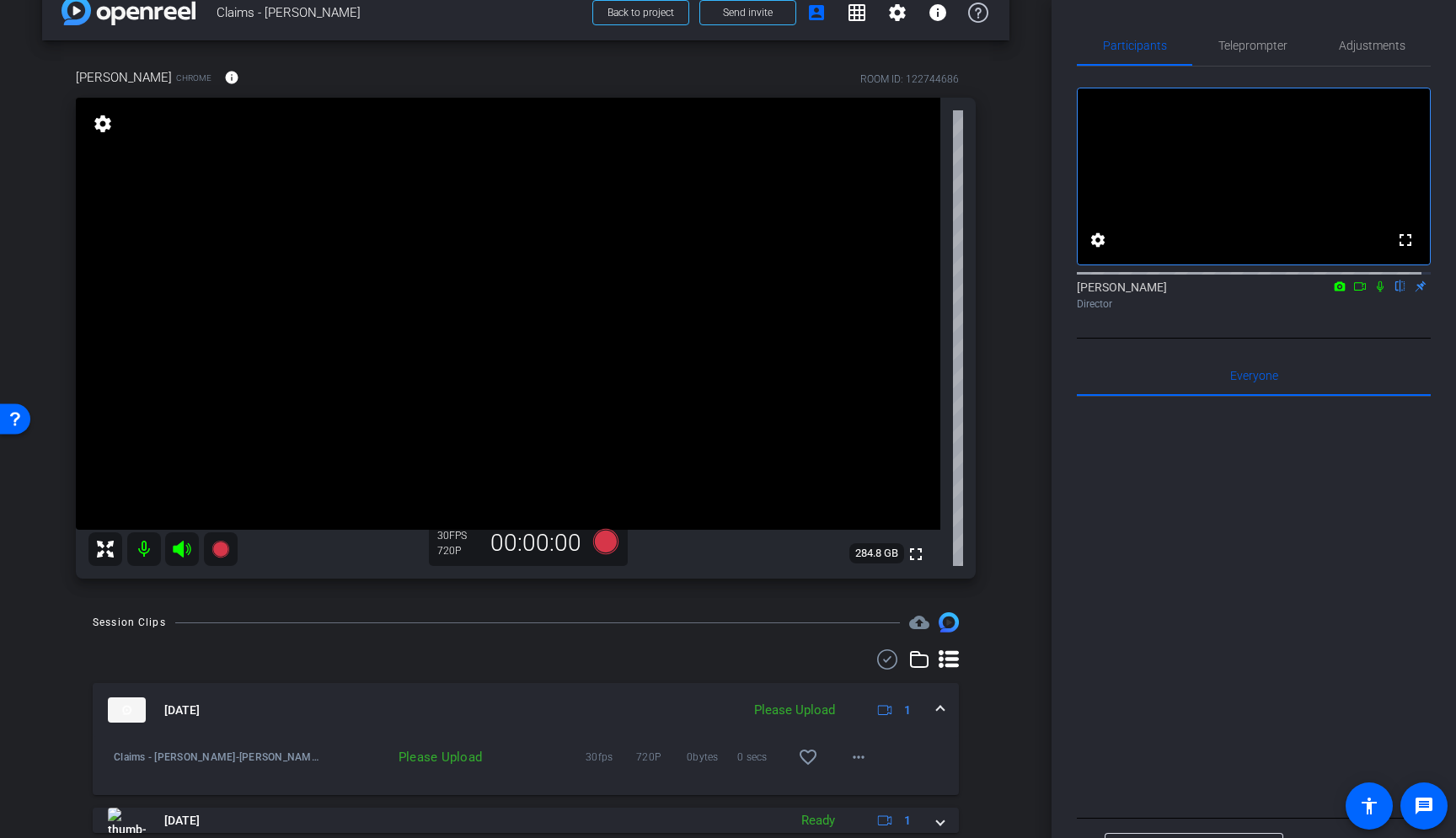 scroll, scrollTop: 87, scrollLeft: 0, axis: vertical 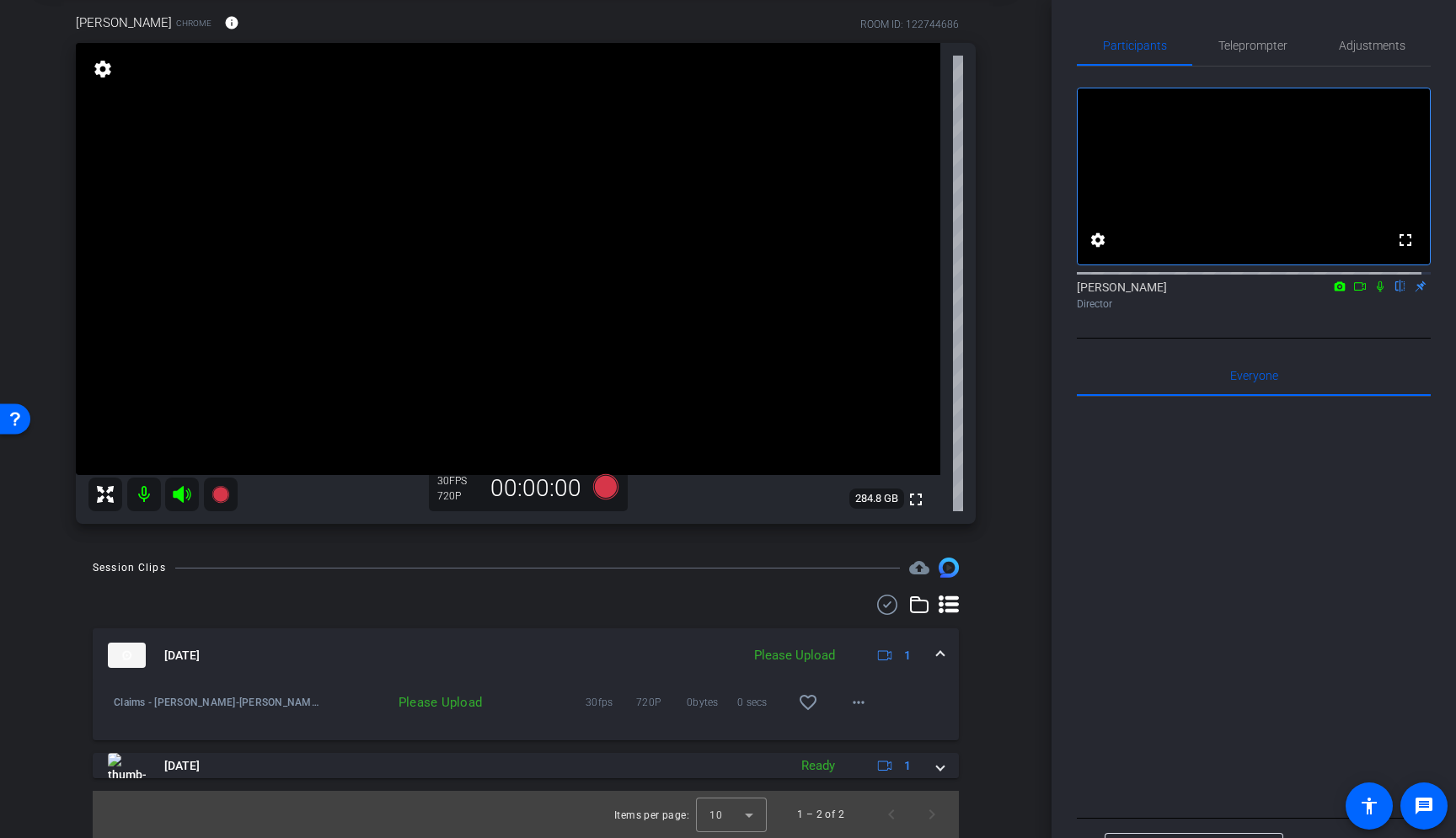 click on "[DATE]  Please Upload
1" at bounding box center (522, 655) 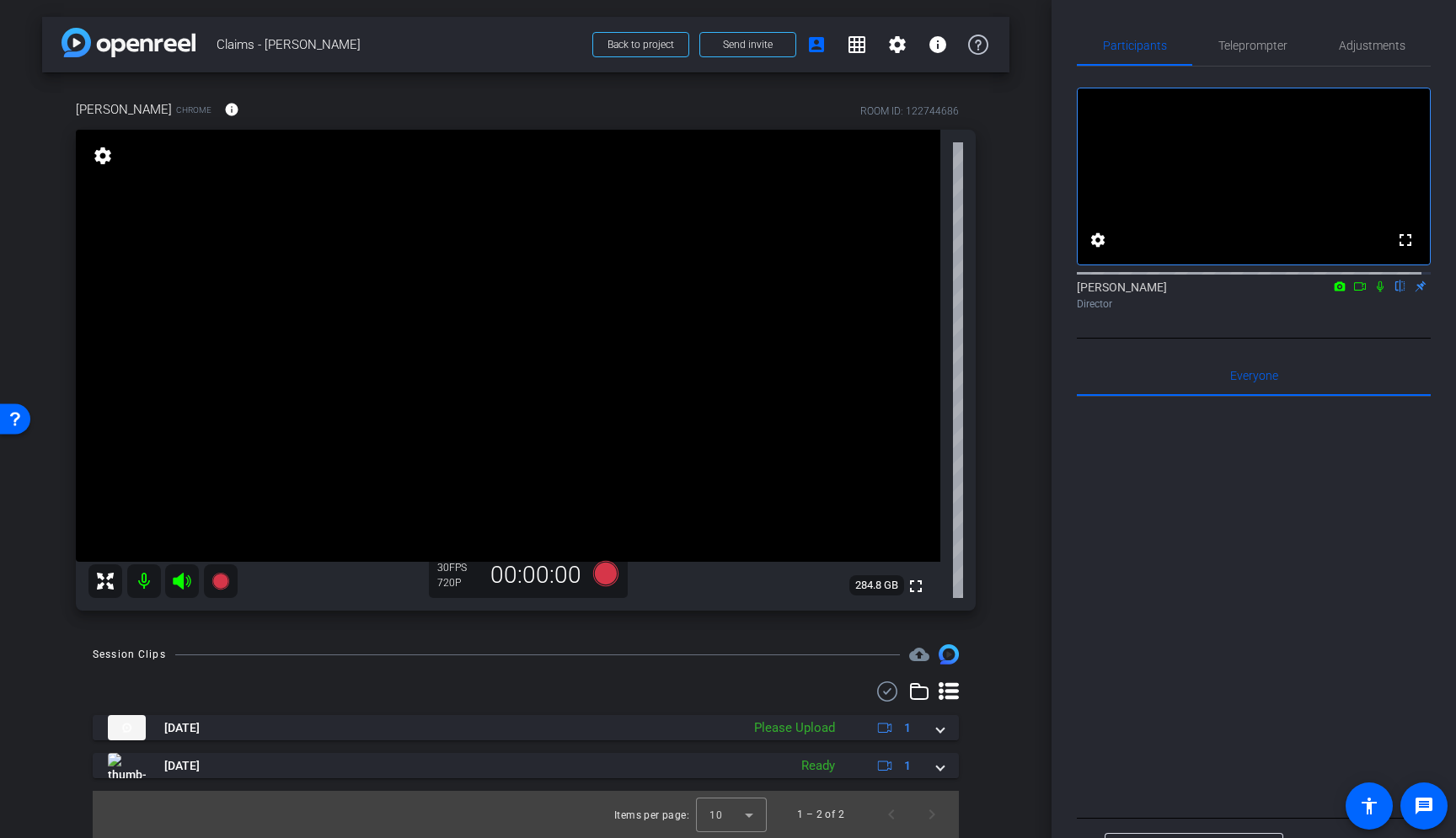 scroll, scrollTop: 0, scrollLeft: 0, axis: both 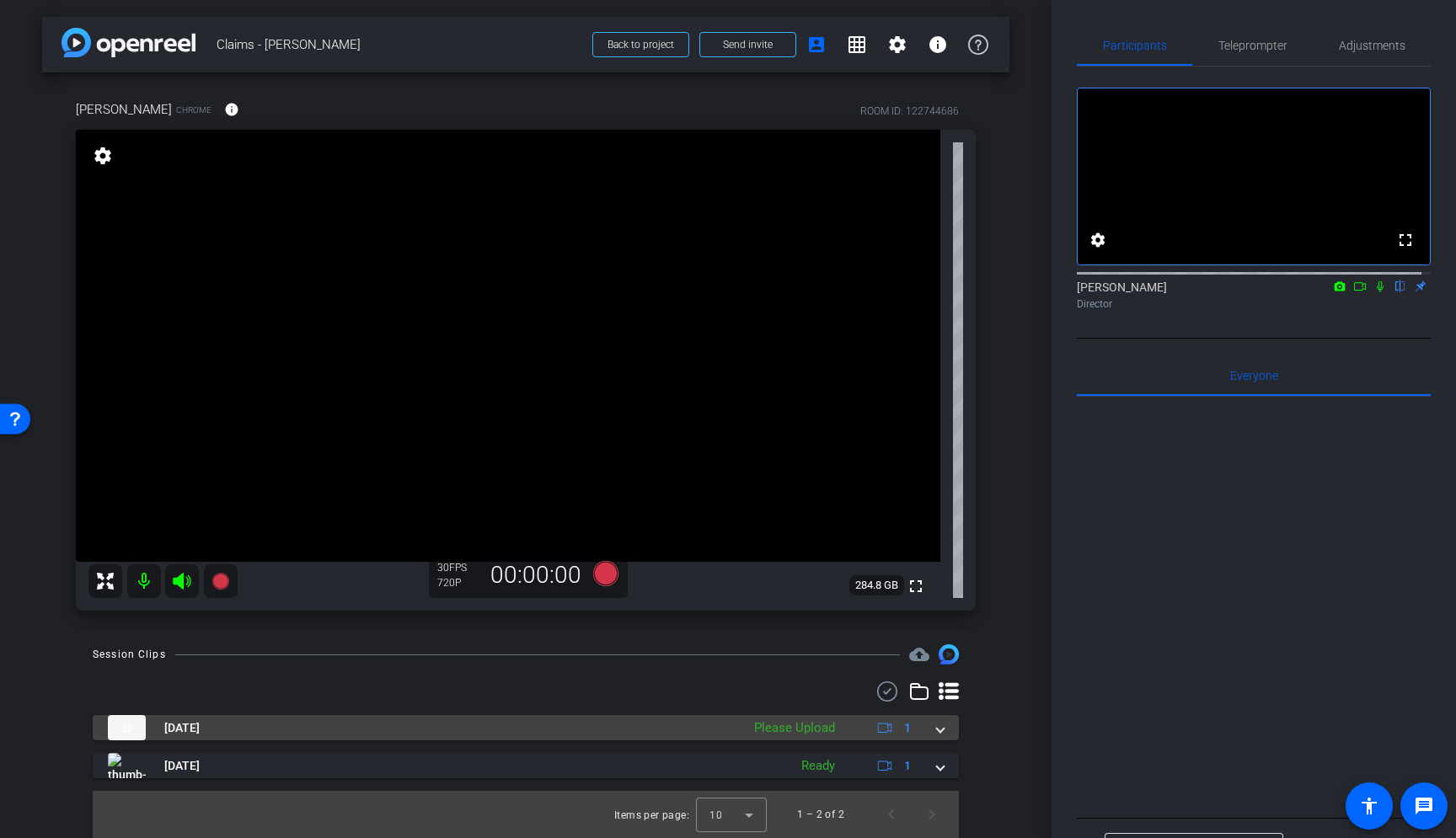 click on "[DATE]" at bounding box center [420, 728] 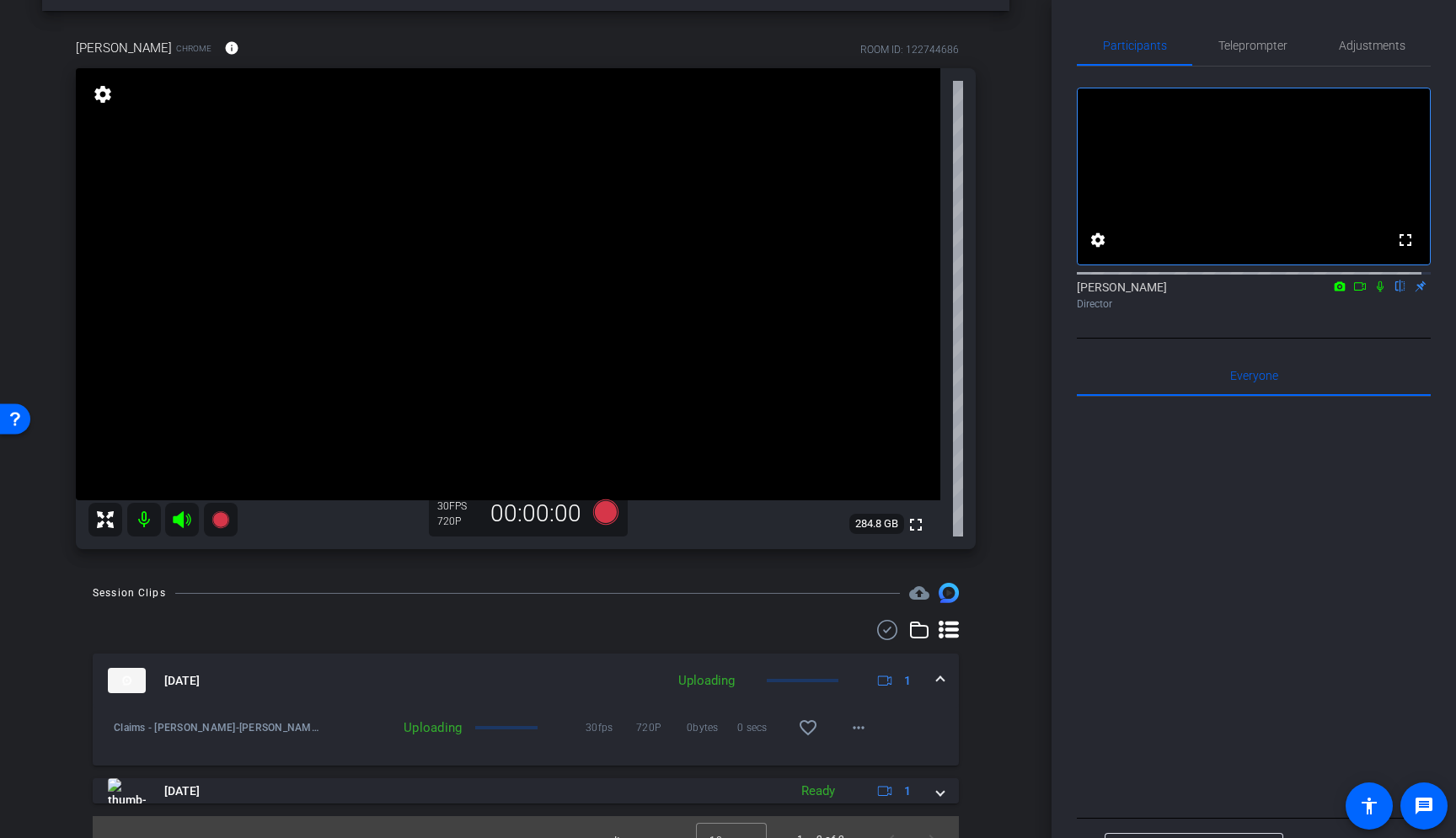 scroll, scrollTop: 87, scrollLeft: 0, axis: vertical 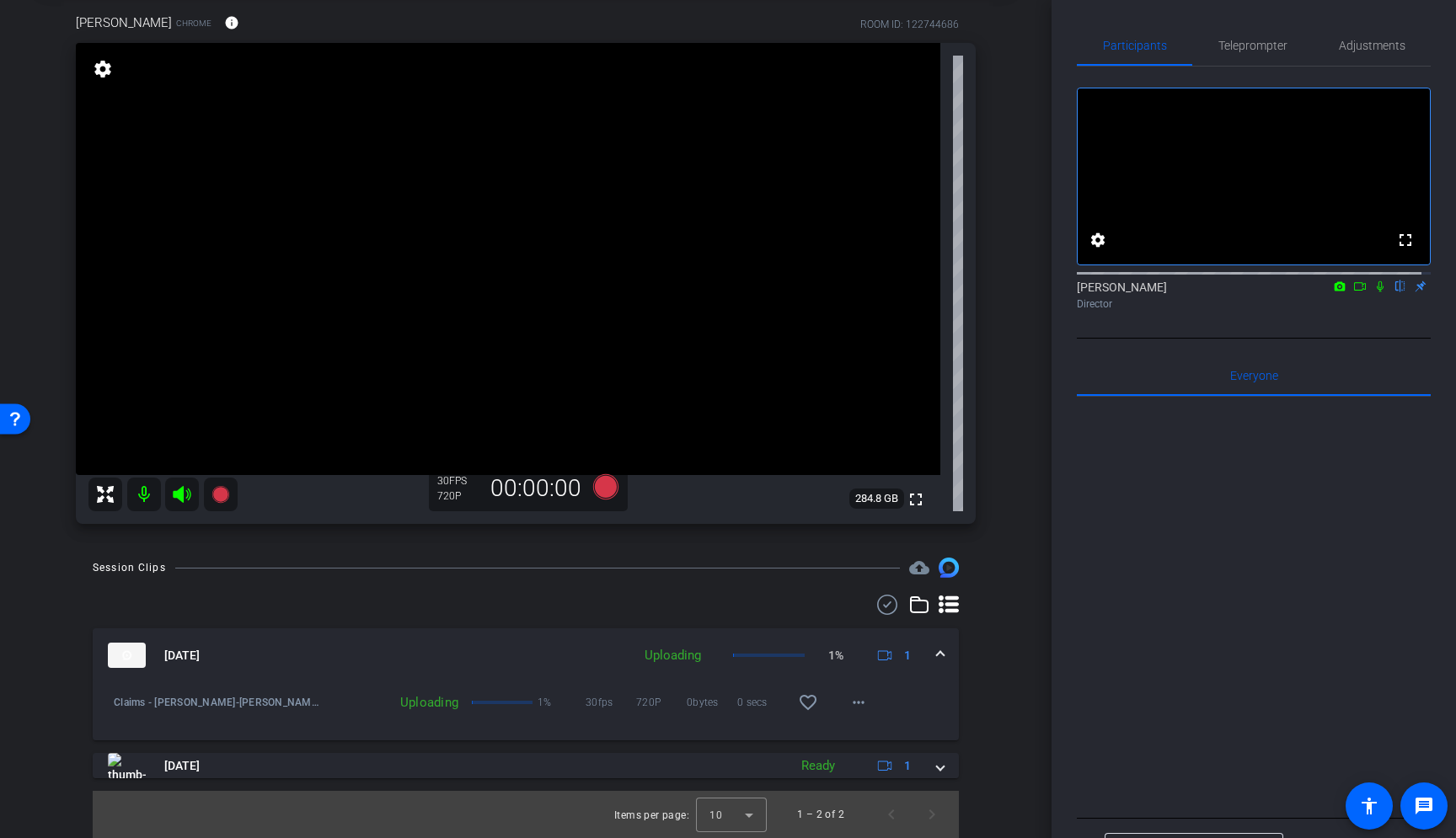 click at bounding box center [940, 655] 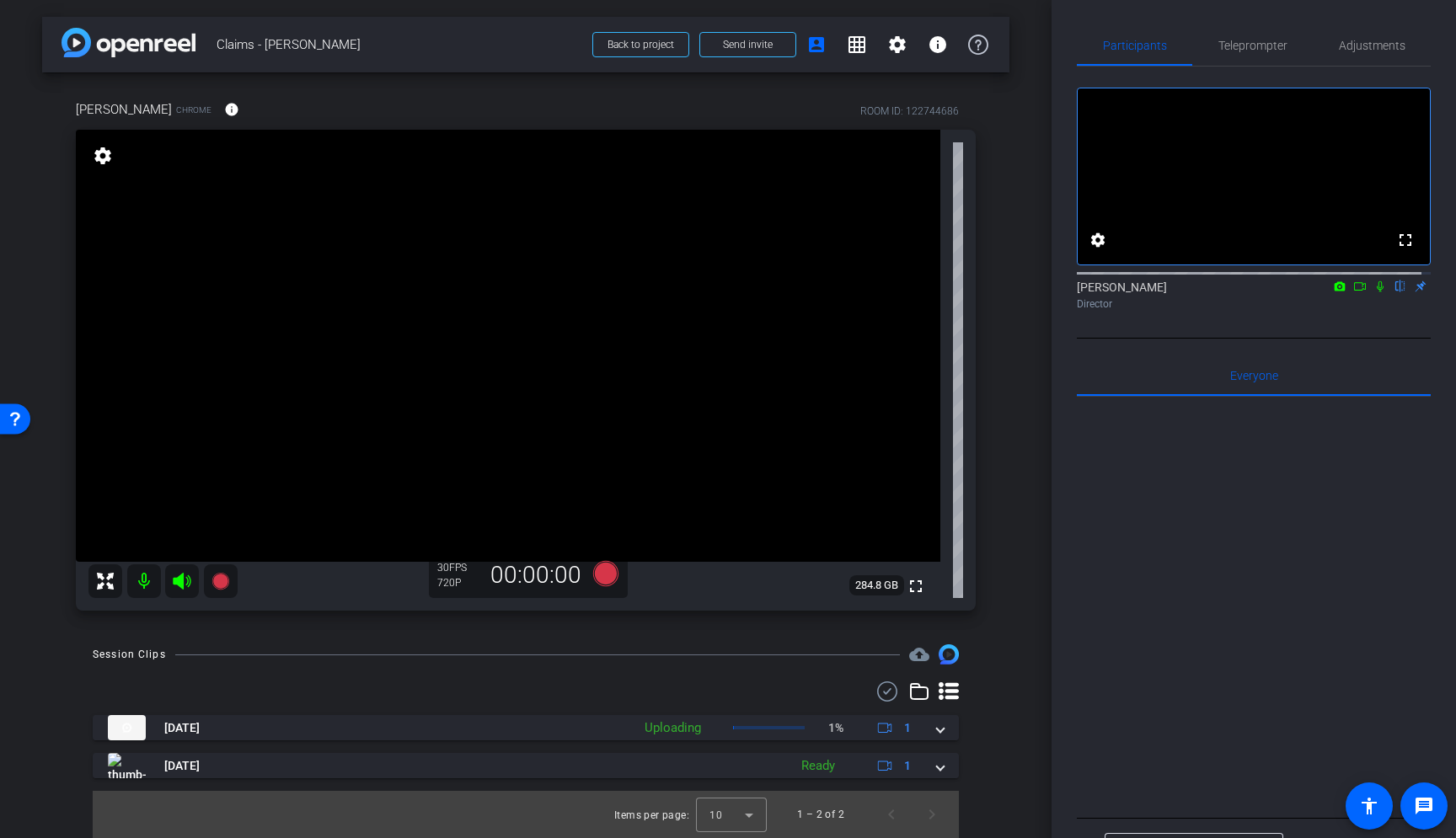 scroll, scrollTop: 0, scrollLeft: 0, axis: both 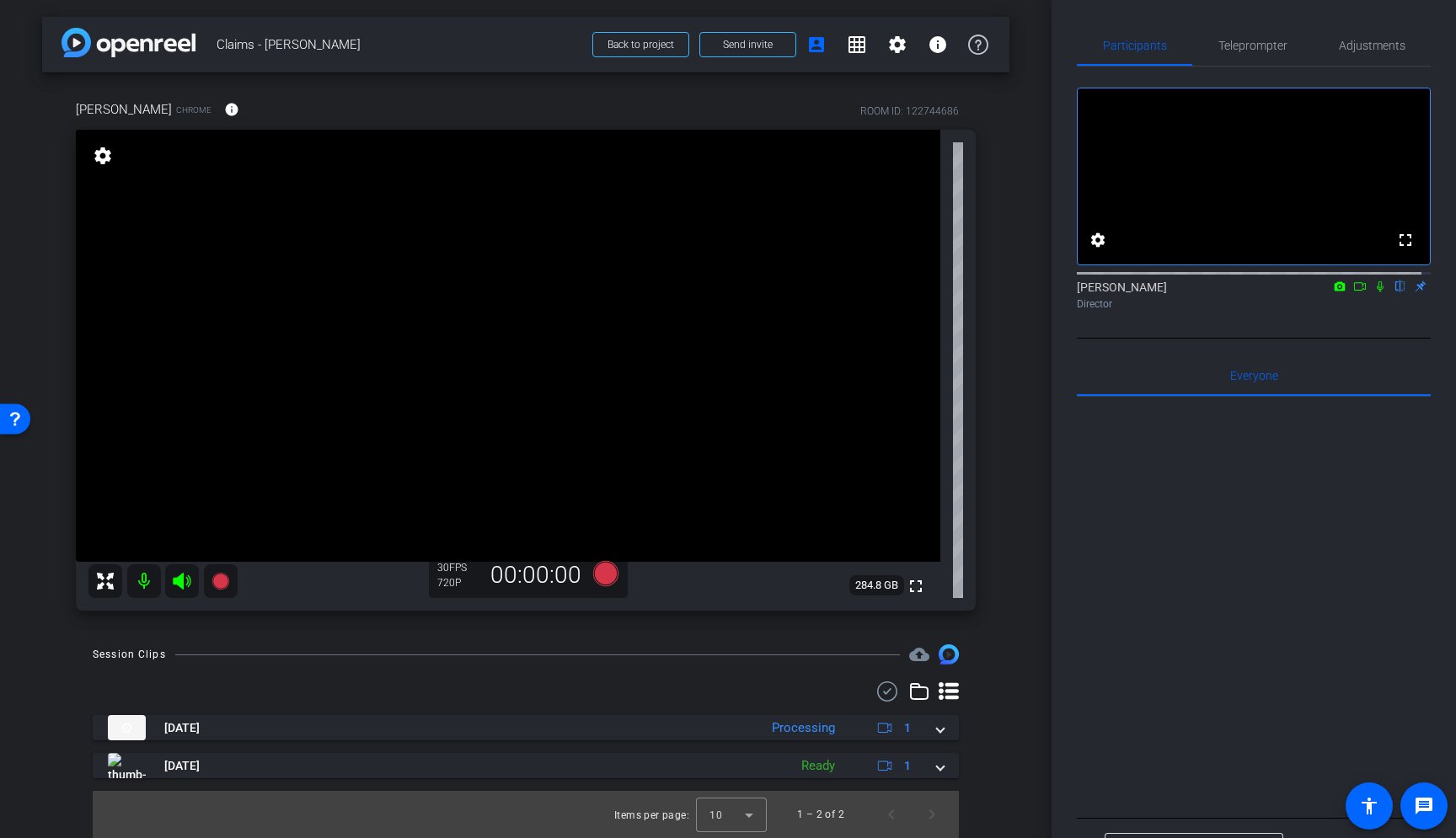 click on "Session Clips   cloud_upload
[DATE]   Processing
1 Claims - [PERSON_NAME]-[PERSON_NAME]-2025-07-22-13-04-59-962-0   Processing  30fps 720P 0bytes 0 secs favorite_border more_horiz   [DATE]   Ready
1  Items per page:  10  1 – 2 of 2" at bounding box center [526, 741] 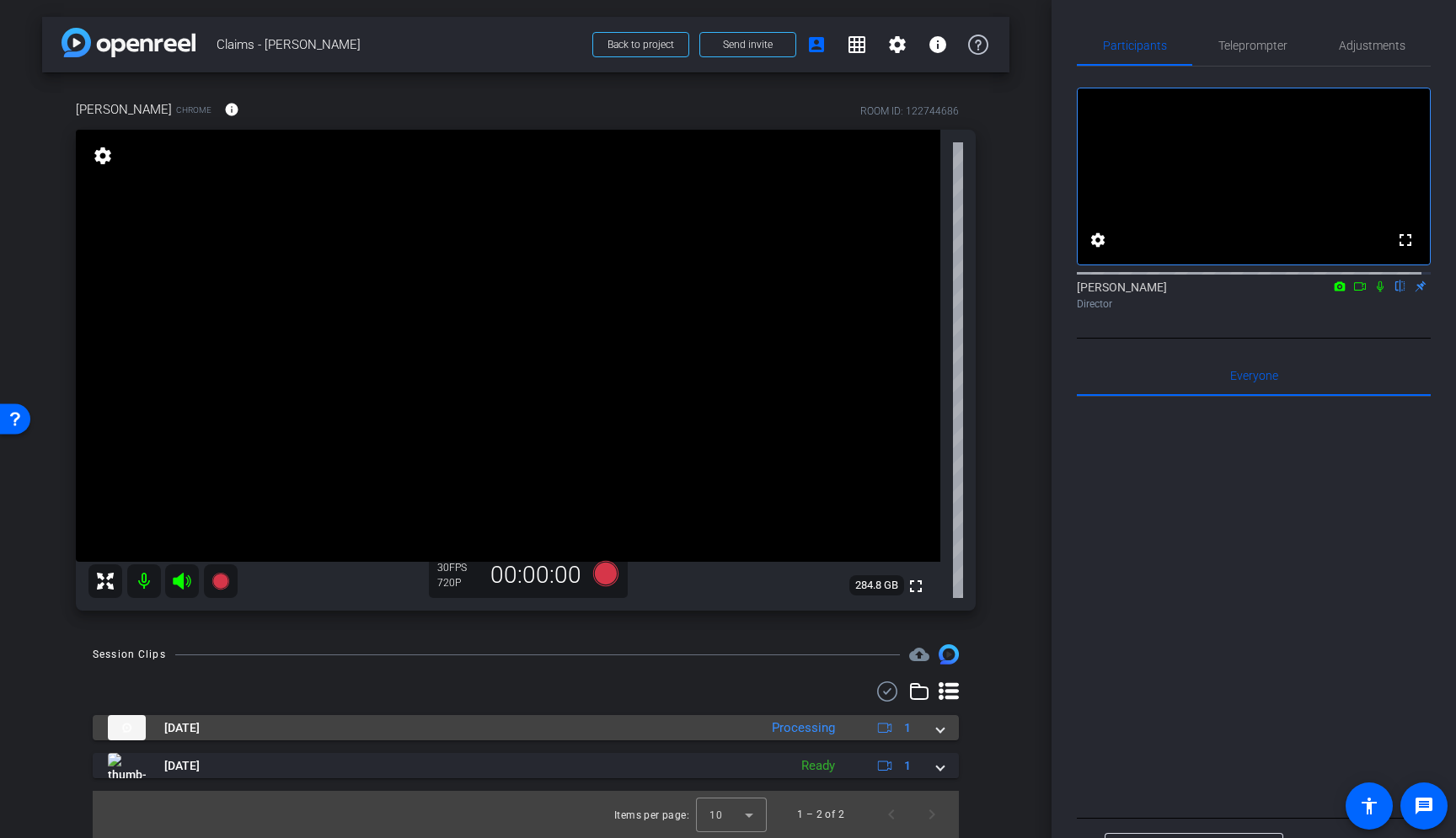 click at bounding box center (940, 728) 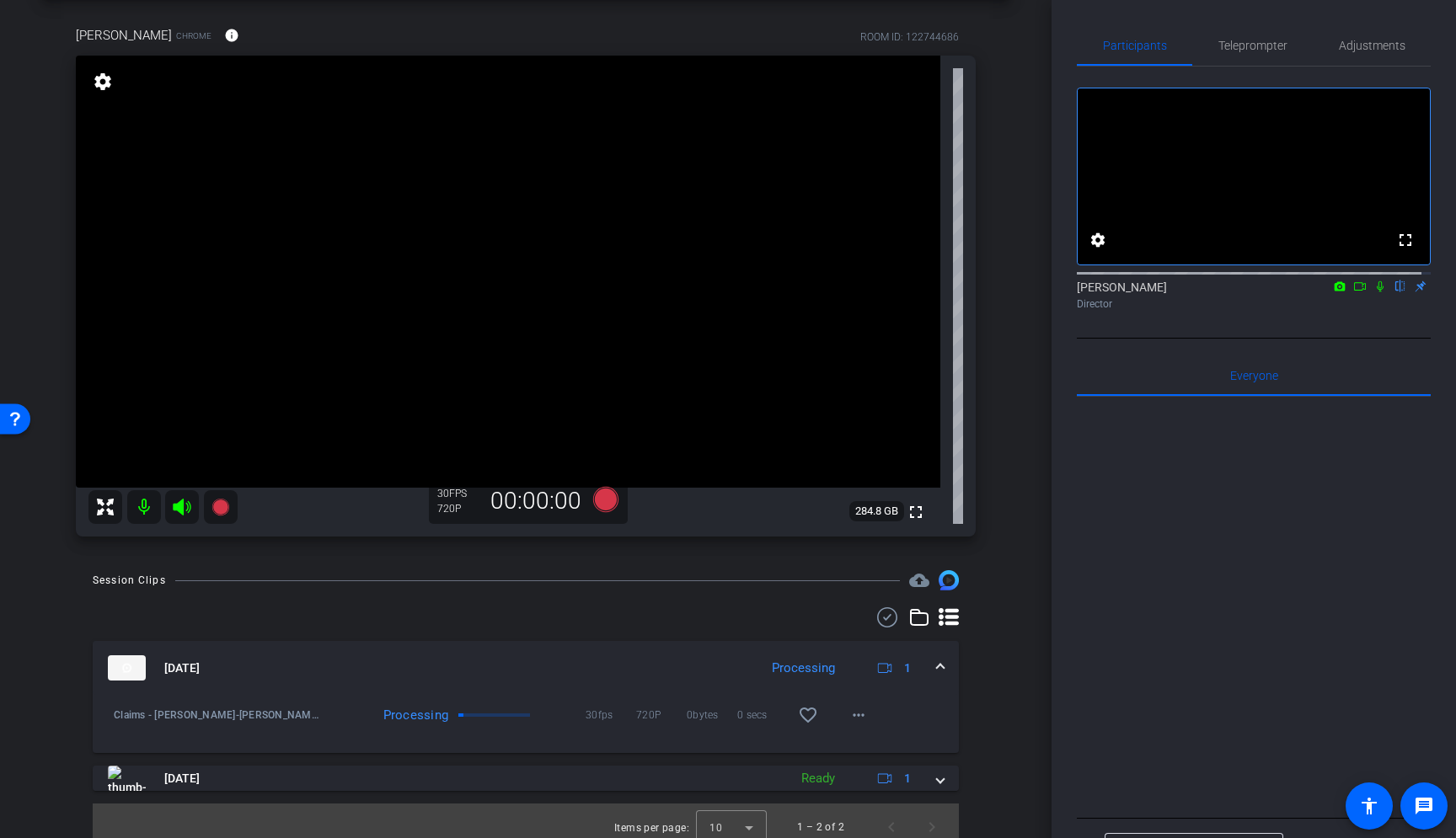 scroll, scrollTop: 87, scrollLeft: 0, axis: vertical 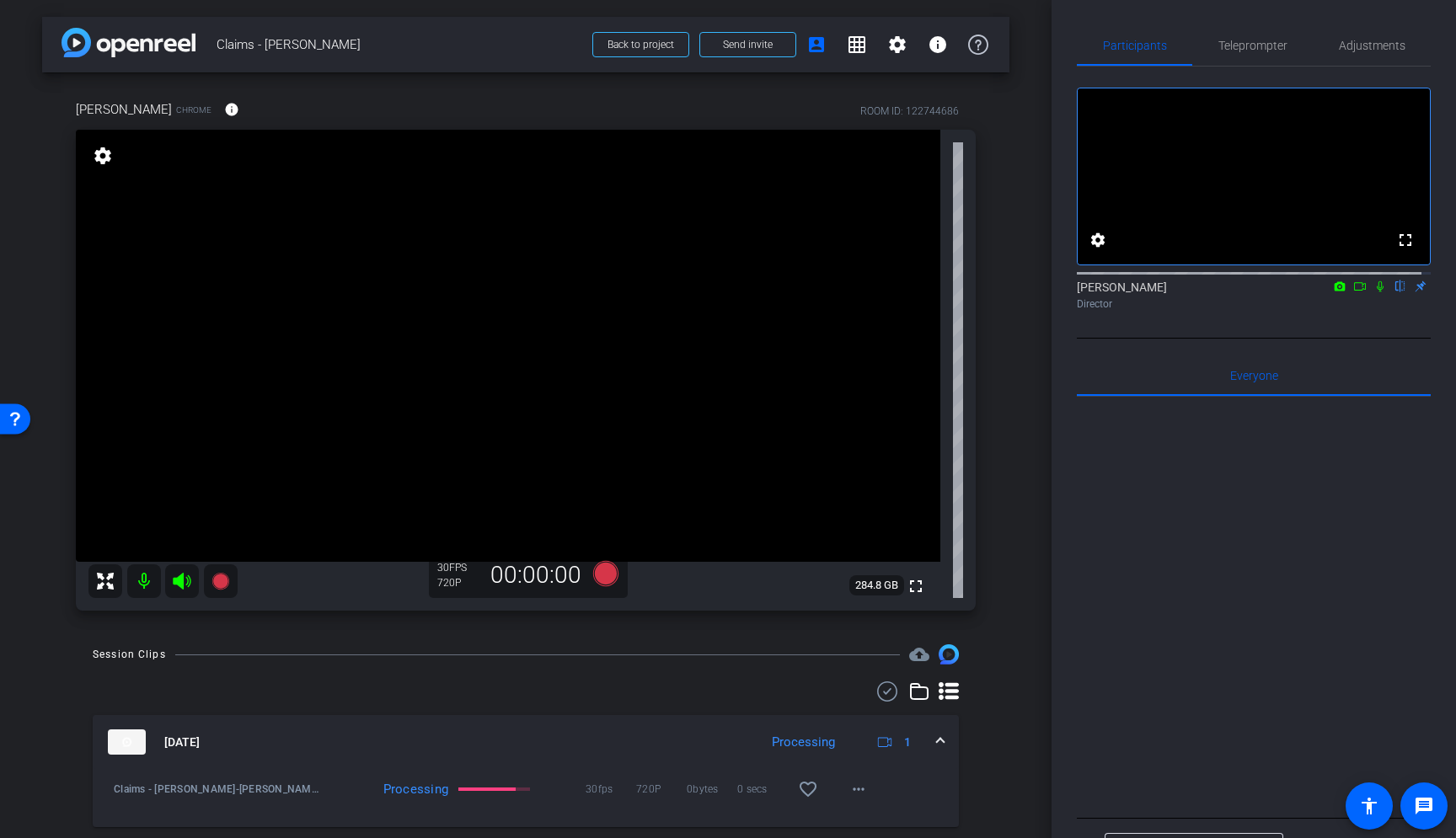 click 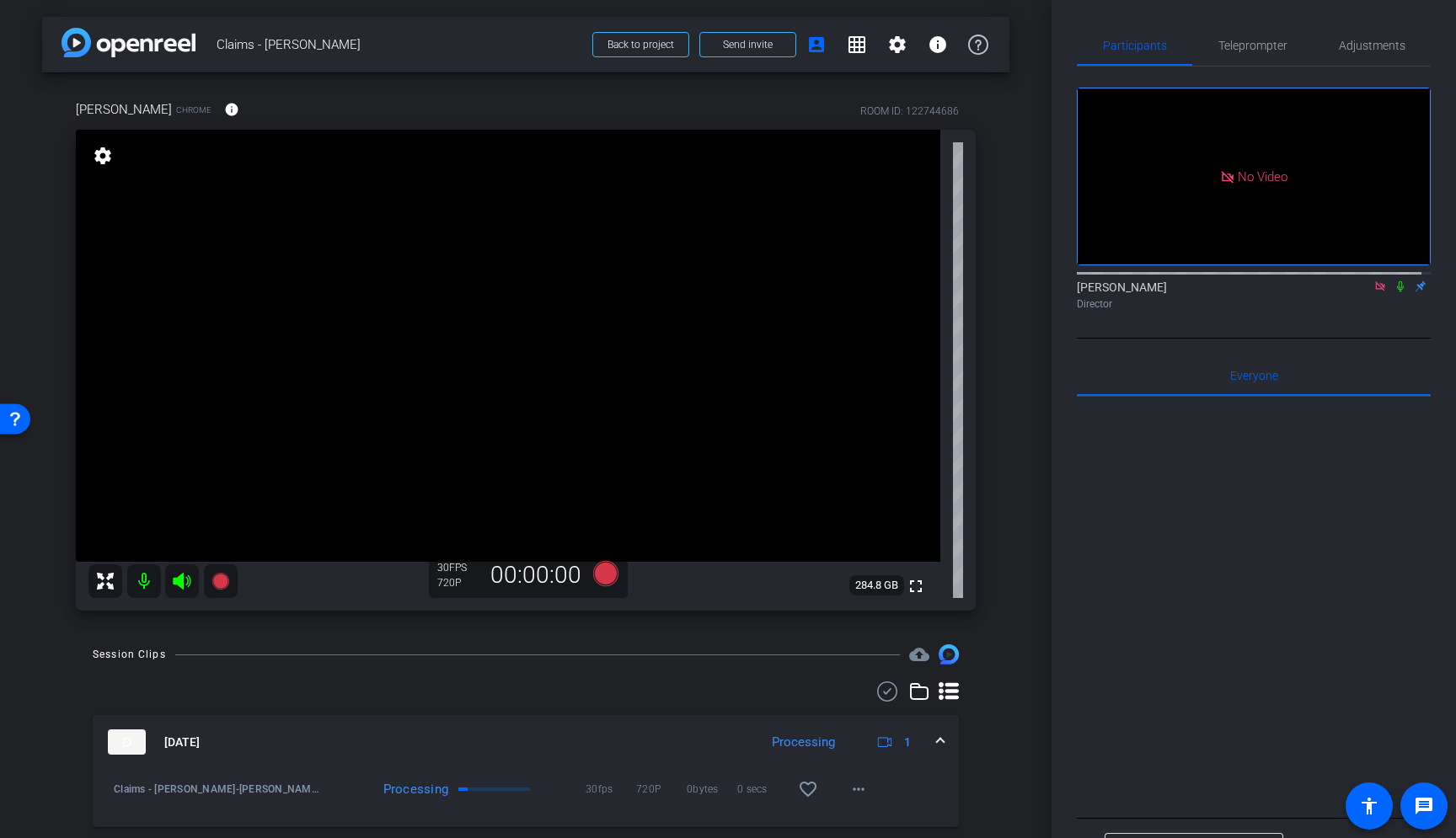 click 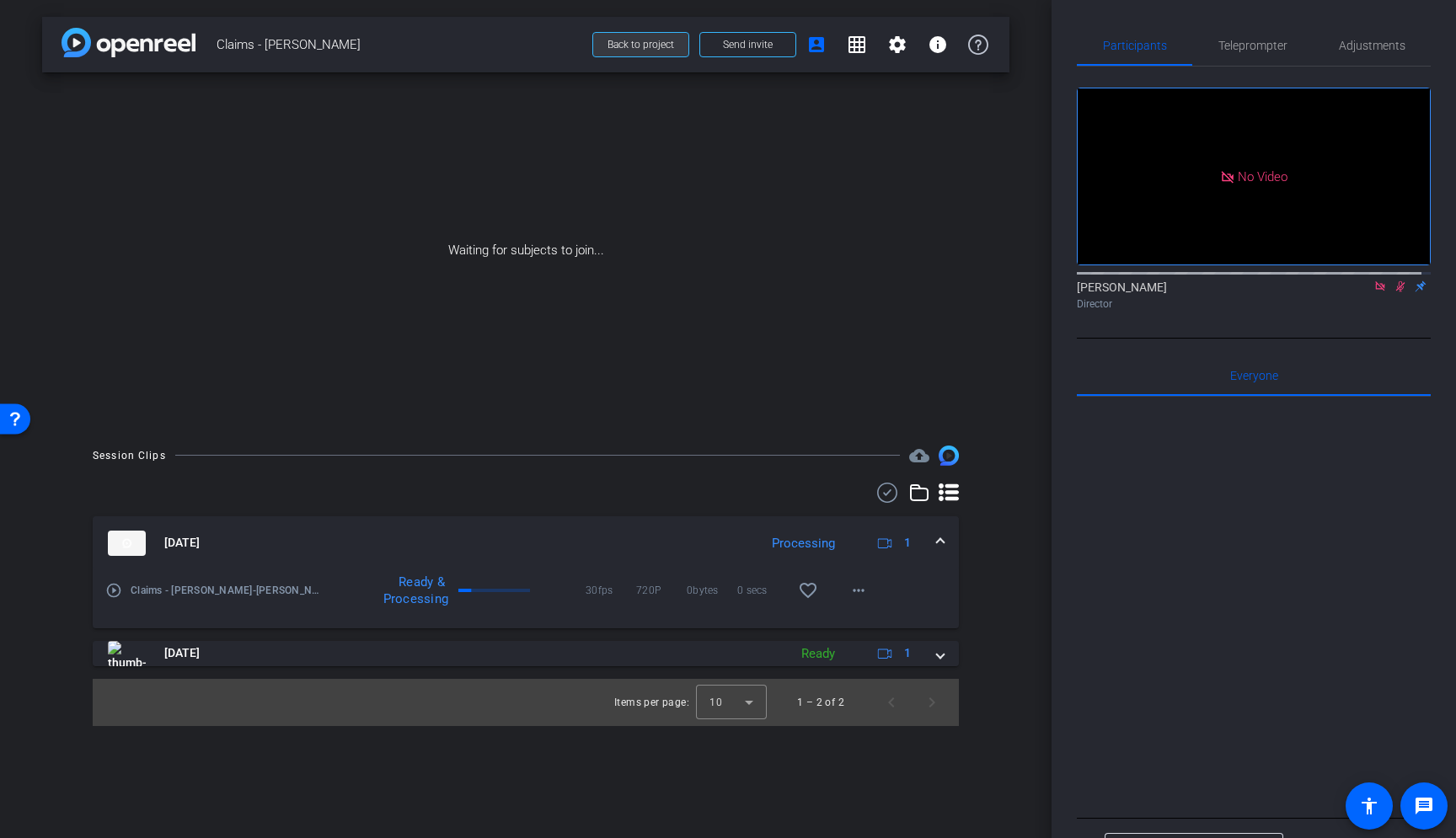 click on "Back to project" at bounding box center (640, 45) 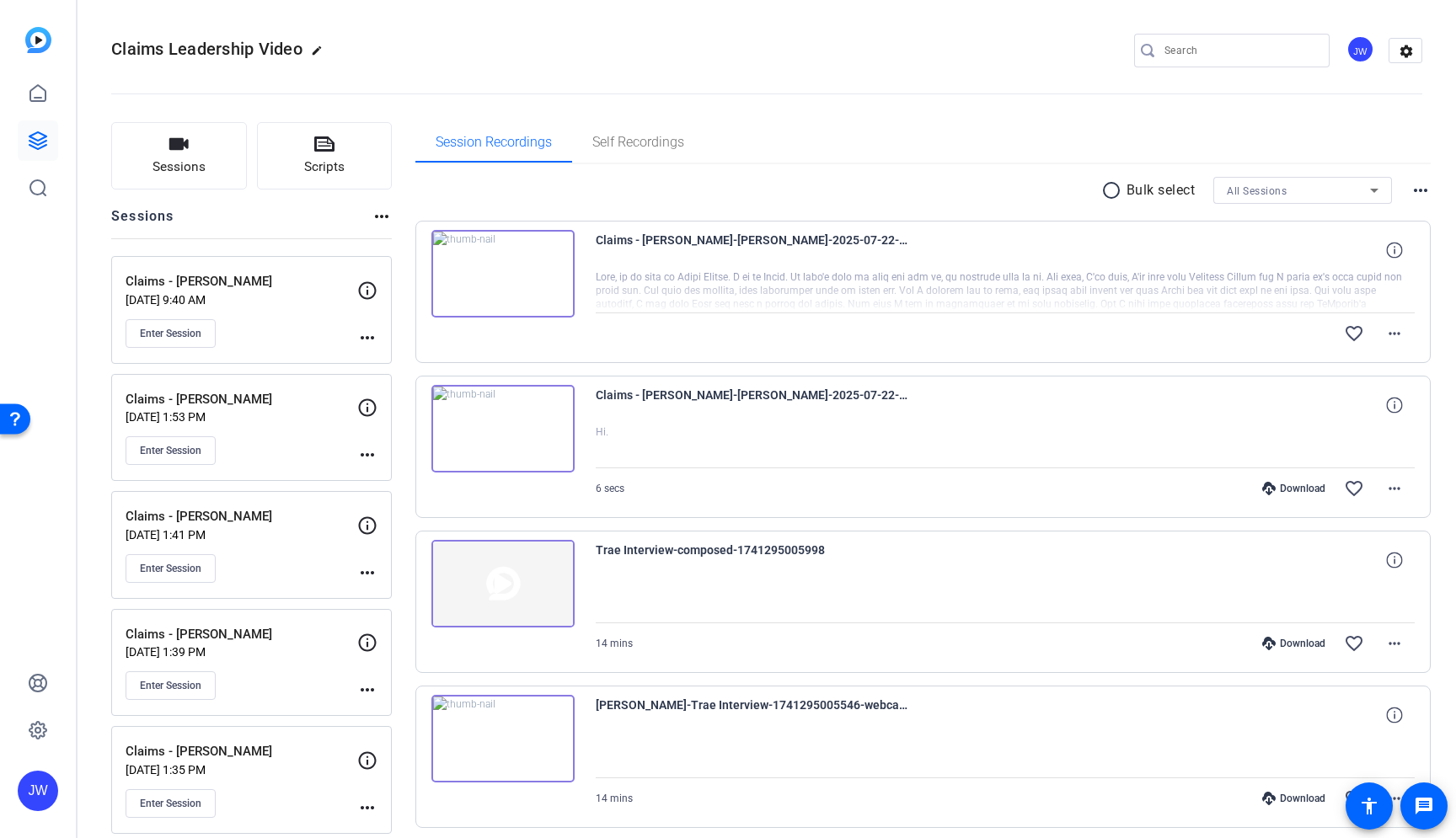 click on "Sessions
Scripts  Sessions more_horiz  Claims - [PERSON_NAME]   [DATE] 9:40 AM  Enter Session
more_horiz  Claims - [PERSON_NAME]   [DATE] 1:53 PM  Enter Session
more_horiz  Claims - [PERSON_NAME]   [DATE] 1:41 PM  Enter Session
more_horiz  Claims - [PERSON_NAME]   [DATE] 1:39 PM  Enter Session
more_horiz  Claims - [PERSON_NAME]   [DATE] 1:35 PM  Enter Session
more_horiz  Claims - [PERSON_NAME]   [DATE] 1:32 PM  Enter Session
more_horiz  Trae Interview   [DATE] 9:20 AM  Enter Session
more_horiz Session Recordings Self Recordings radio_button_unchecked Bulk select All Sessions more_horiz
Claims - [PERSON_NAME]-[PERSON_NAME]-2025-07-22-13-04-59-962-0
favorite_border more_horiz
Claims - [PERSON_NAME]-[PERSON_NAME]-2025-07-22-13-03-36-317-0
Hi.  6 secs
Download  favorite_border more_horiz
Trae Interview-composed-1741295005998" 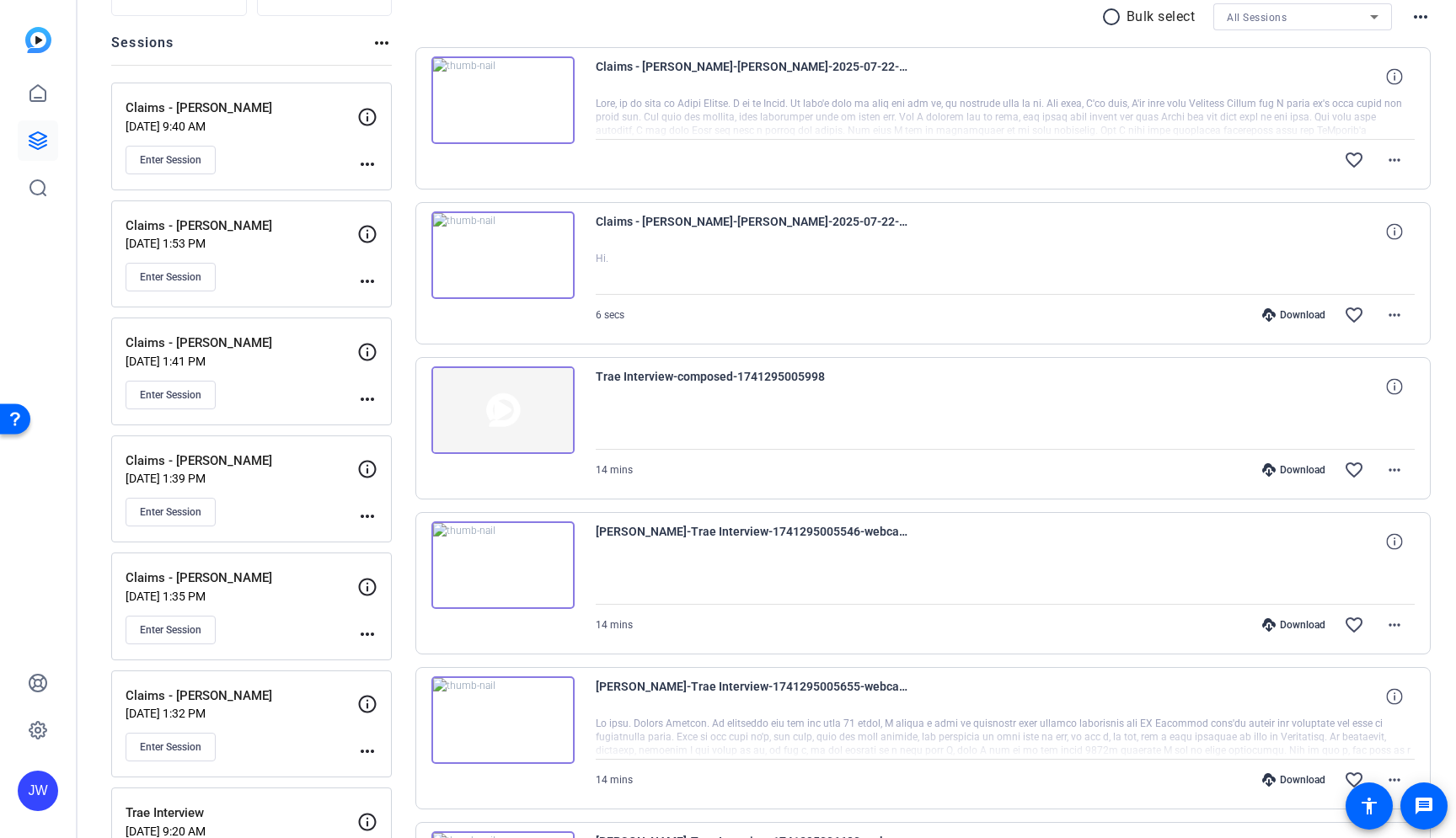 scroll, scrollTop: 167, scrollLeft: 0, axis: vertical 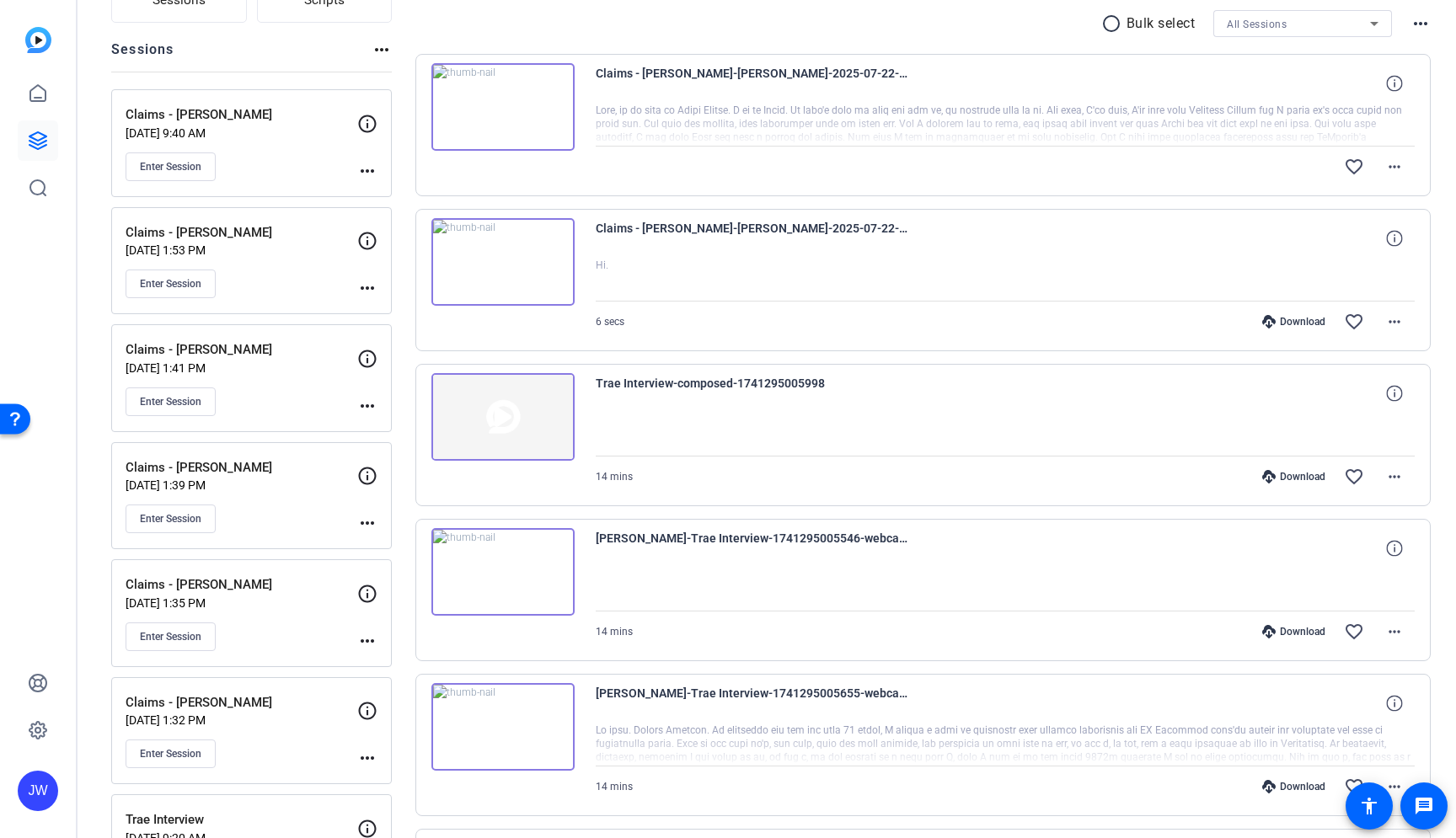 click on "Claims - [PERSON_NAME]   [DATE] 1:53 PM  Enter Session" 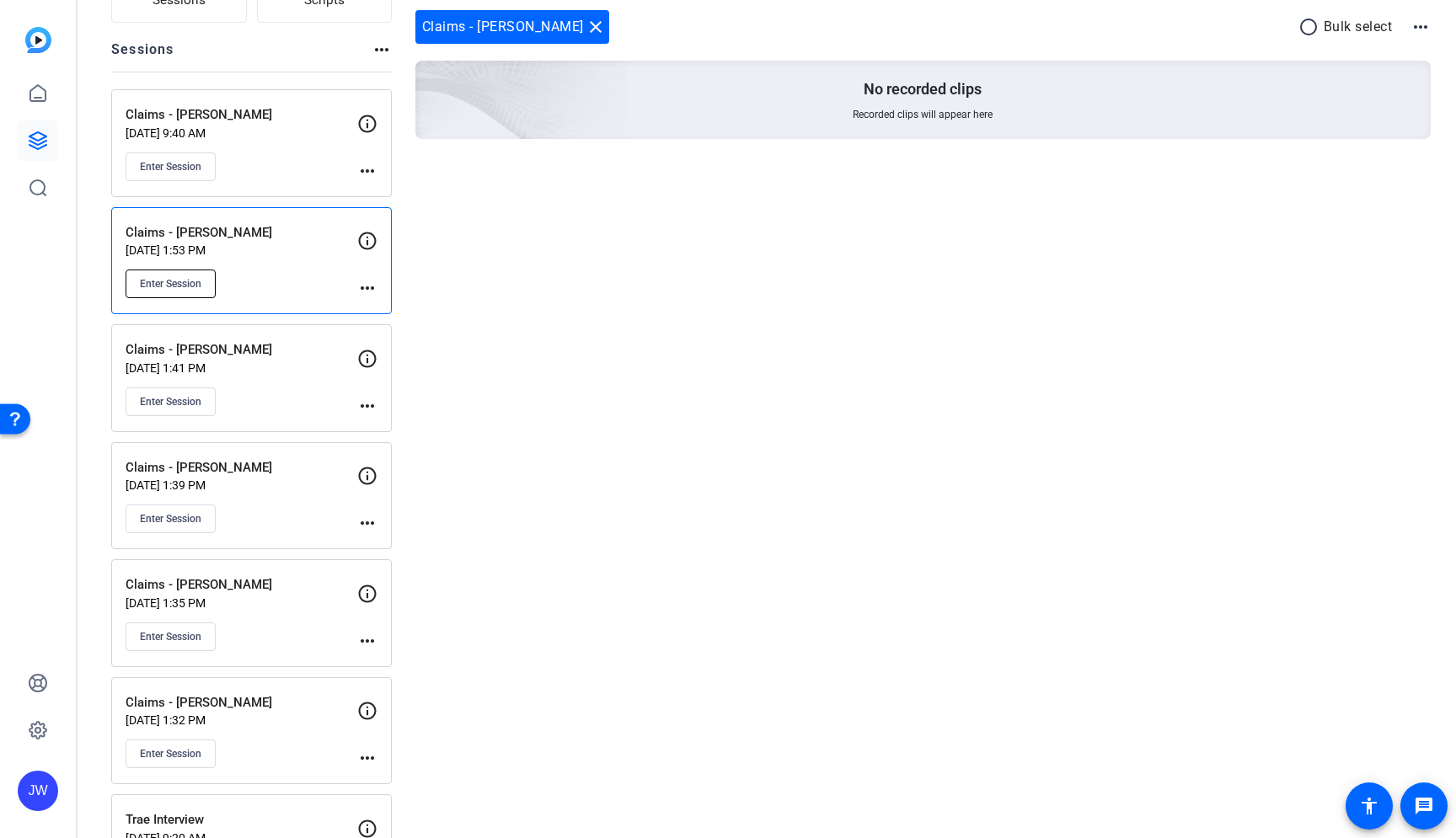click on "Enter Session" 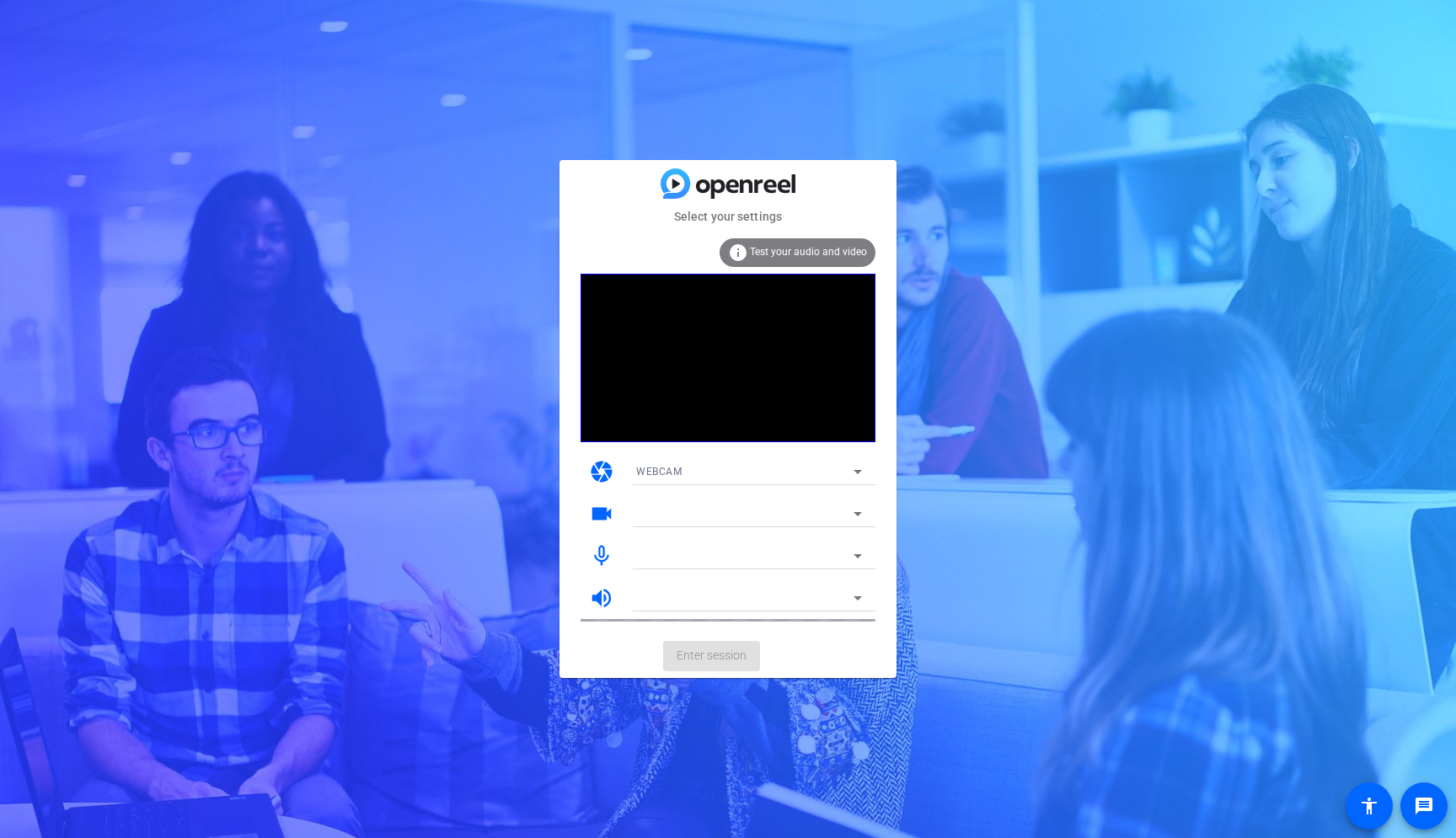 scroll, scrollTop: 0, scrollLeft: 0, axis: both 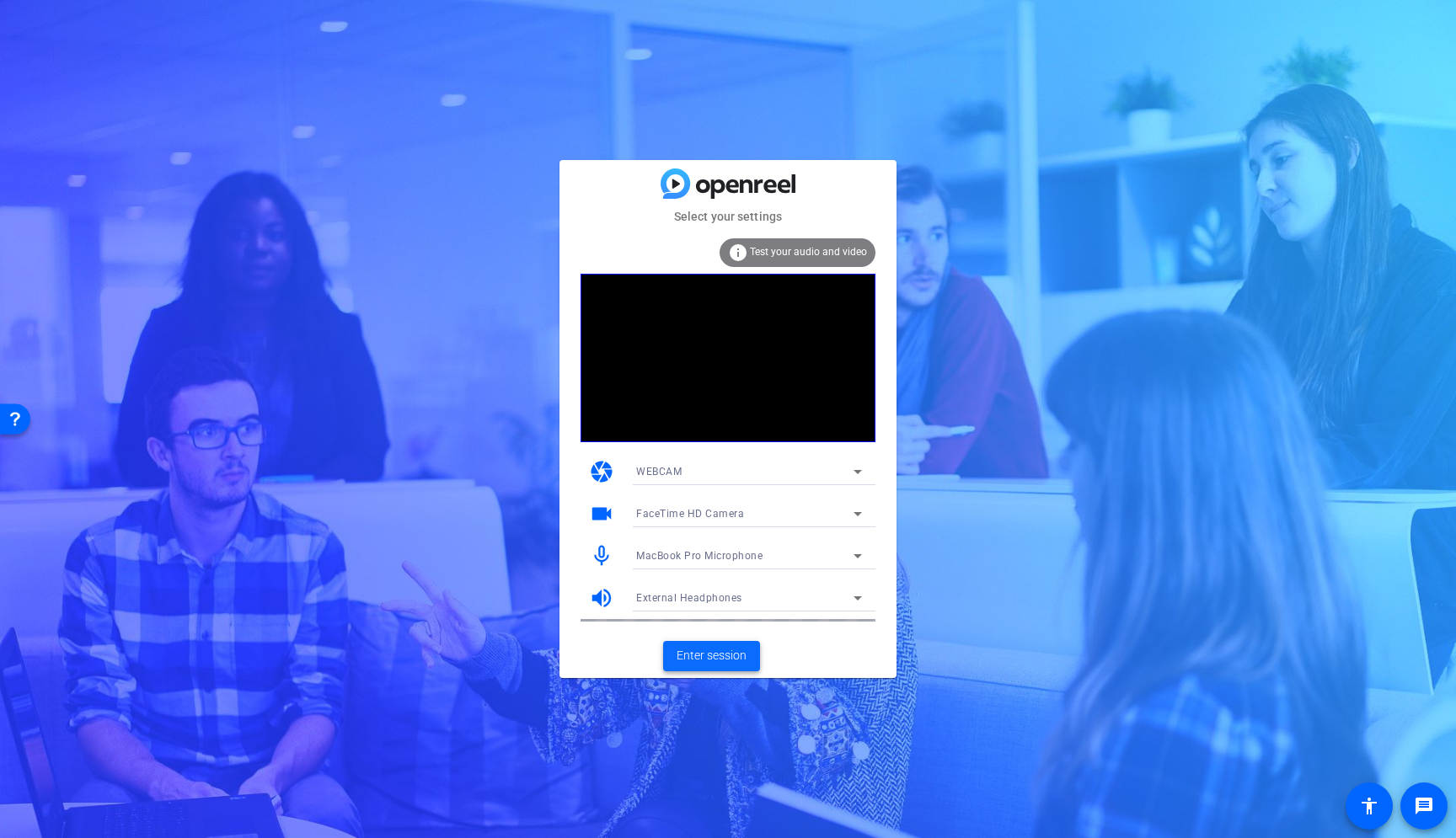 click on "Enter session" 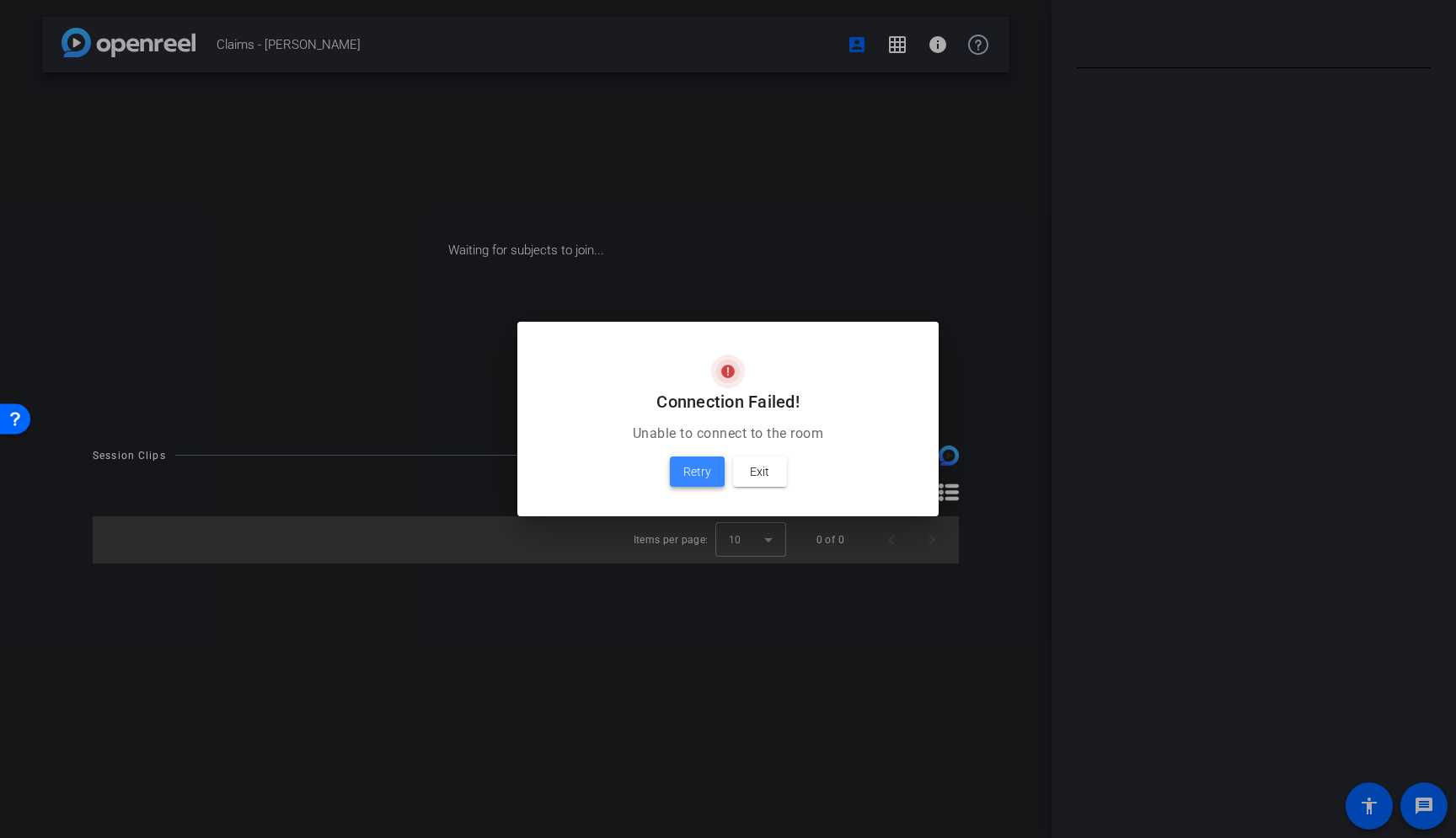 click on "Retry" at bounding box center (697, 472) 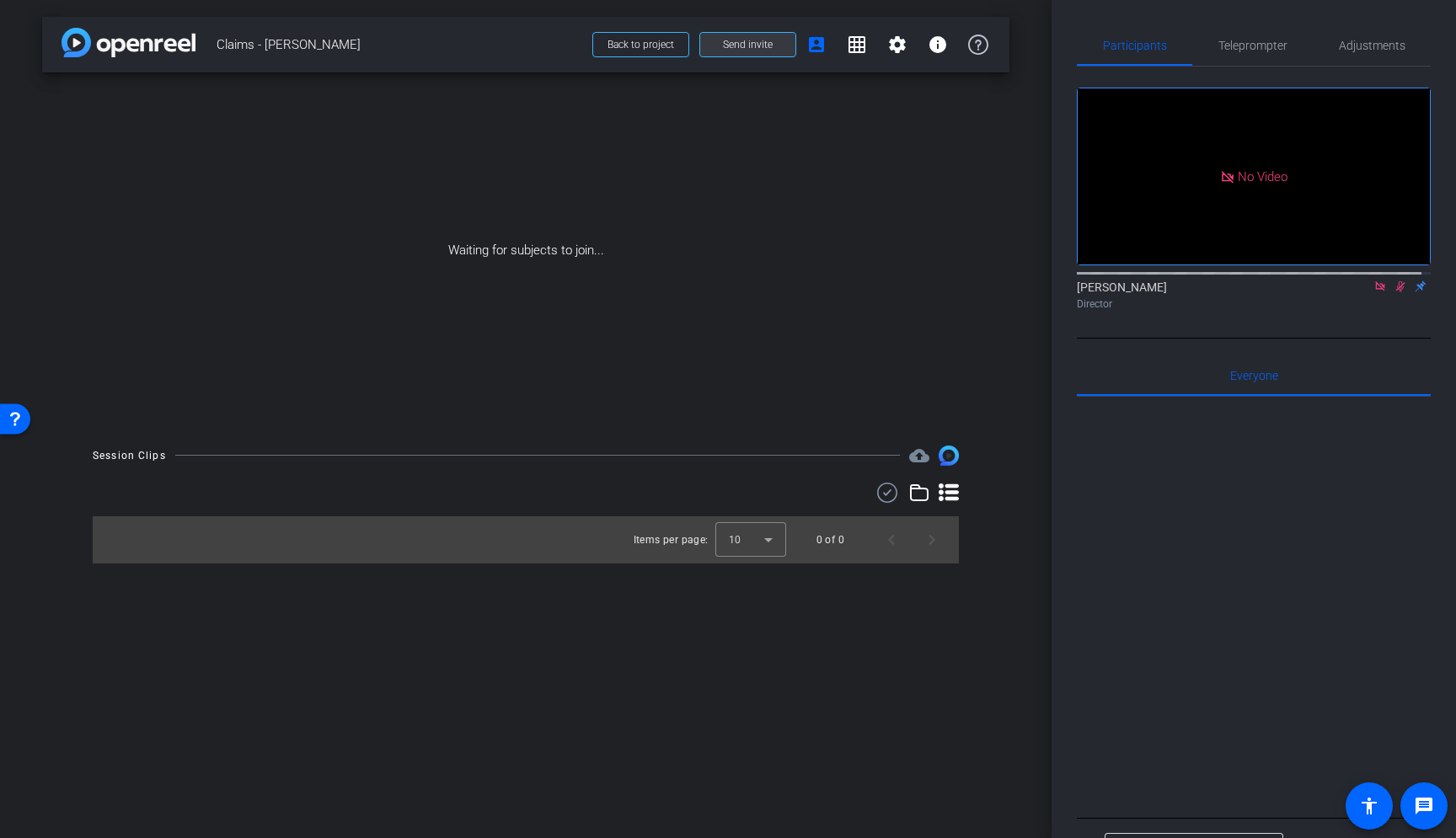 click at bounding box center [747, 45] 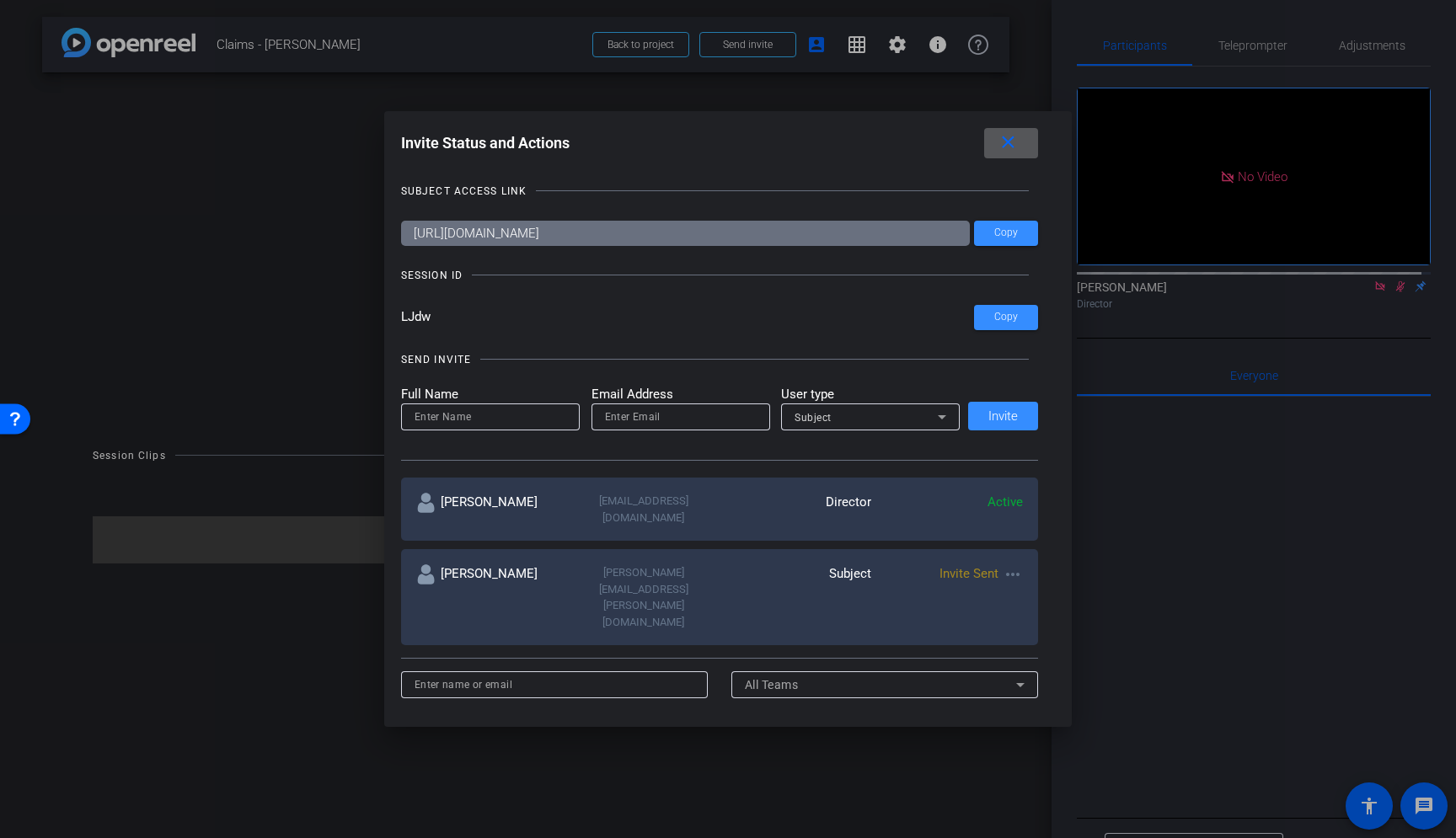 click on "more_horiz" at bounding box center [1013, 574] 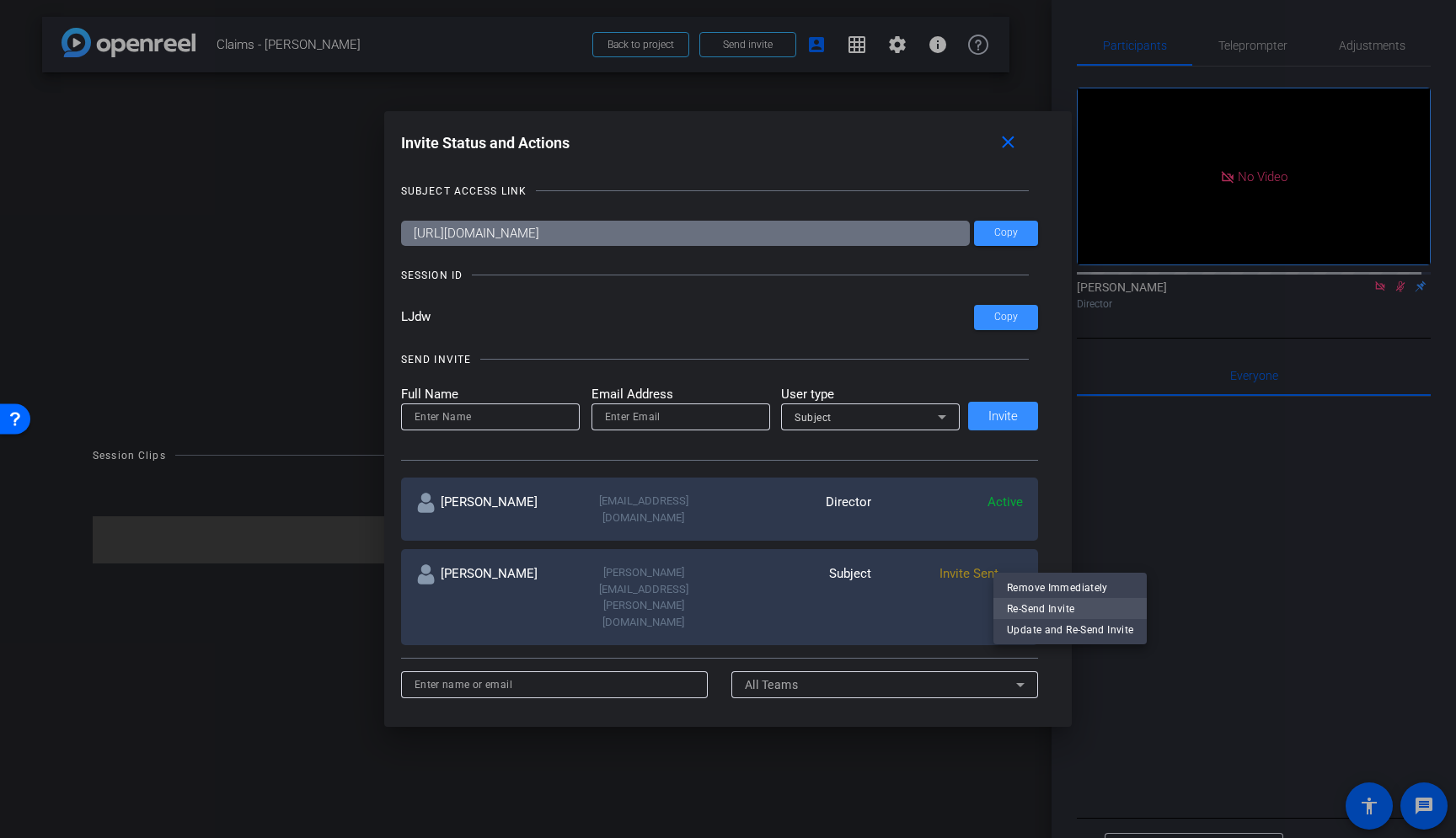 click on "Re-Send Invite" at bounding box center (1070, 608) 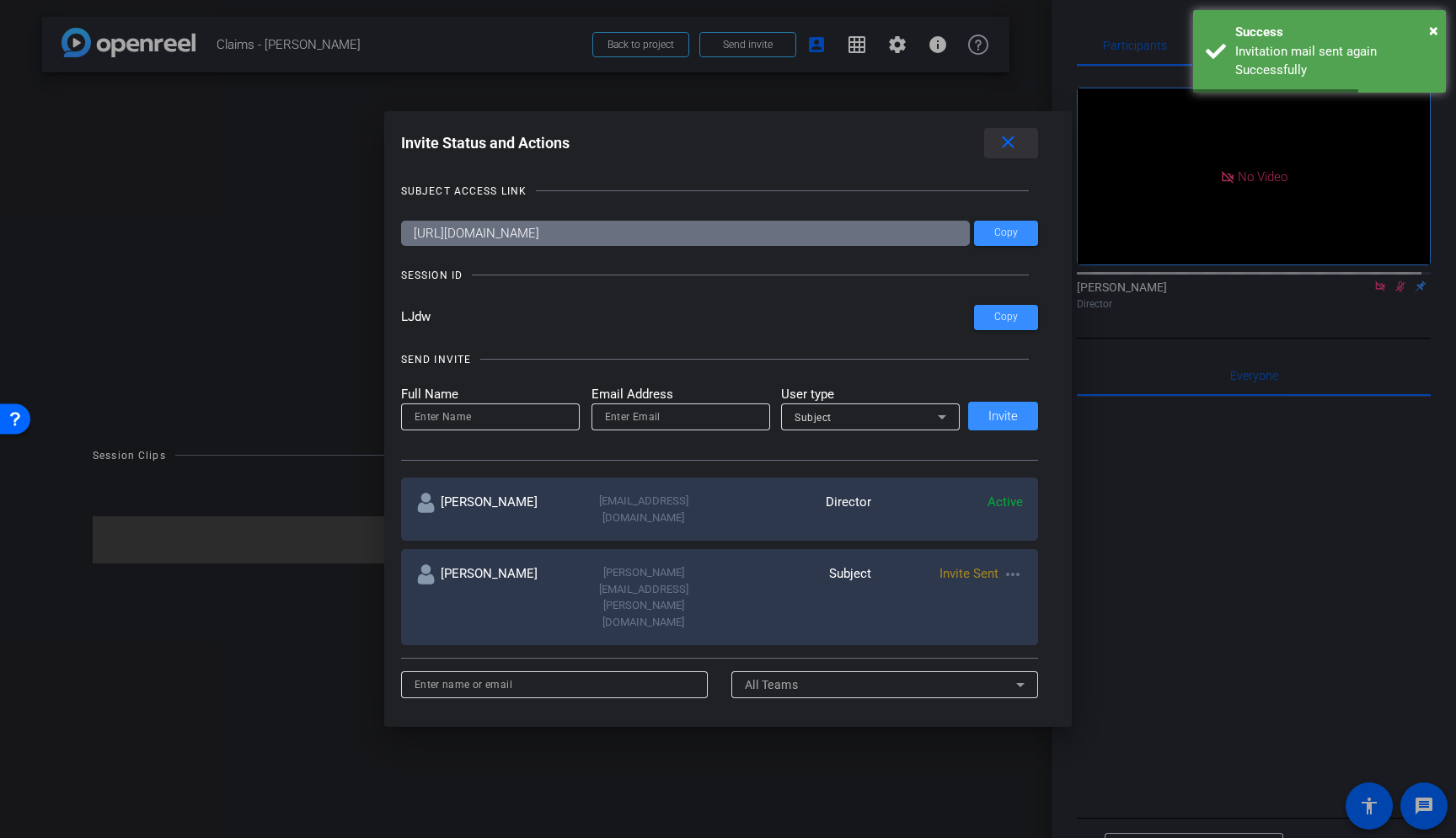 click on "close" at bounding box center [1008, 142] 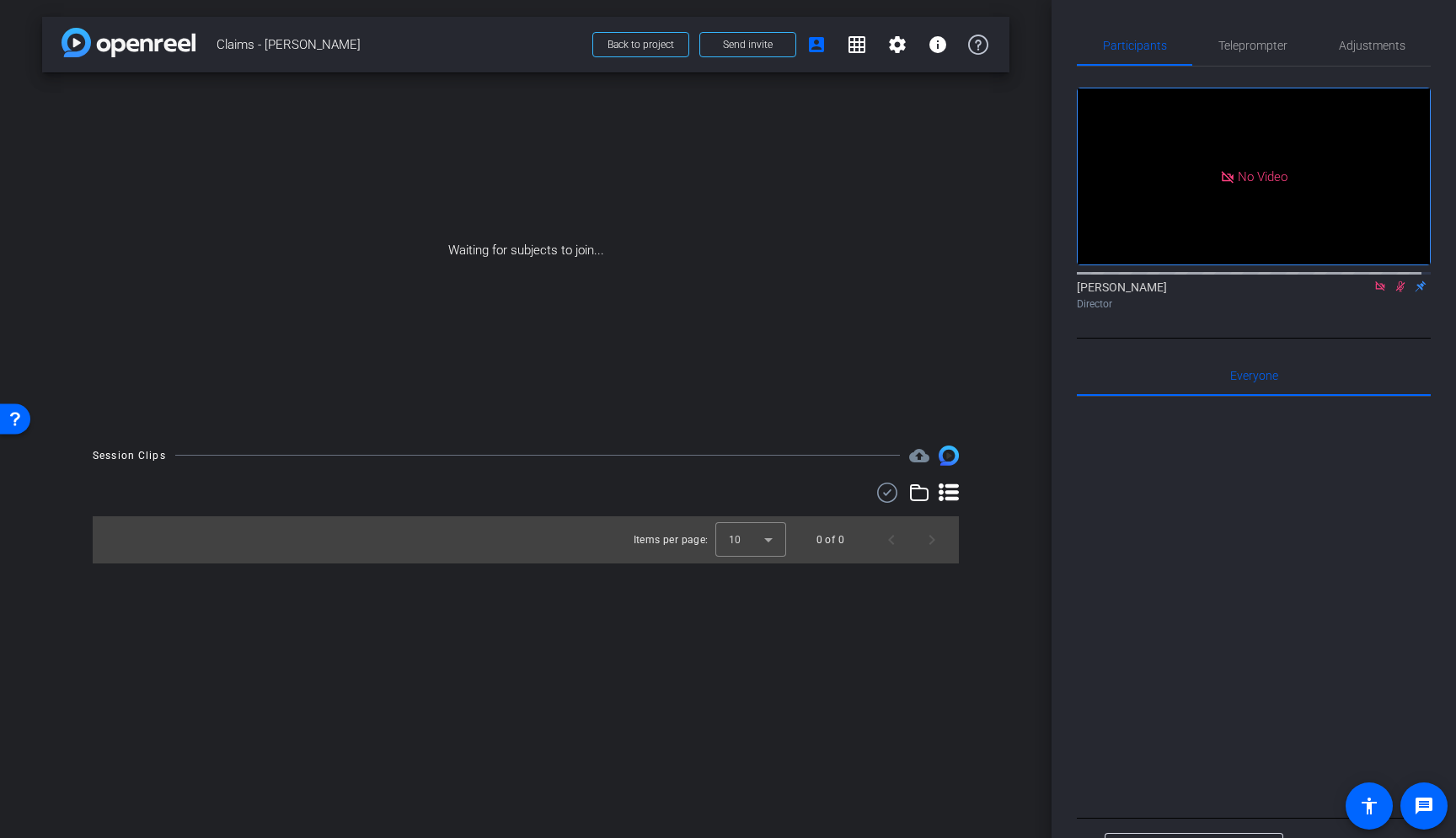 click 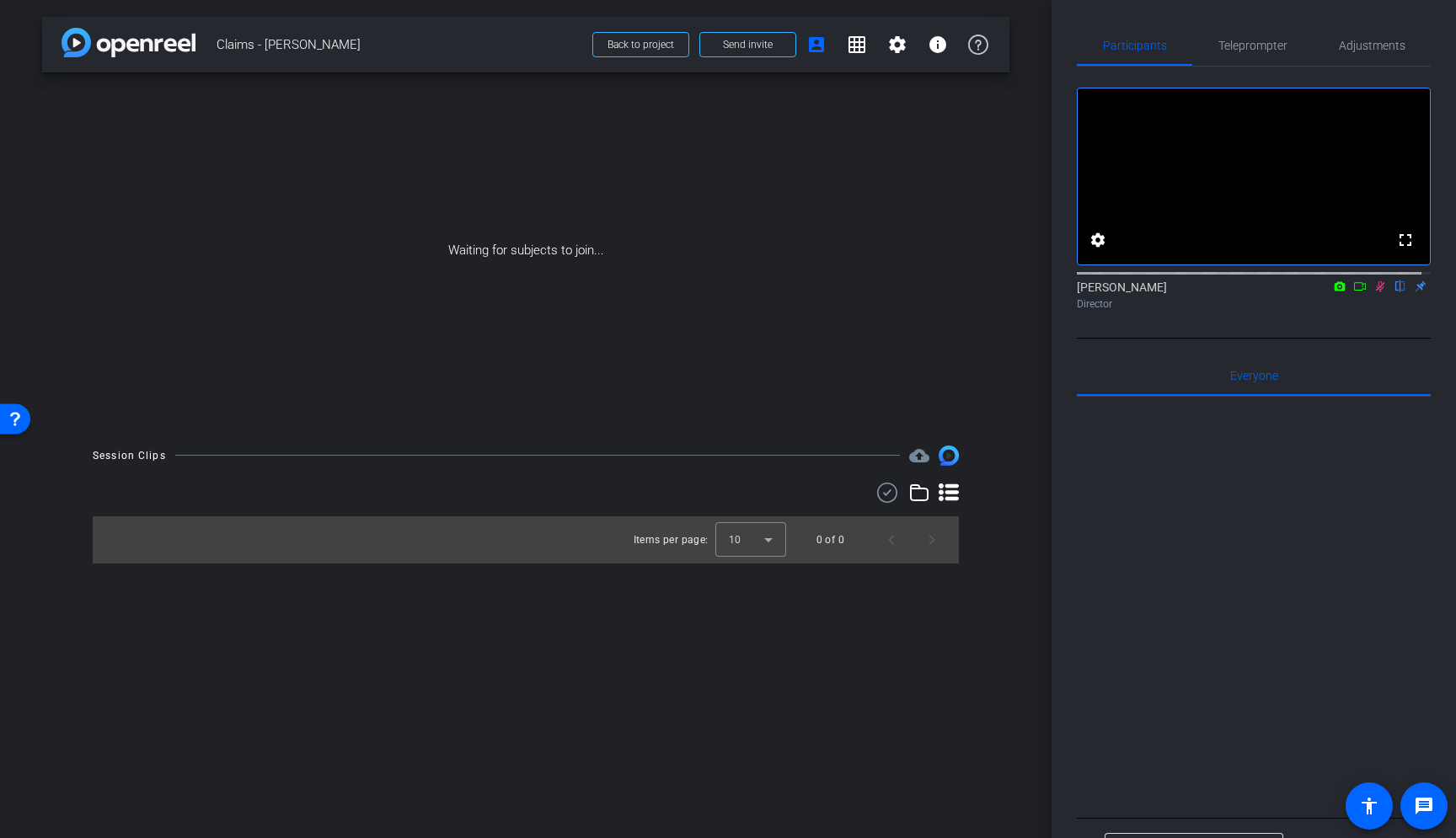 click 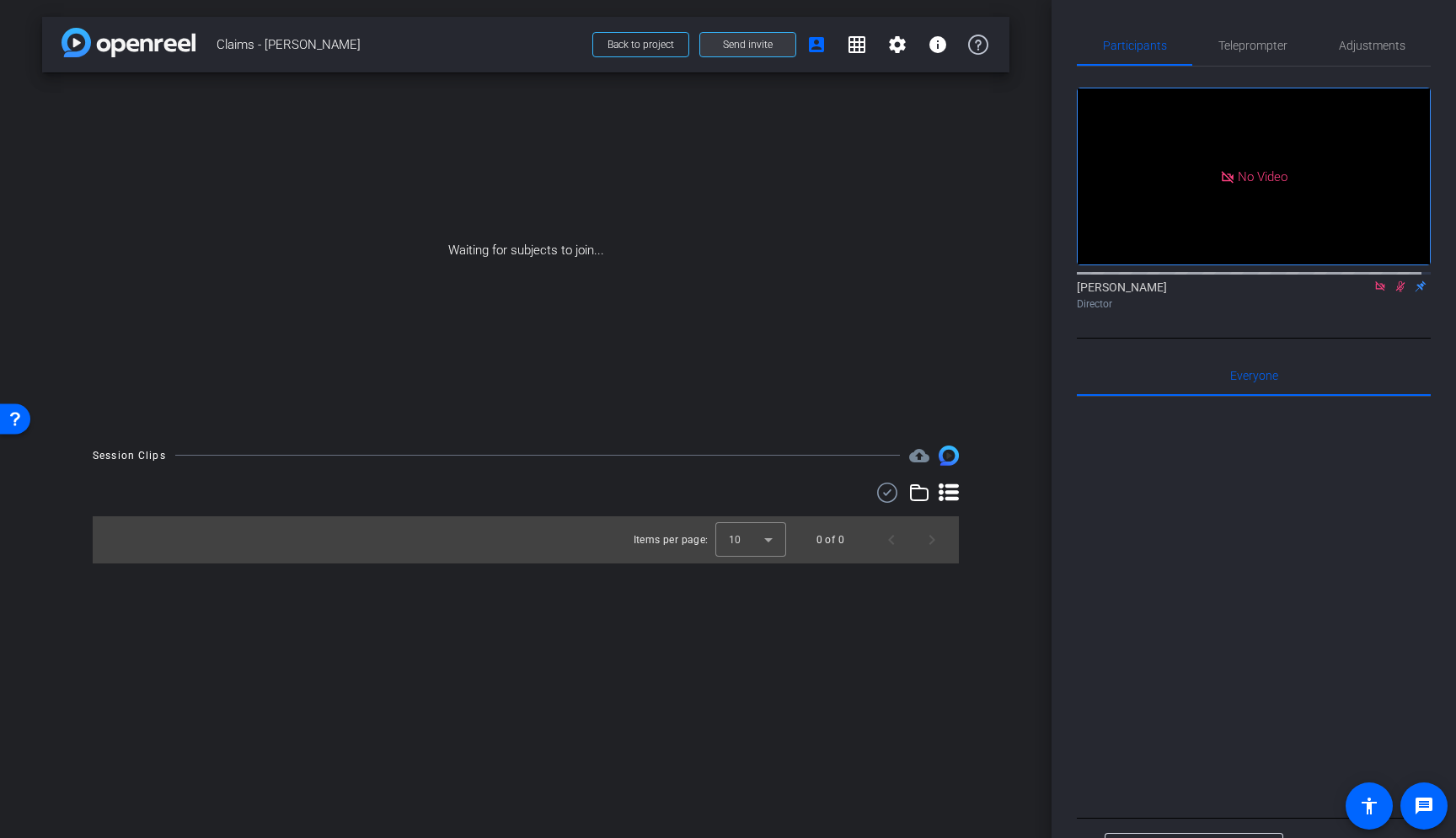 click on "Send invite" at bounding box center (747, 45) 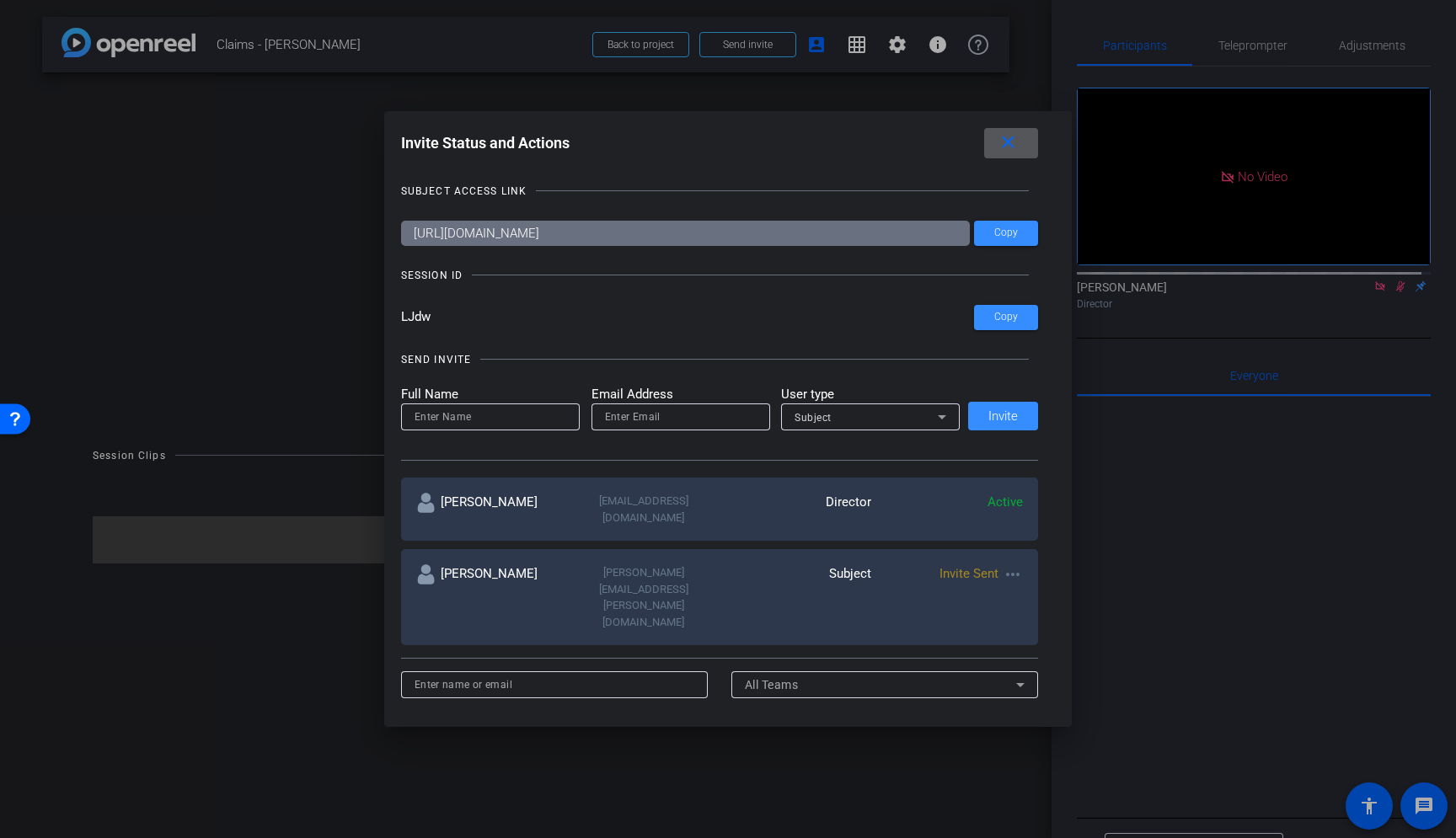 click on "more_horiz" at bounding box center (1013, 574) 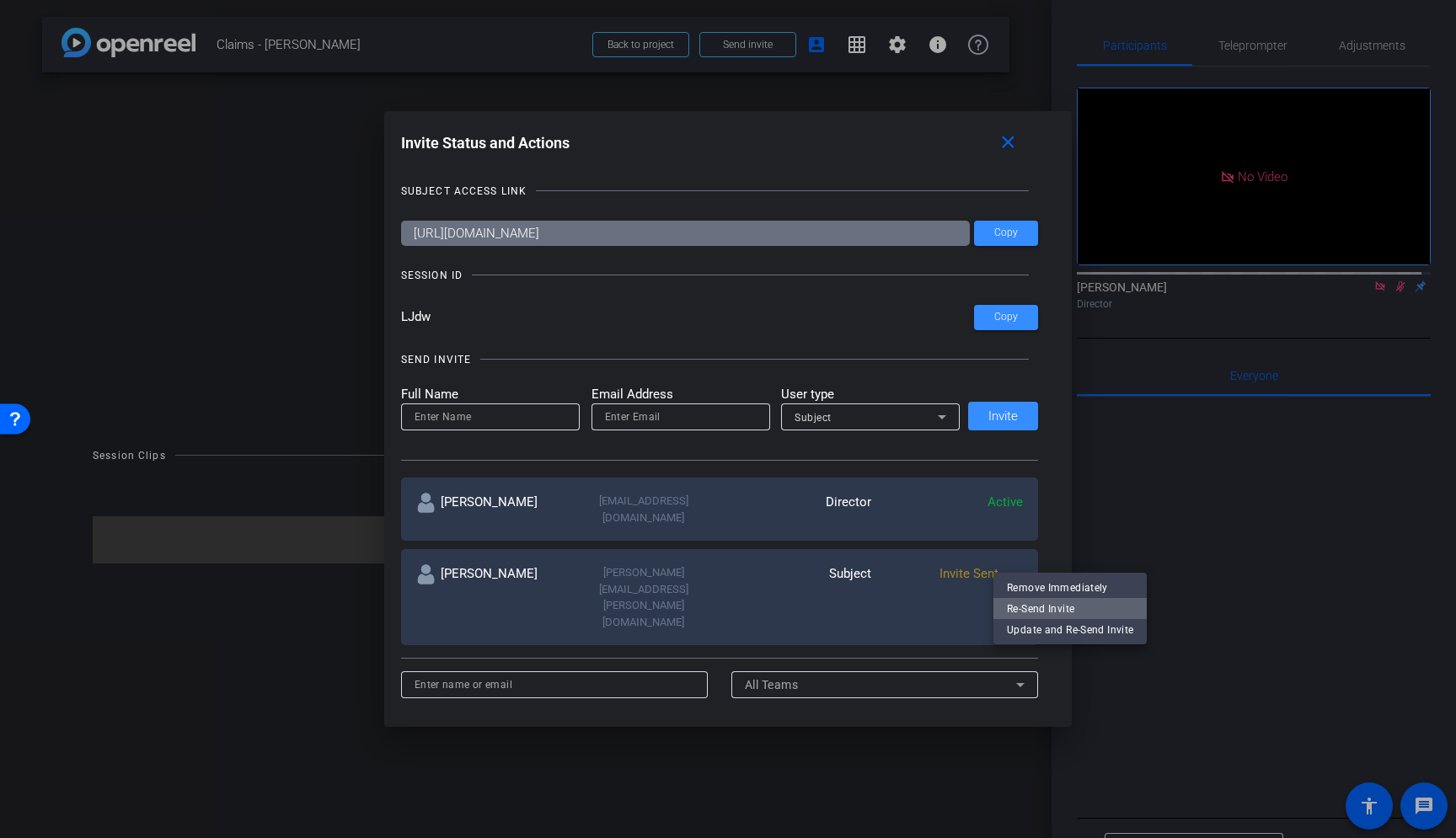 click on "Re-Send Invite" at bounding box center (1070, 608) 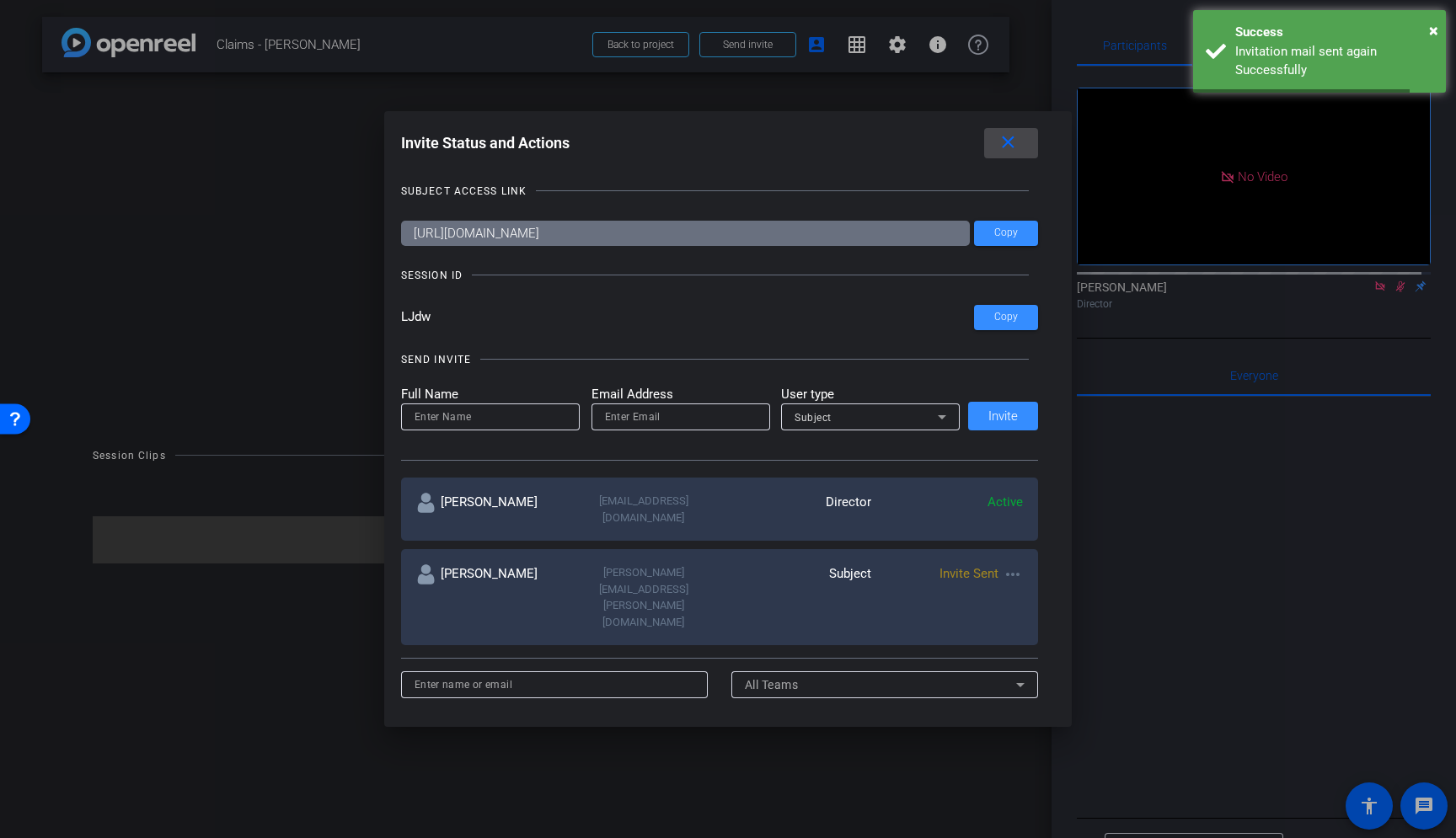 click on "close" at bounding box center [1008, 142] 